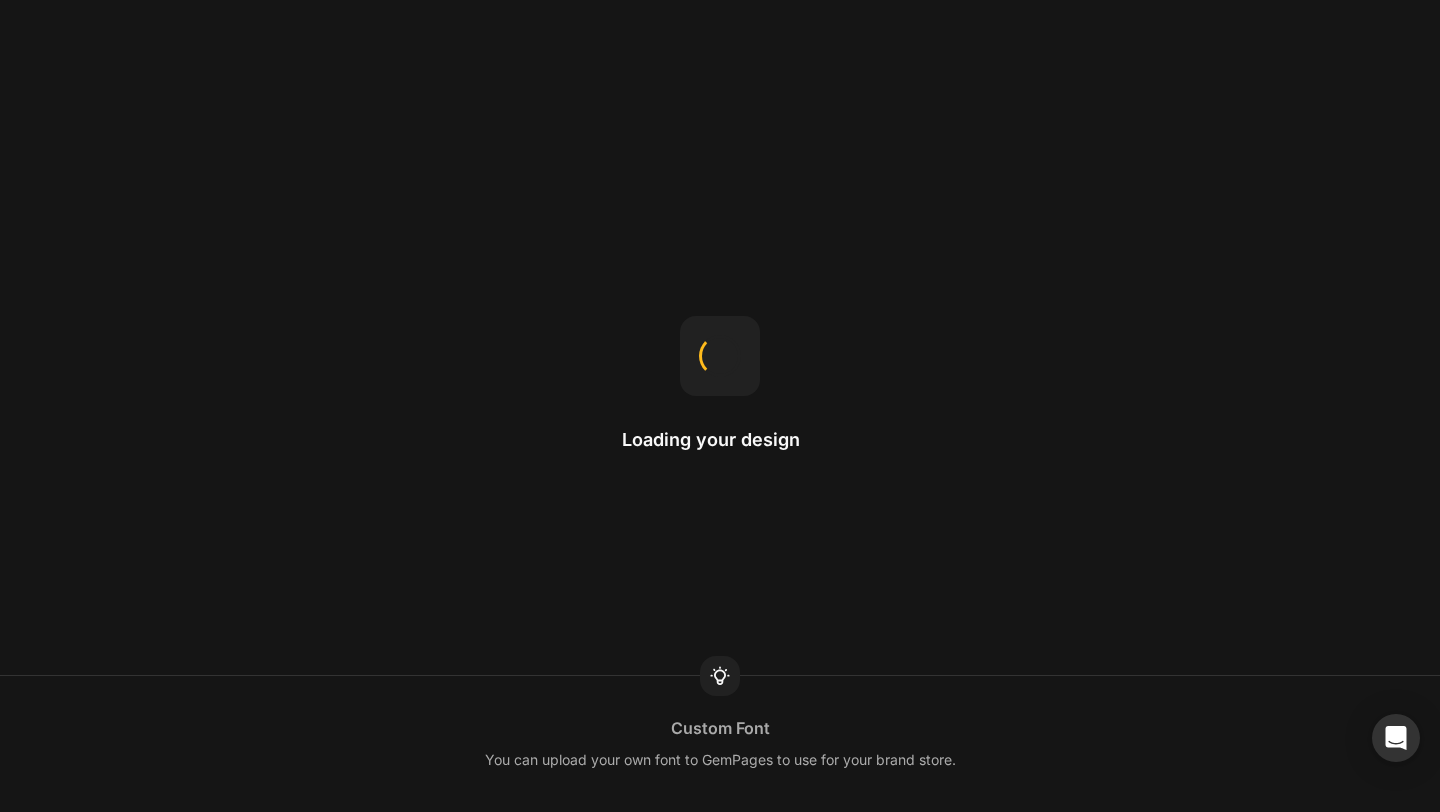 scroll, scrollTop: 0, scrollLeft: 0, axis: both 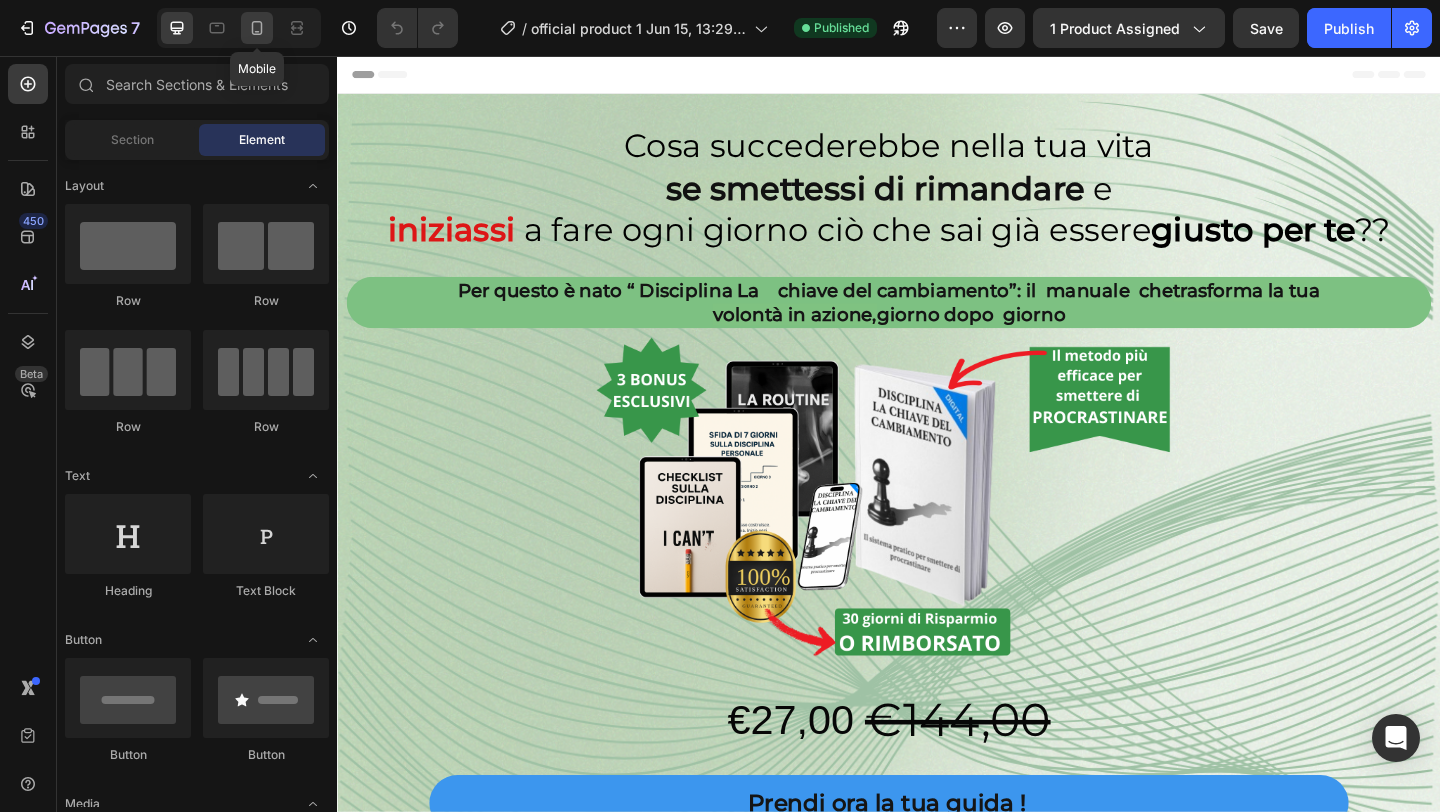 click 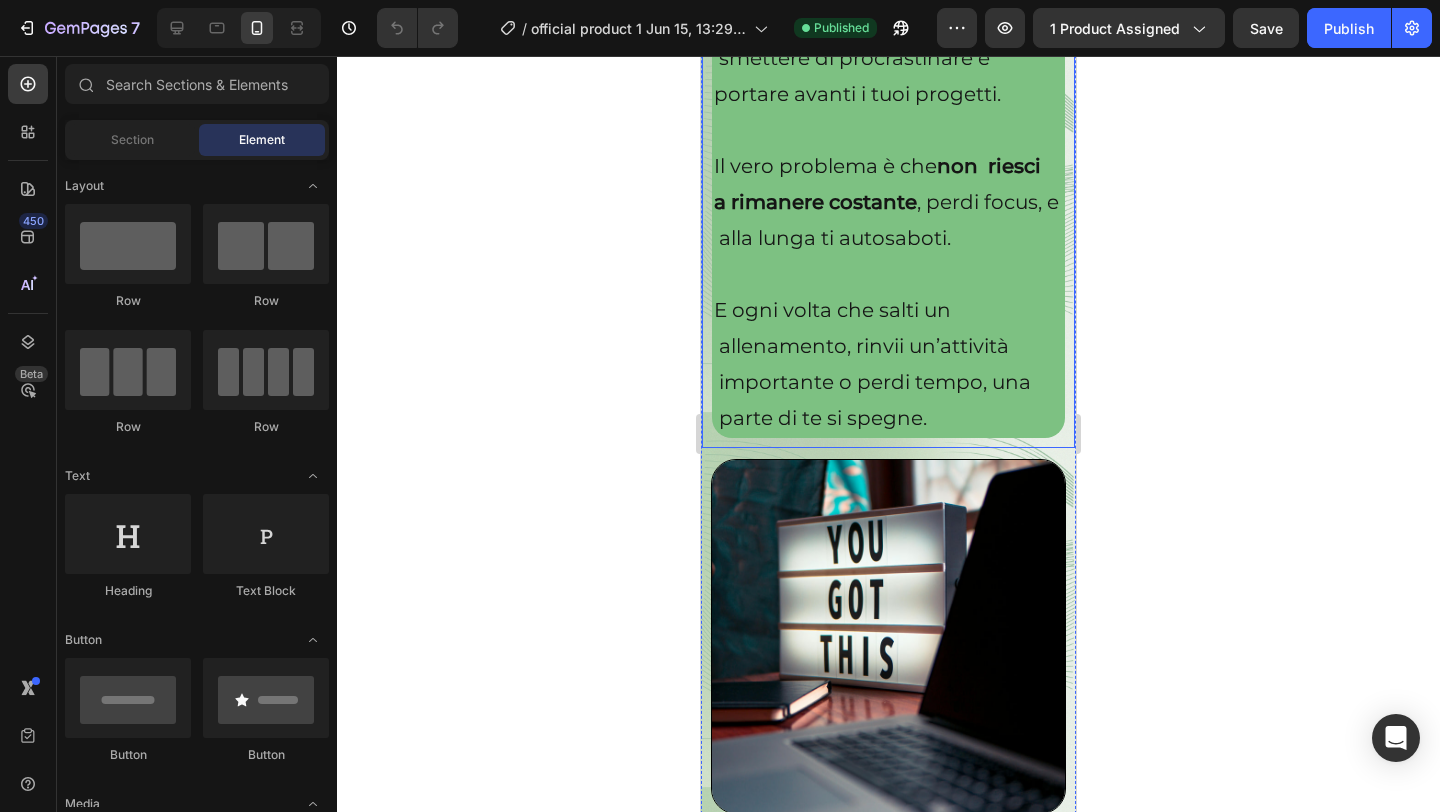 scroll, scrollTop: 3760, scrollLeft: 0, axis: vertical 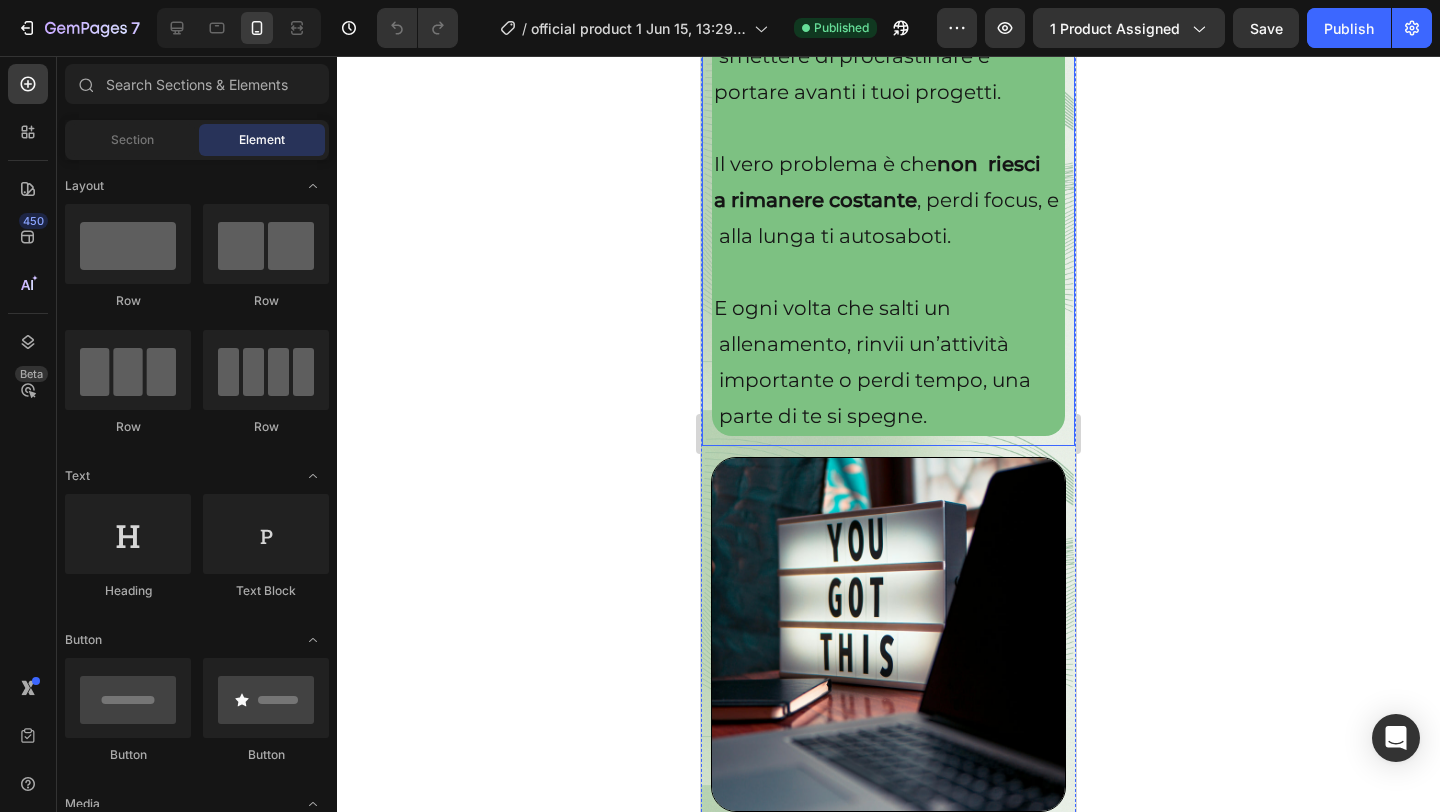 click on "a rimanere costante , perdi focus, e  alla lunga ti autosaboti." at bounding box center [886, 218] 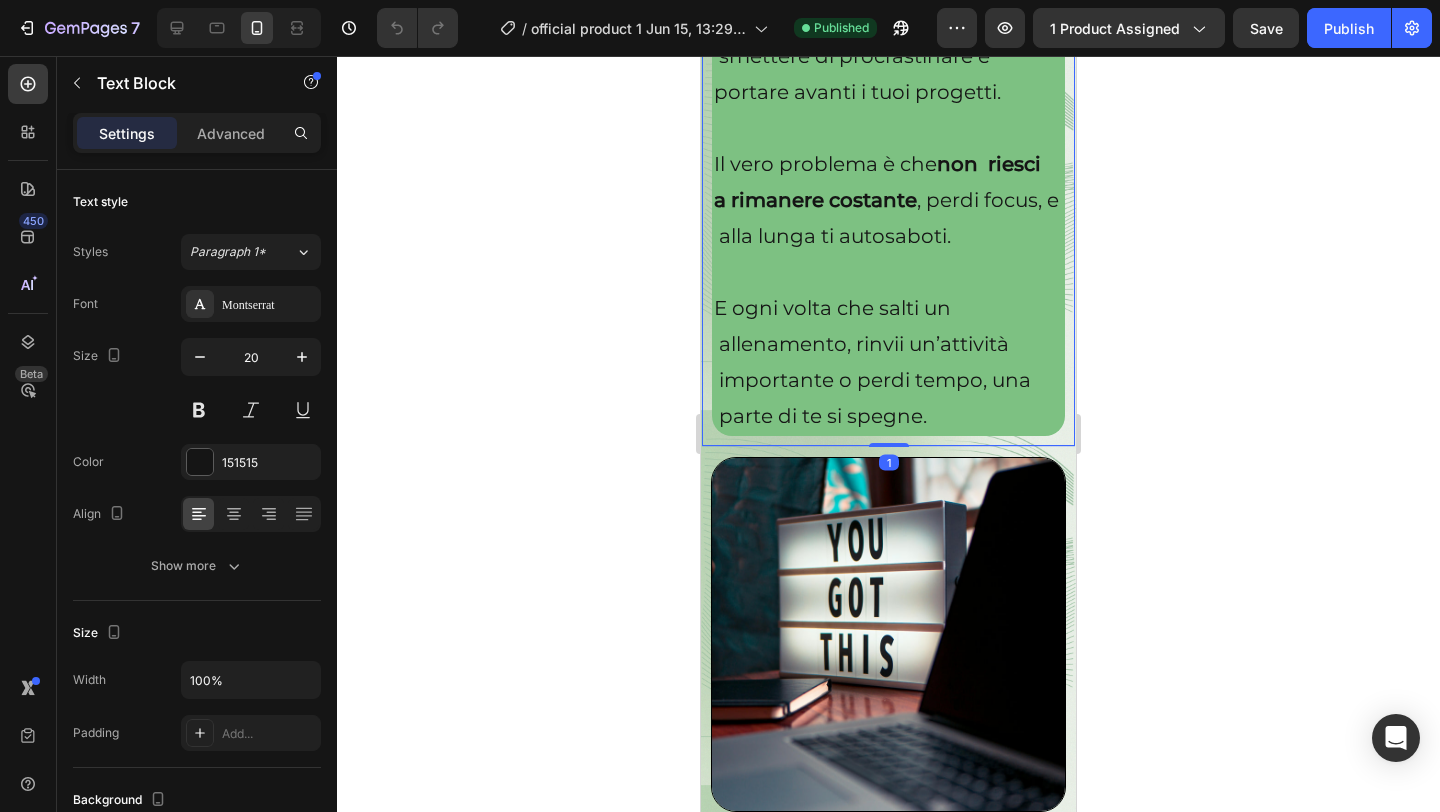 click on "a rimanere costante , perdi focus, e  alla lunga ti autosaboti." at bounding box center [886, 218] 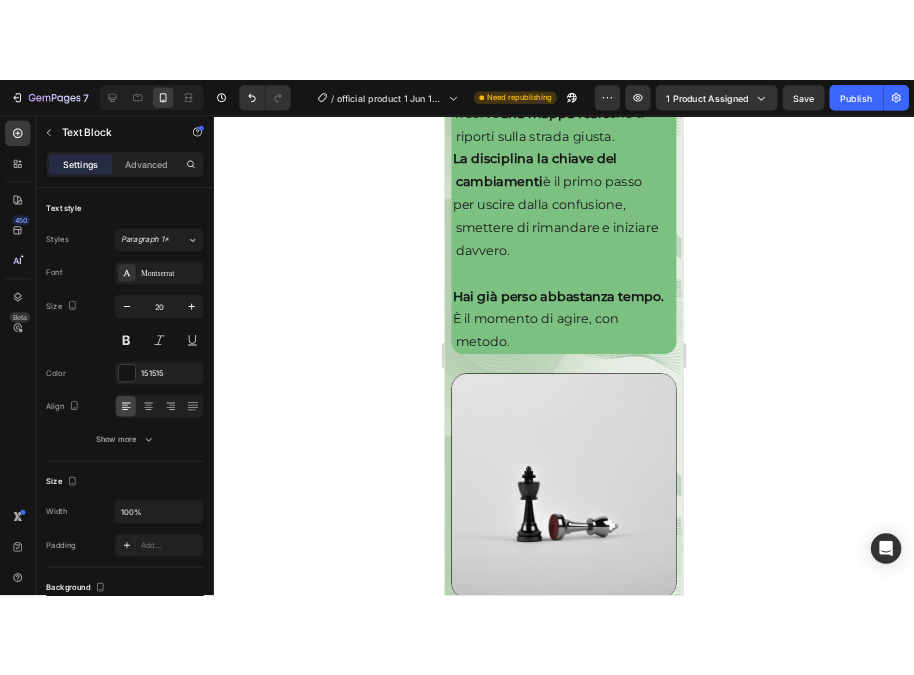 scroll, scrollTop: 6625, scrollLeft: 0, axis: vertical 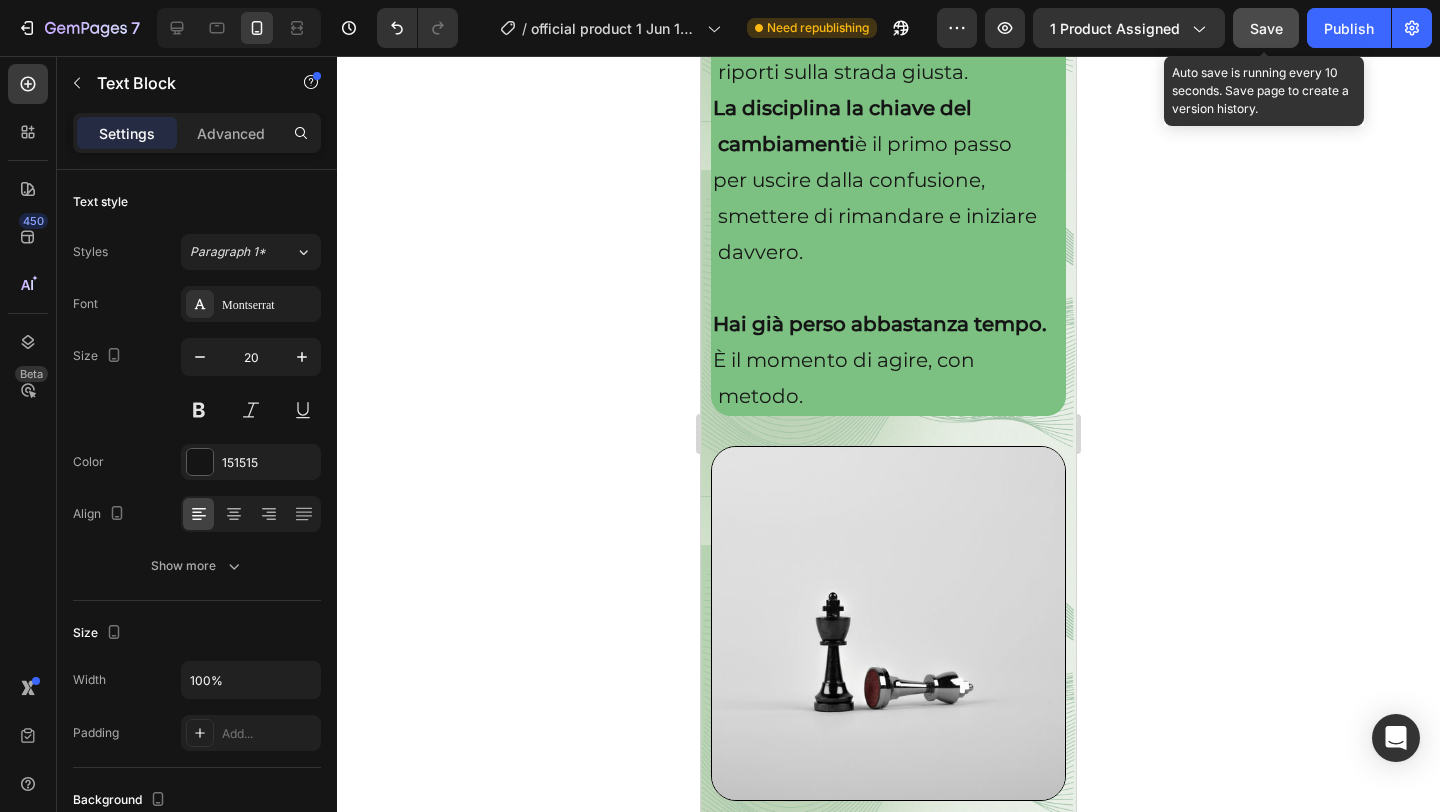 click on "Save" 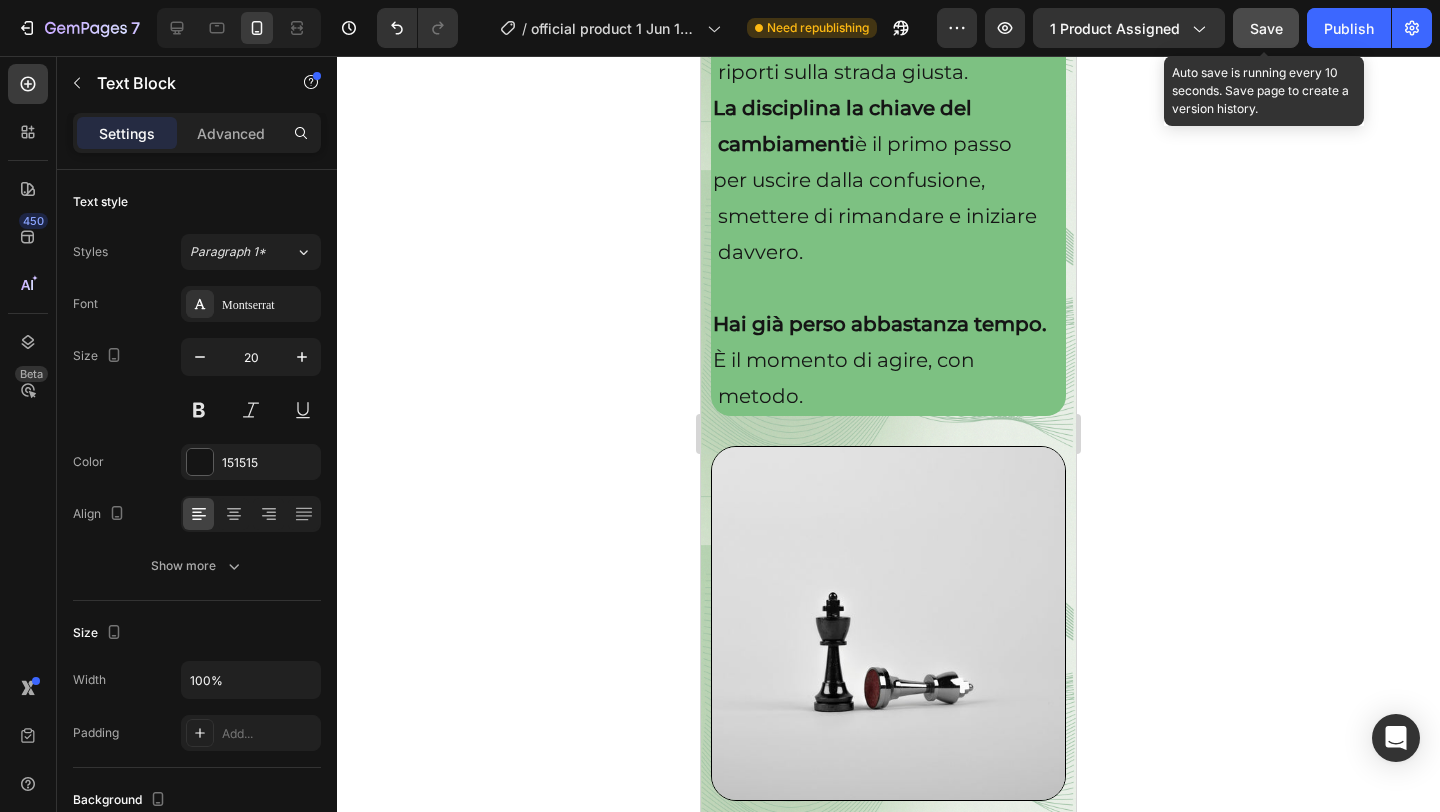 click on "Save" 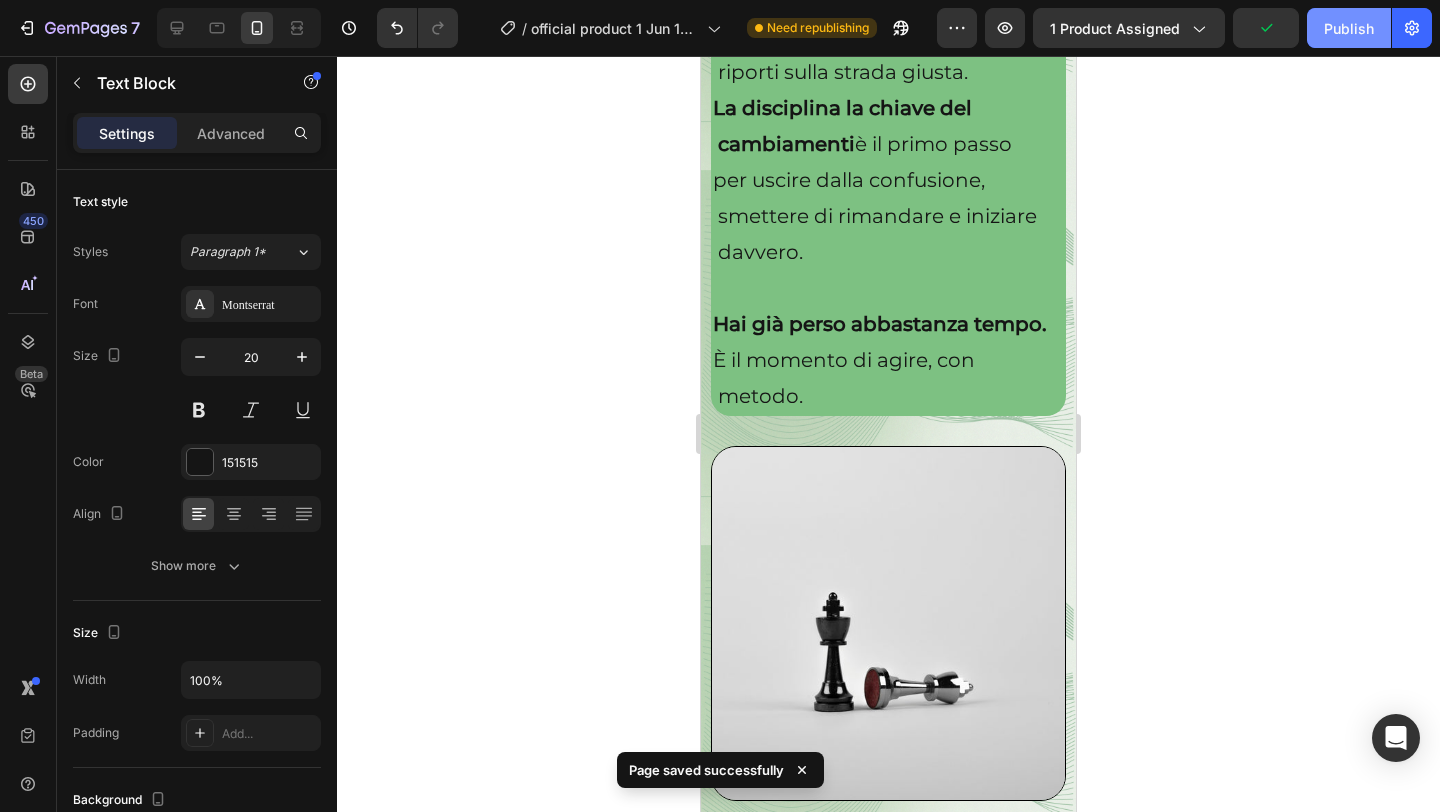 click on "Publish" 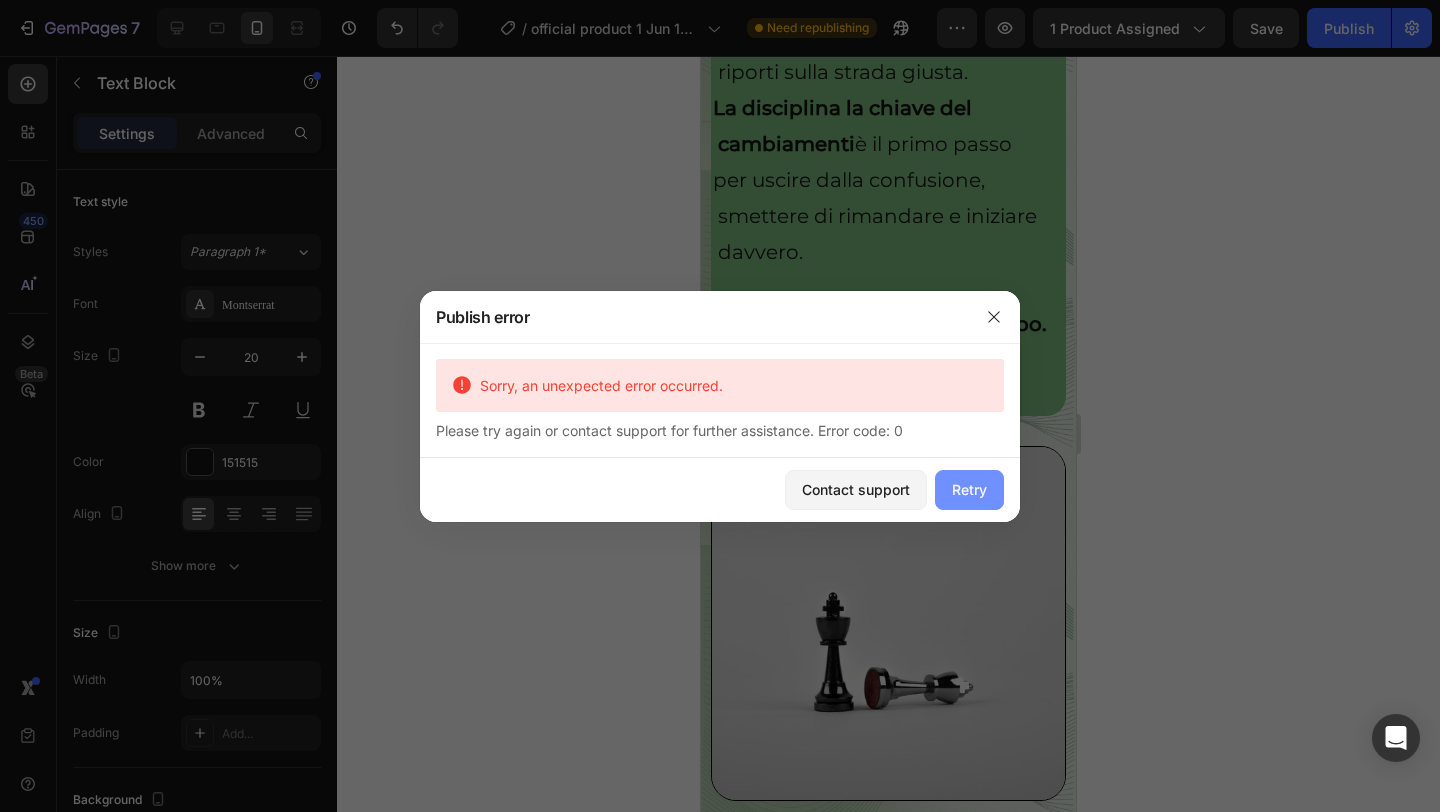 click on "Retry" at bounding box center [969, 489] 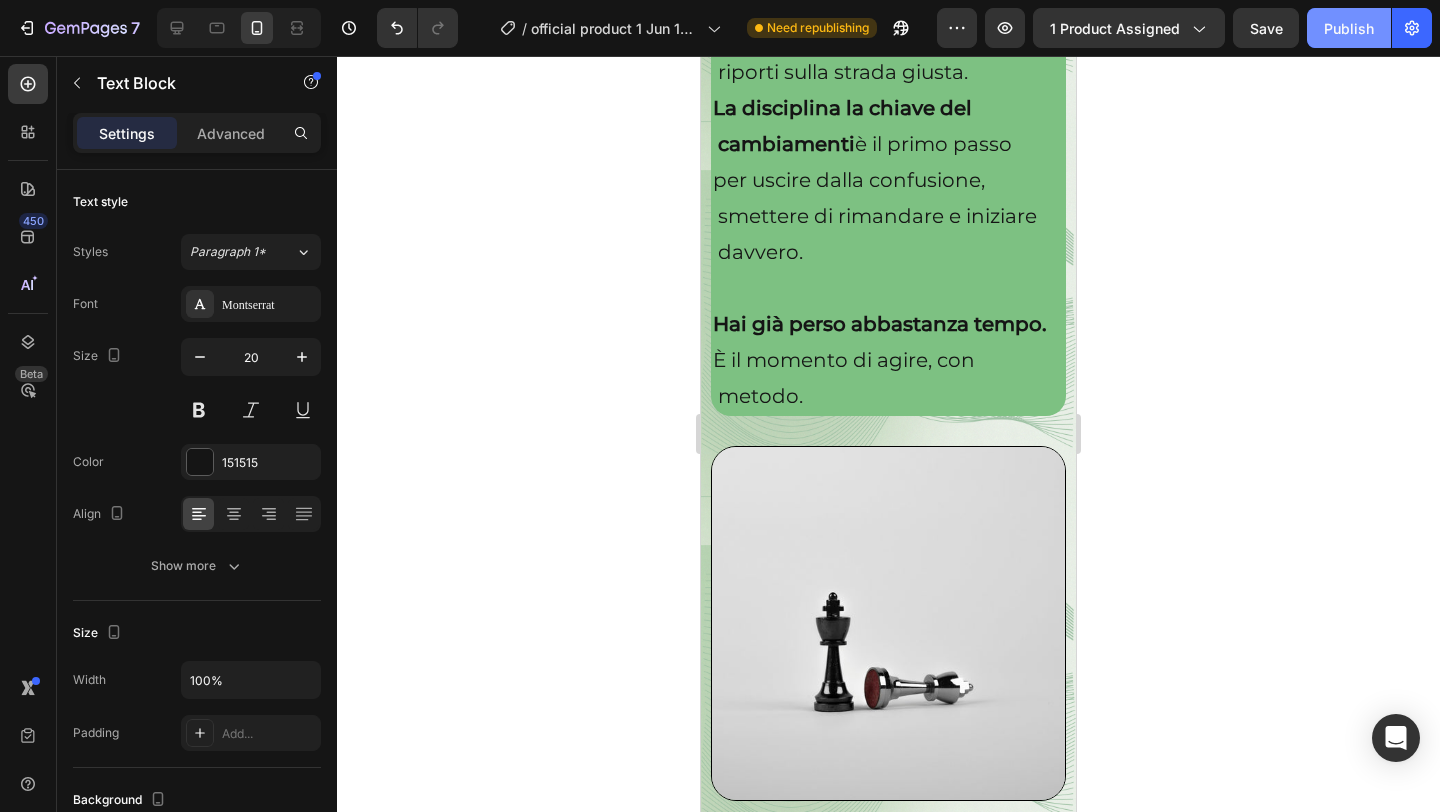 click on "Publish" at bounding box center [1349, 28] 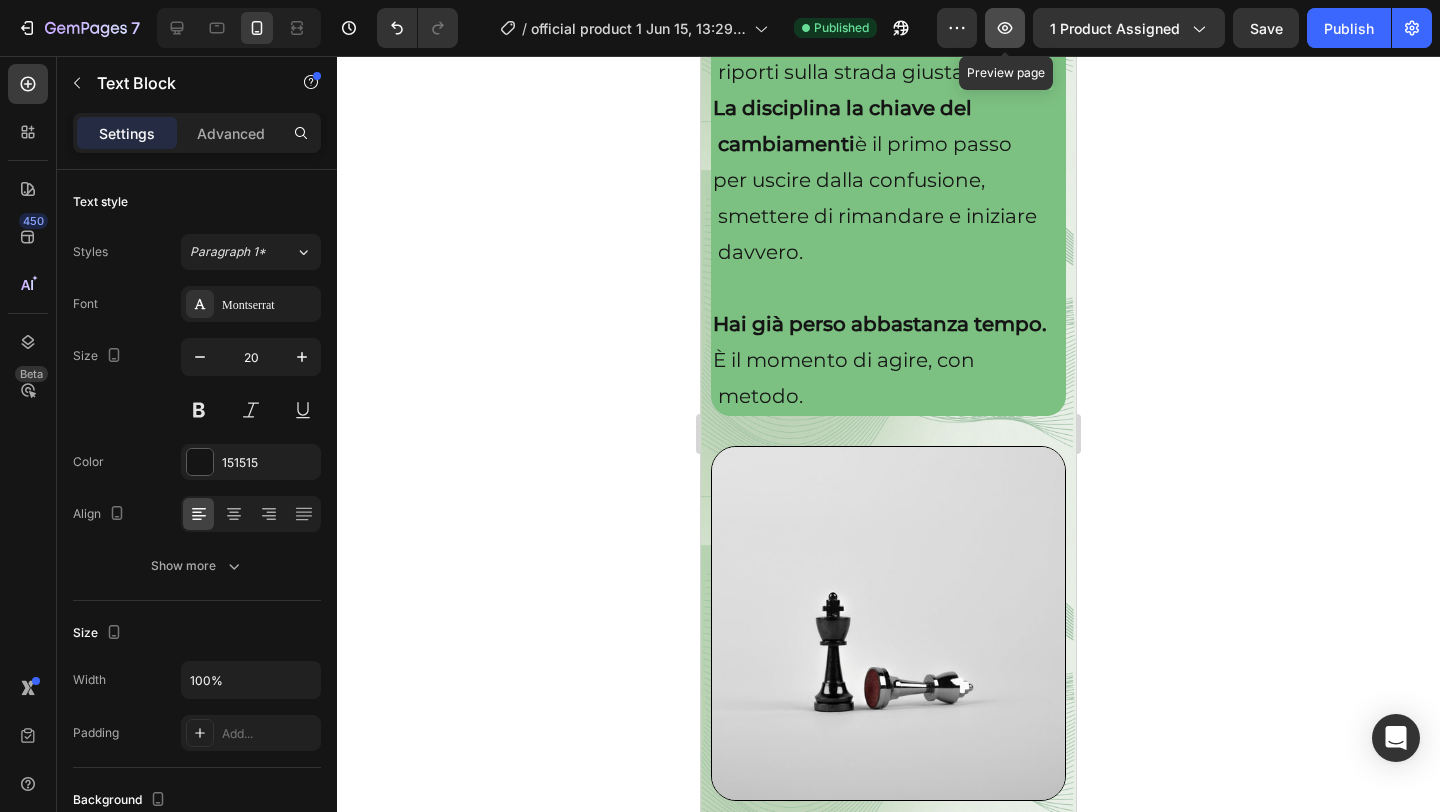 click 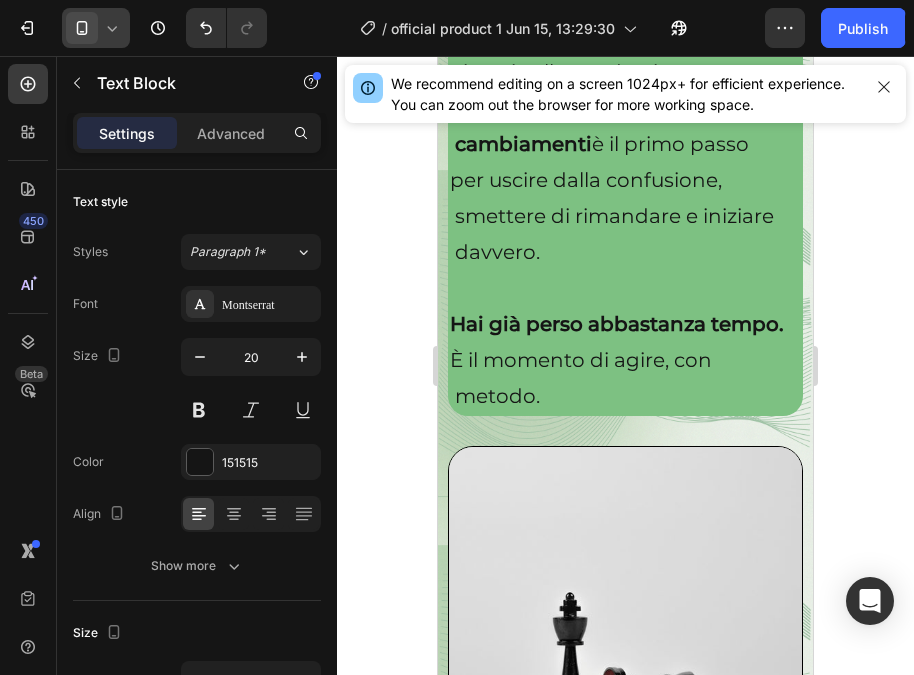 click 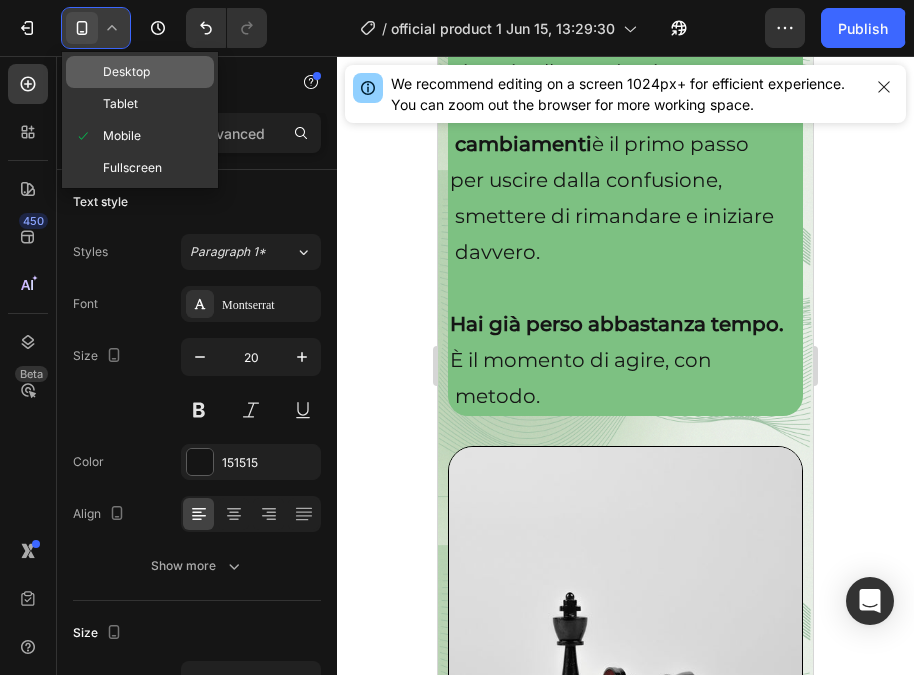 click on "Desktop" at bounding box center [126, 72] 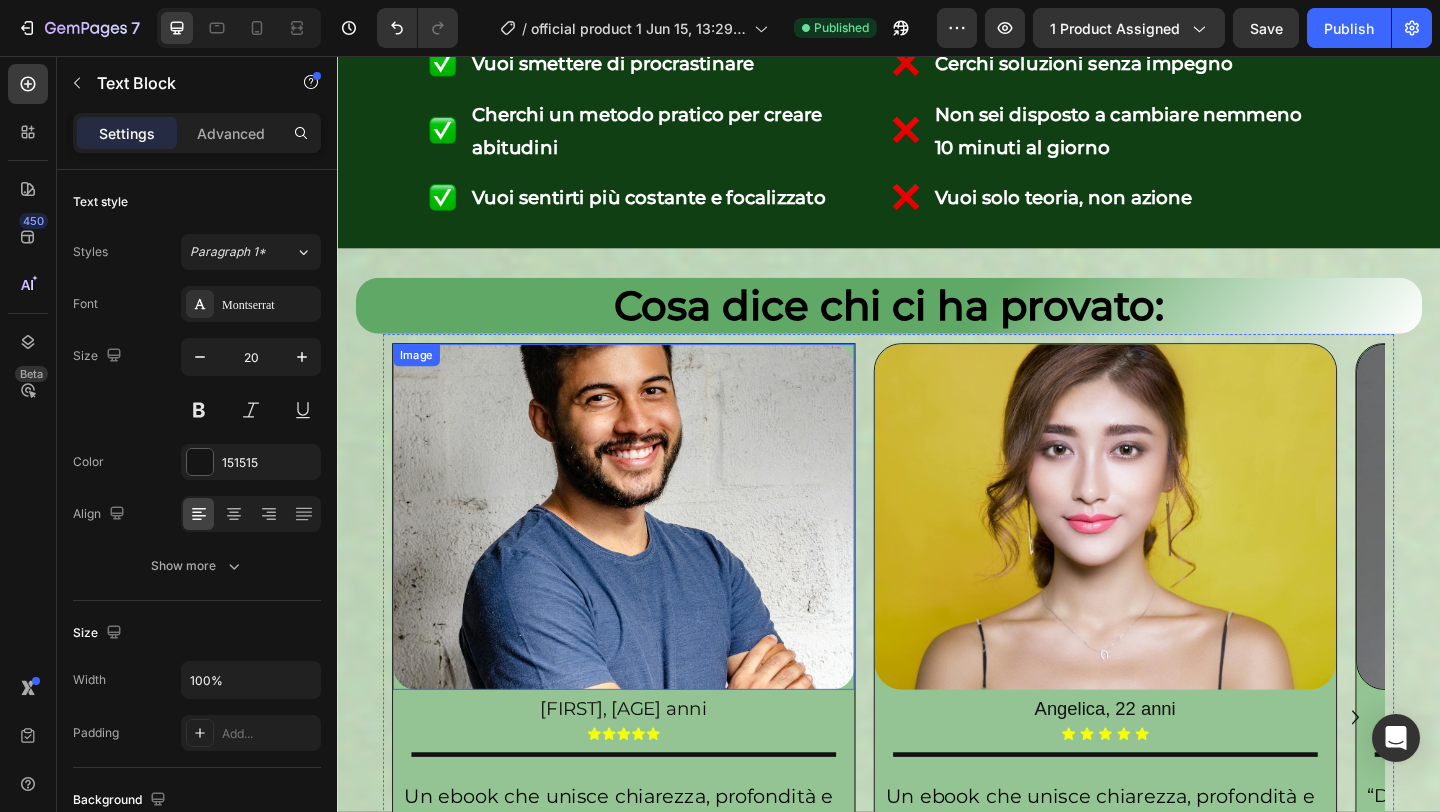 scroll, scrollTop: 0, scrollLeft: 0, axis: both 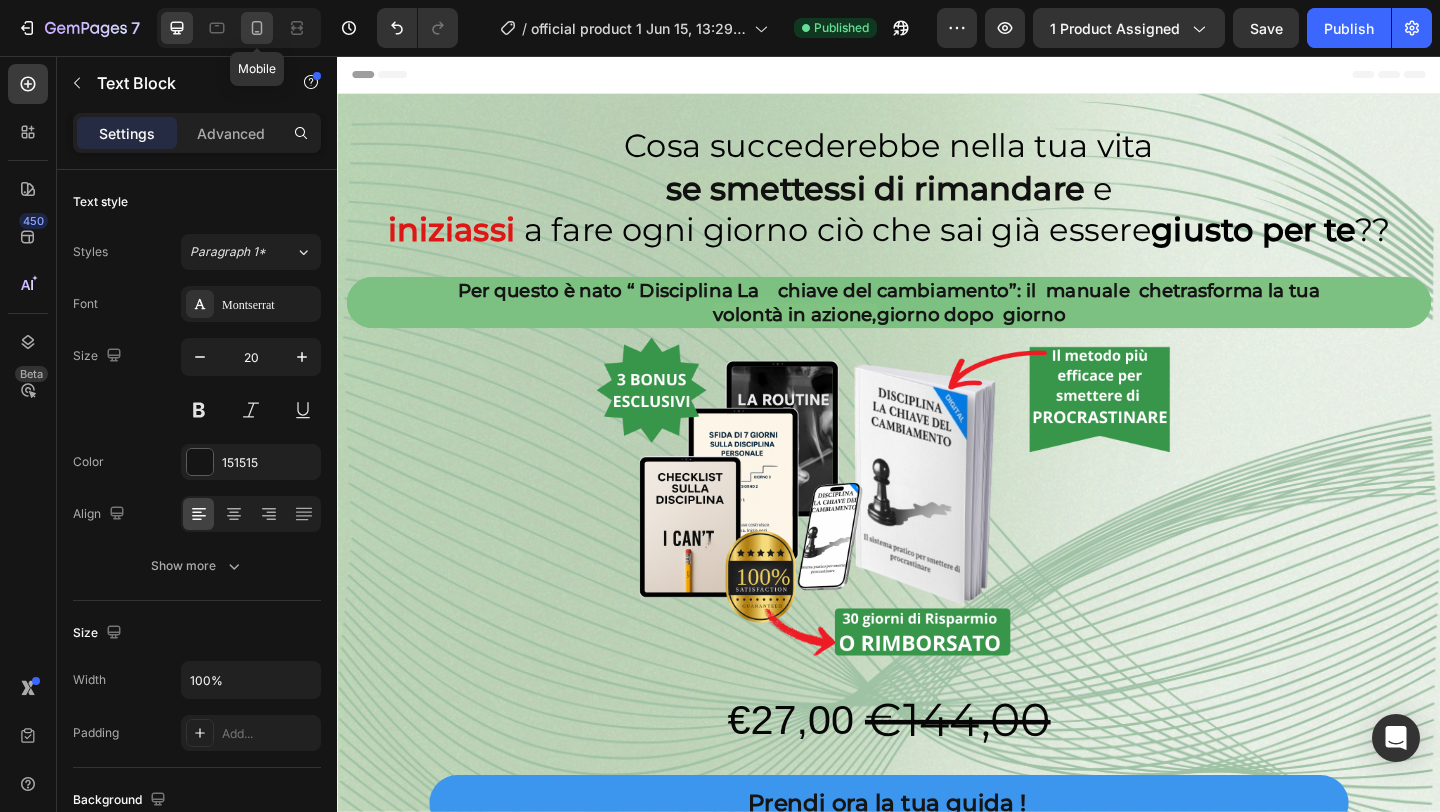 click 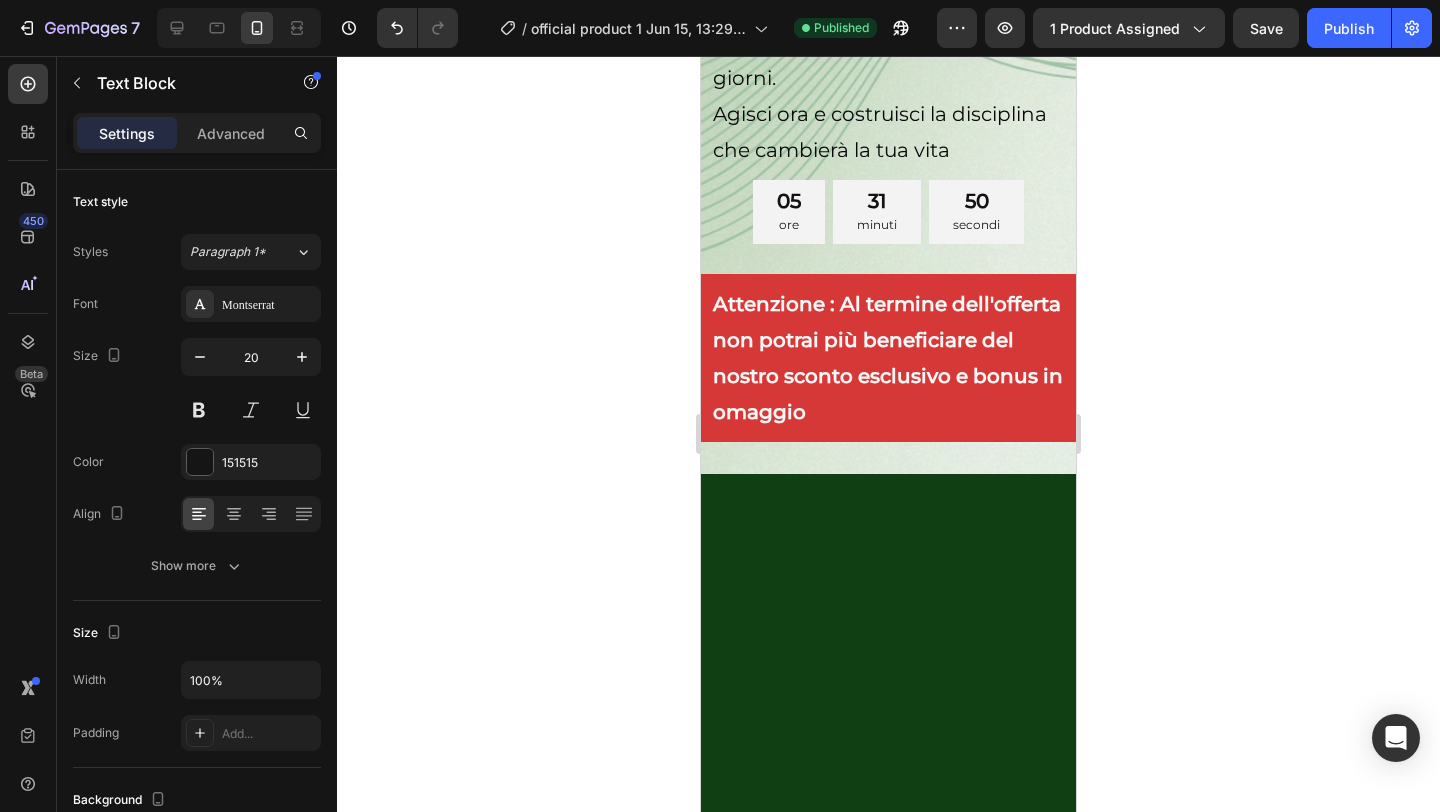 scroll, scrollTop: 0, scrollLeft: 0, axis: both 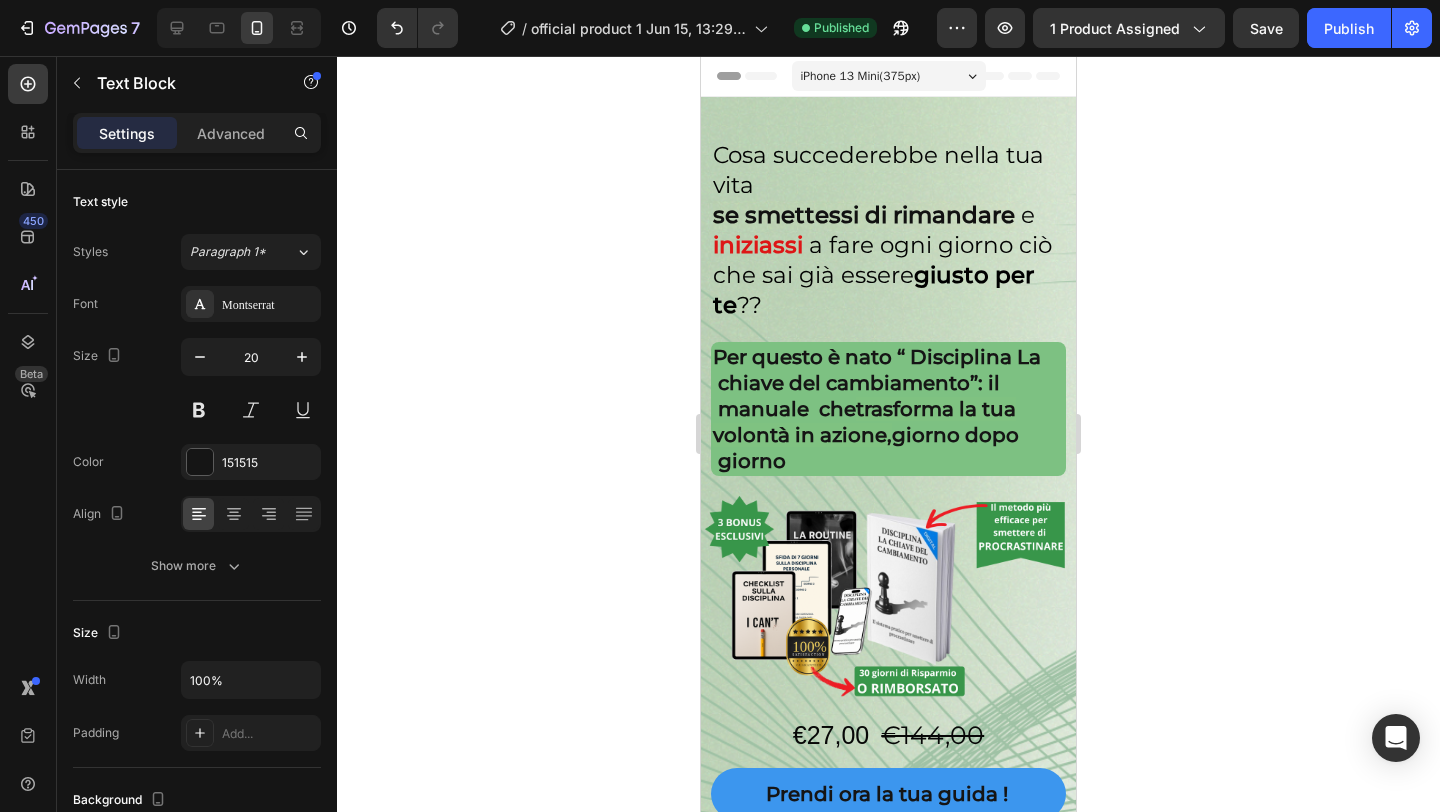 click on "iPhone 13 Mini  ( 375 px)" at bounding box center (889, 76) 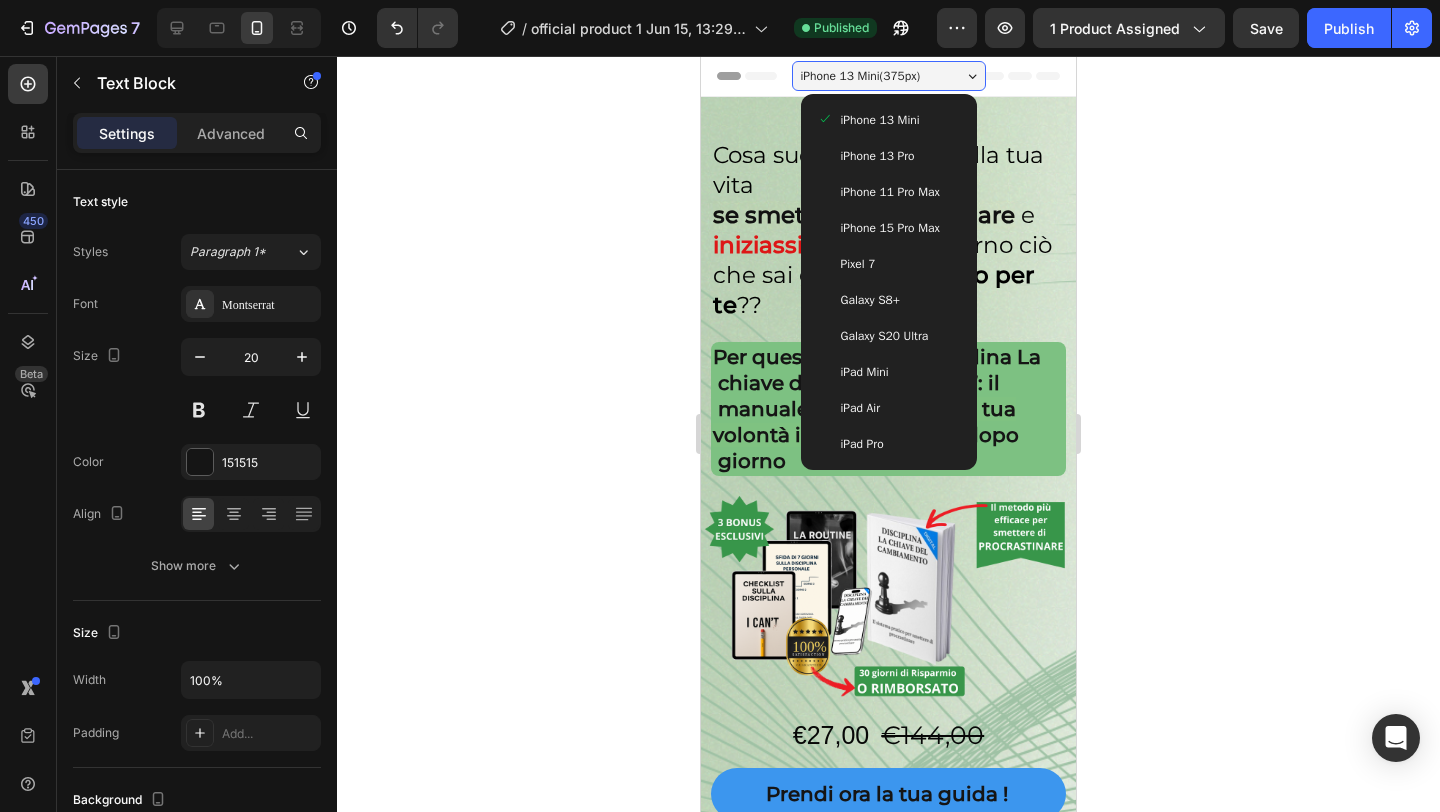 click on "iPhone 15 Pro Max" at bounding box center [890, 228] 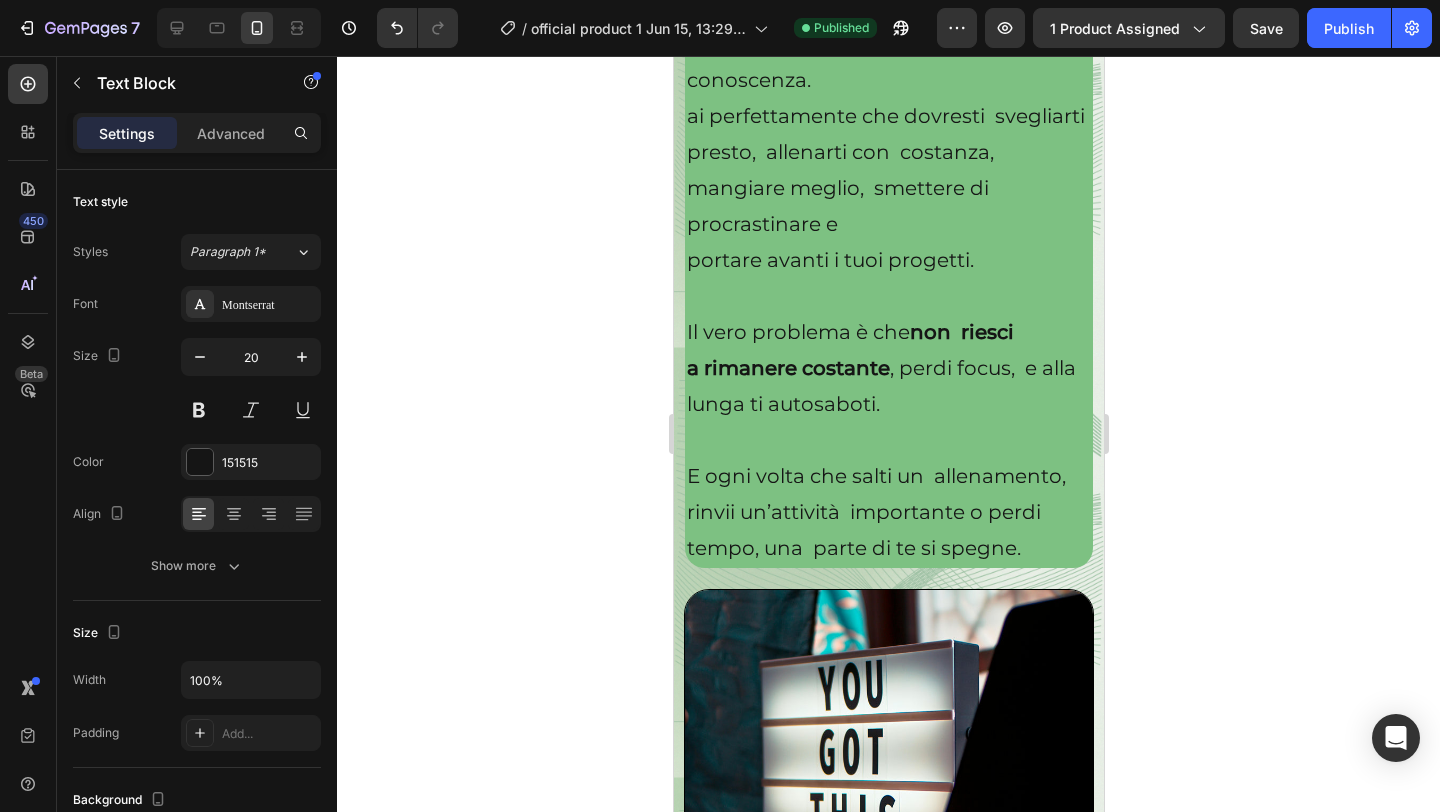 scroll, scrollTop: 3398, scrollLeft: 0, axis: vertical 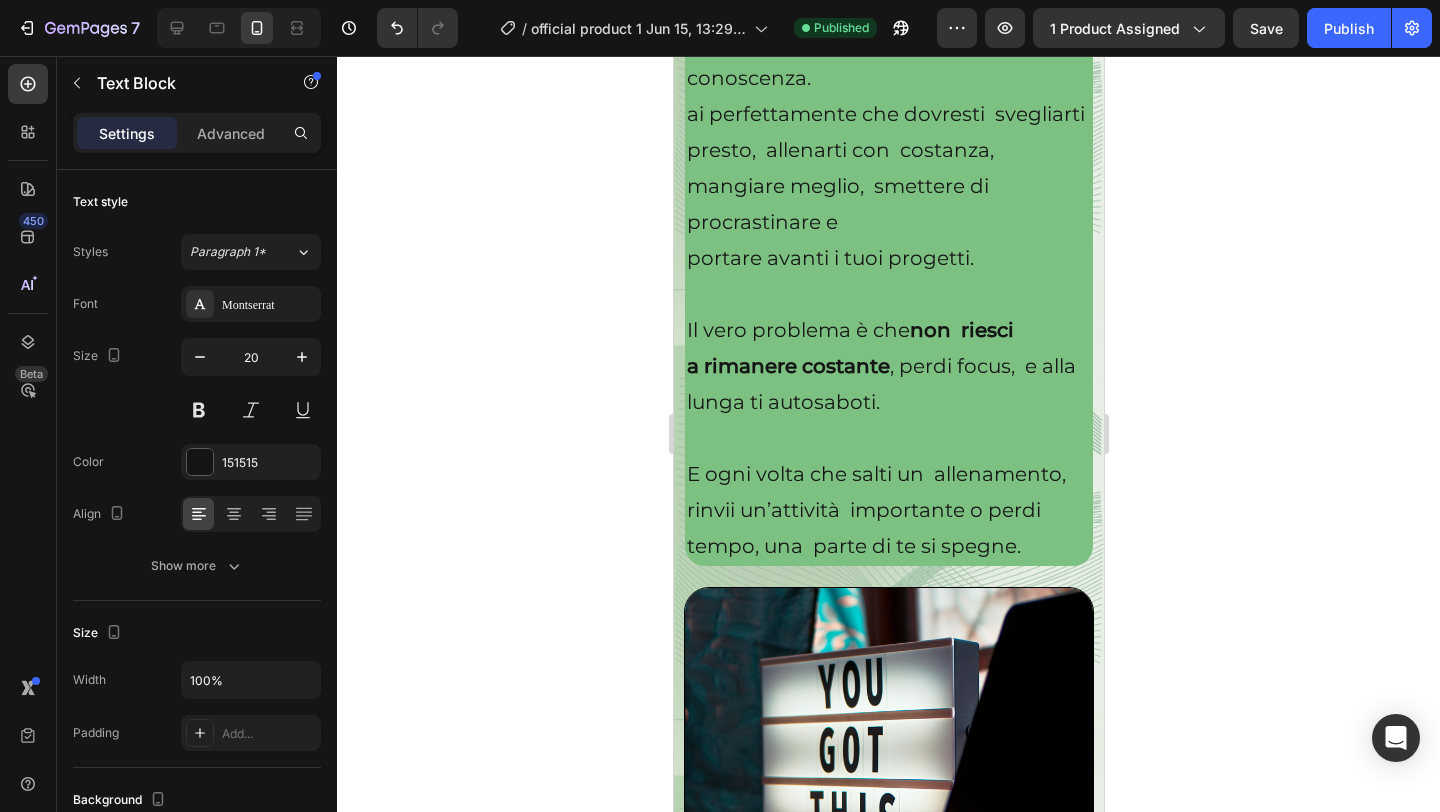 click on "Il tuo problema non è la  mancanza di conoscenza." at bounding box center (875, 60) 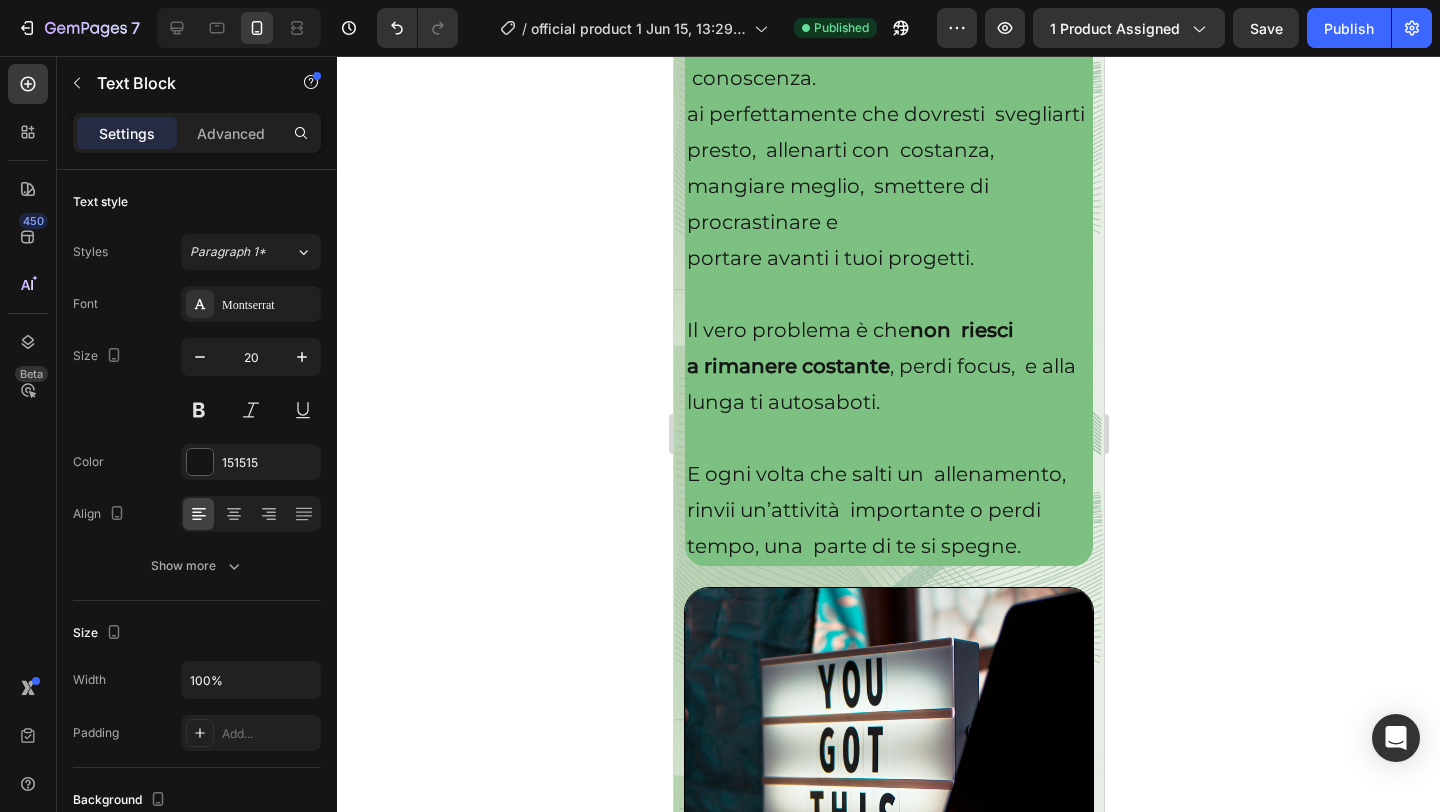 click on "So cosa devo fare, ma non riesco  a farlo”" at bounding box center (865, -12) 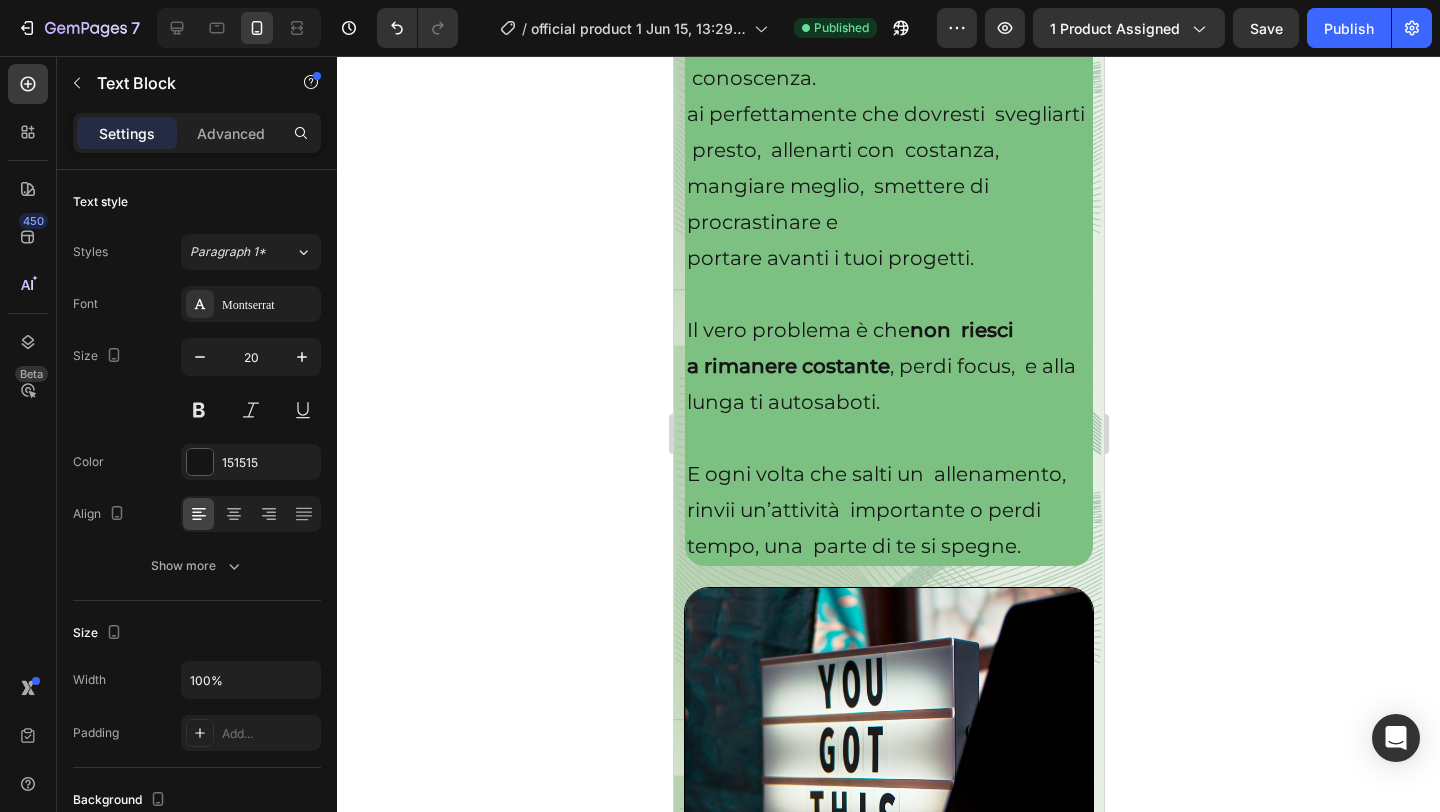 click on "ai perfettamente che dovresti  svegliarti  presto,  allenarti con  costanza, mangiare meglio,  smettere di procrastinare e" at bounding box center [885, 168] 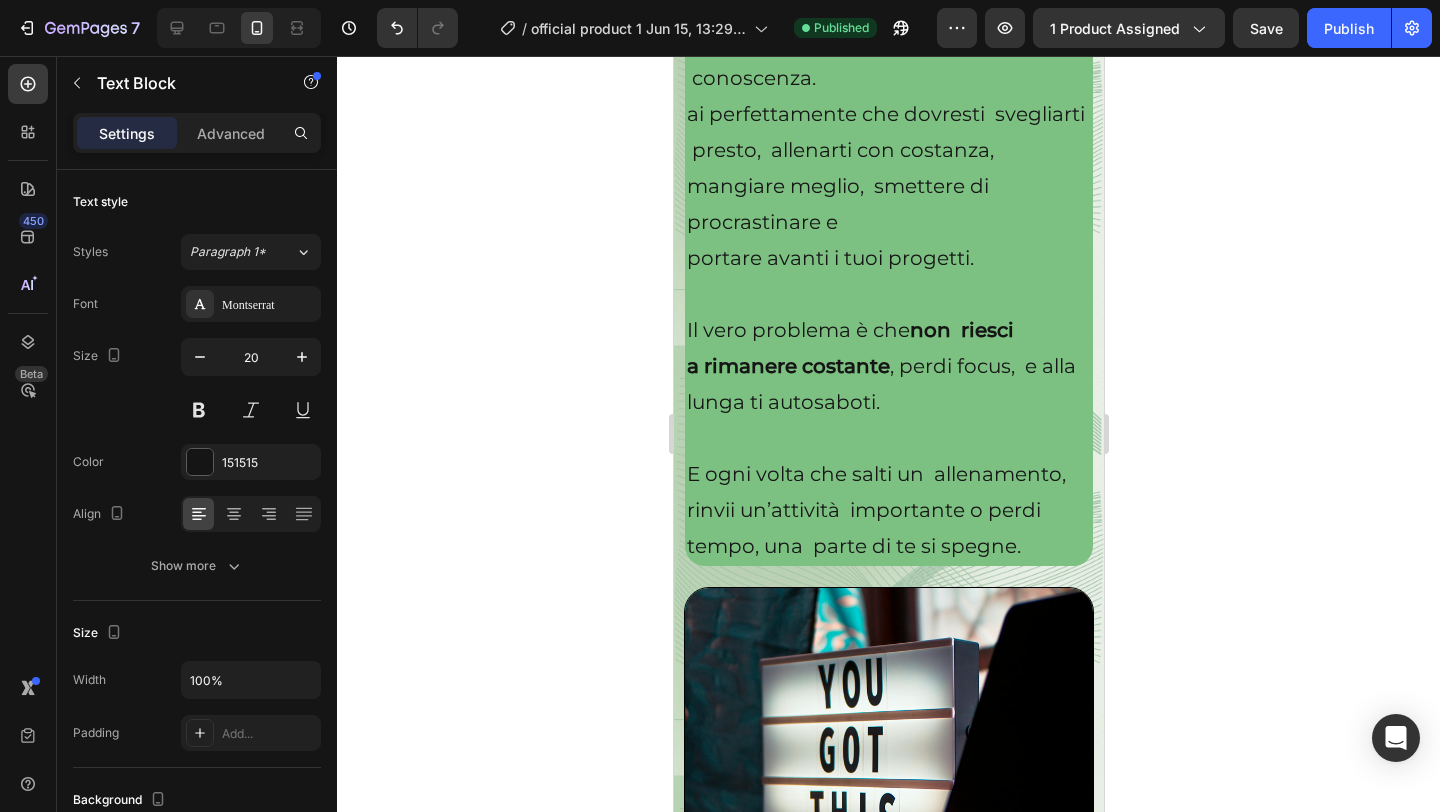 click on "ai perfettamente che dovresti  svegliarti  presto,  allenarti con costanza, mangiare meglio,  smettere di procrastinare e" at bounding box center [885, 168] 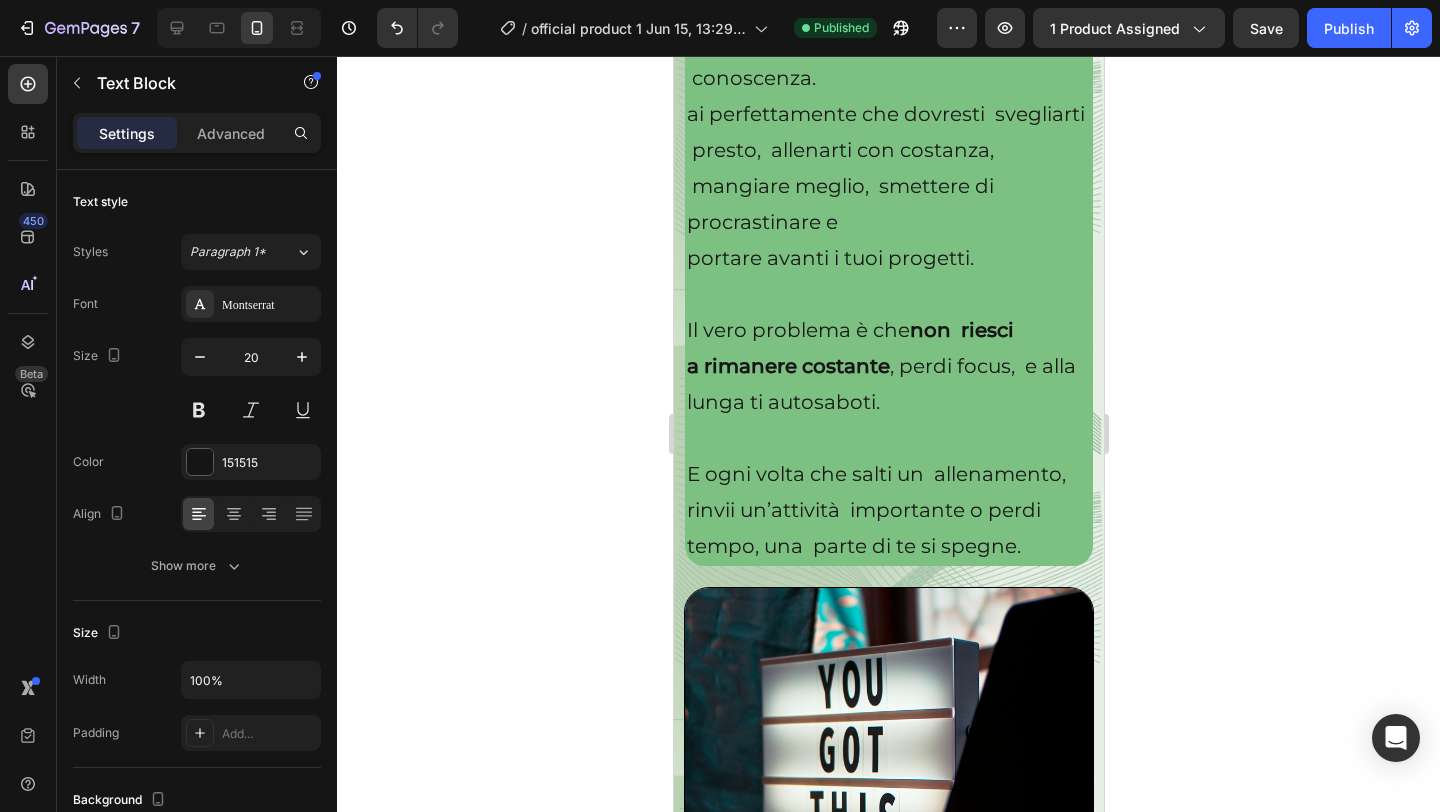 click on "ai perfettamente che dovresti  svegliarti  presto,  allenarti con costanza,  mangiare meglio,  smettere di procrastinare e" at bounding box center [885, 168] 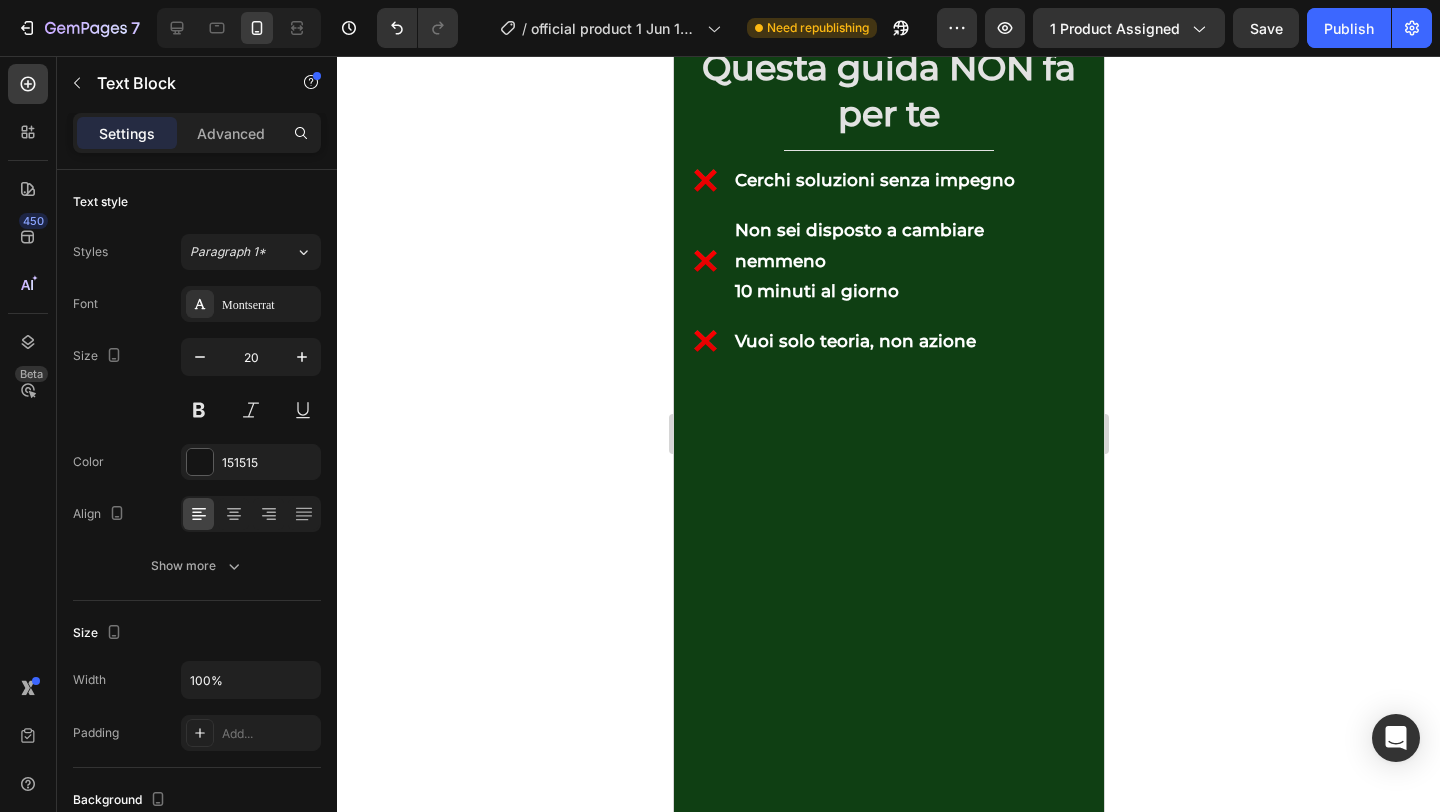 scroll, scrollTop: 0, scrollLeft: 0, axis: both 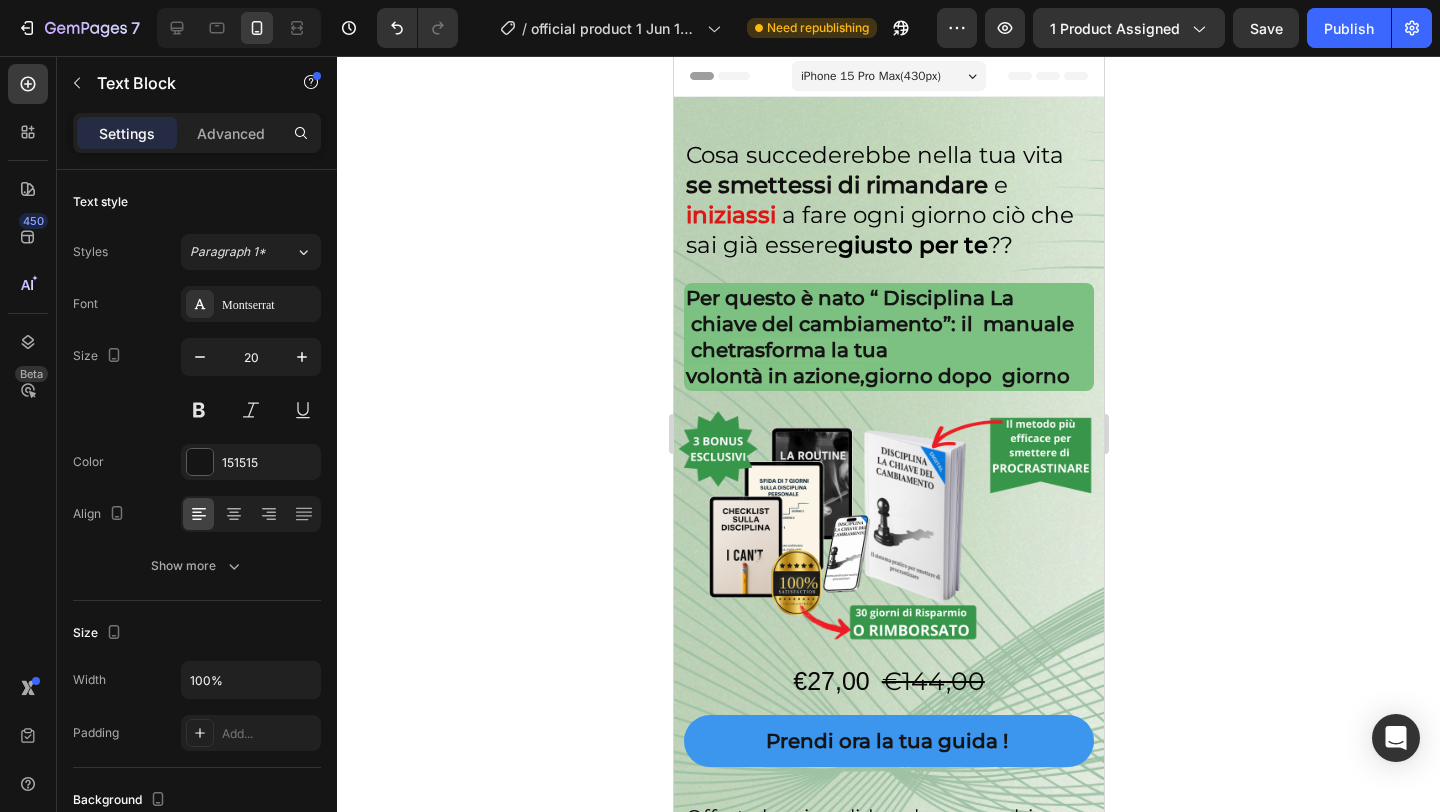click on "iPhone 15 Pro Max  ( 430 px)" at bounding box center (888, 76) 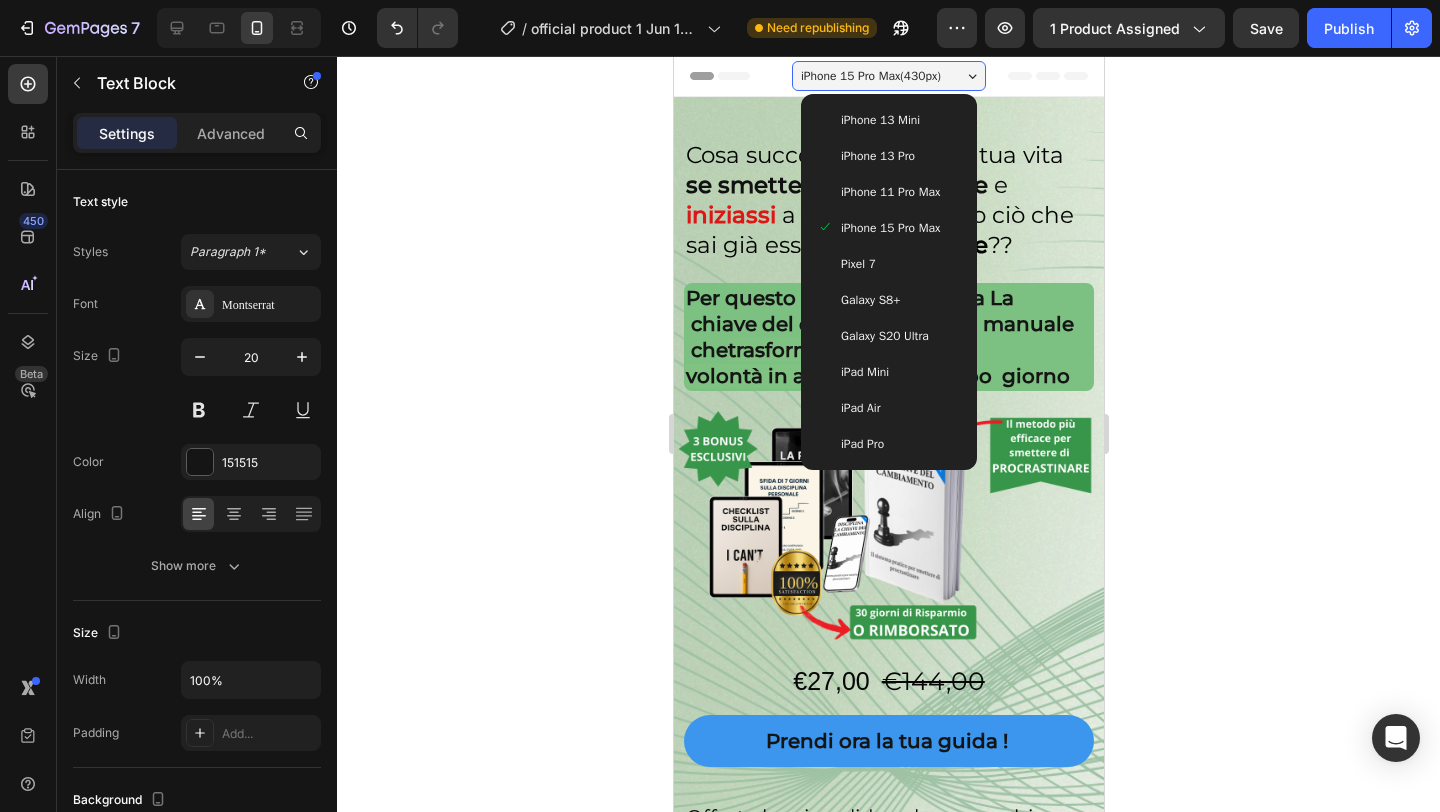 click on "iPhone 13 Mini" at bounding box center [879, 120] 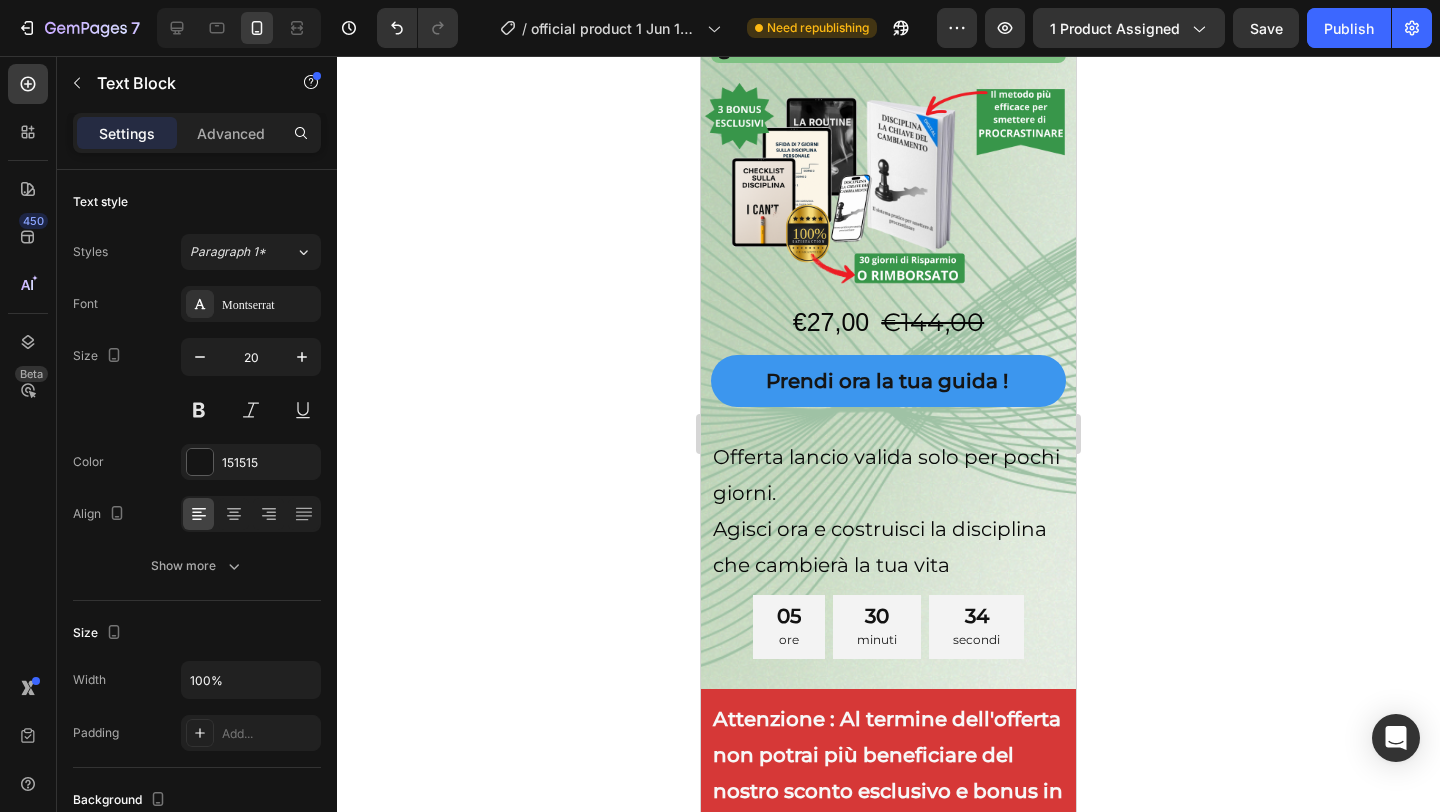 scroll, scrollTop: 0, scrollLeft: 0, axis: both 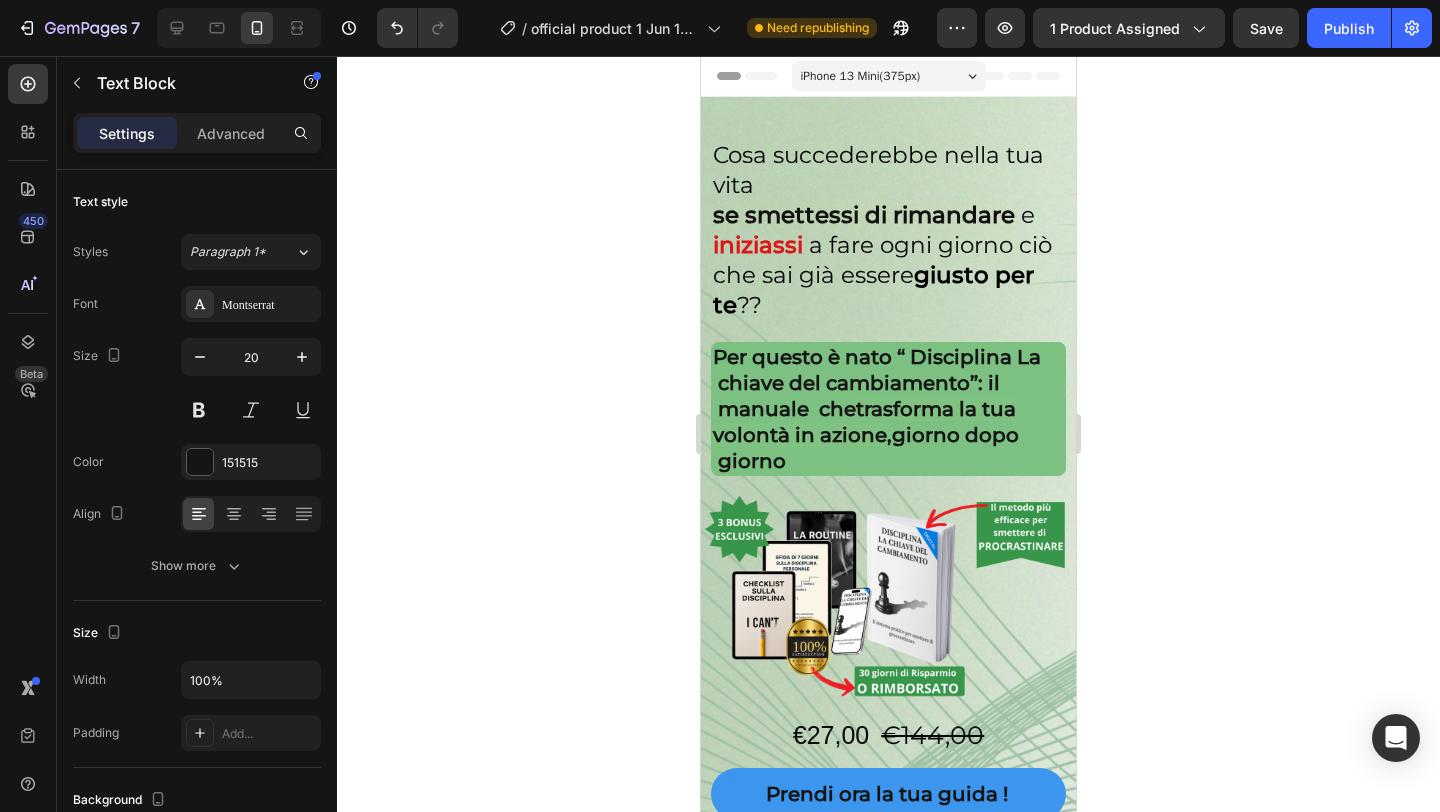 click on "iPhone 13 Mini  ( 375 px)" at bounding box center [889, 76] 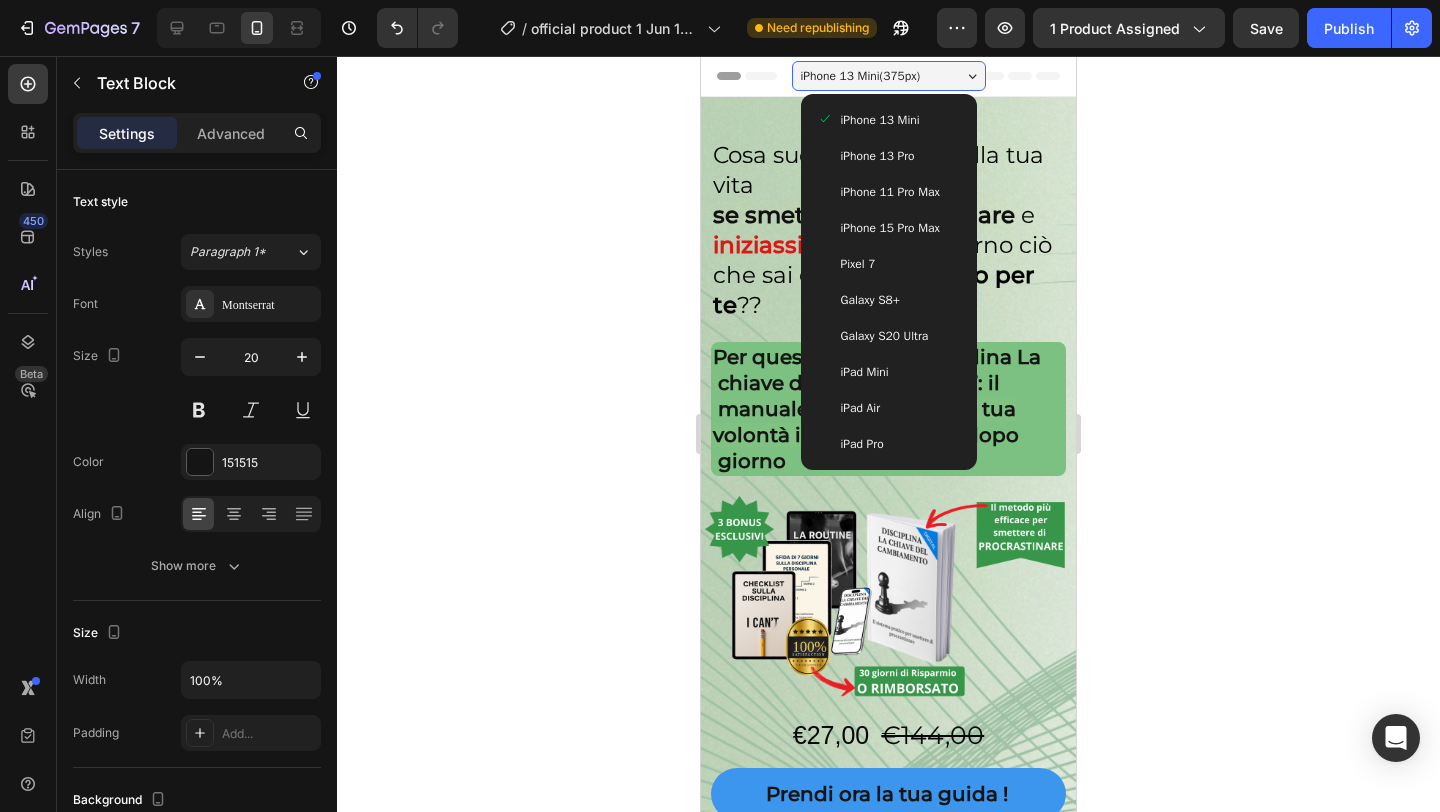 click on "iPhone 15 Pro Max" at bounding box center [890, 228] 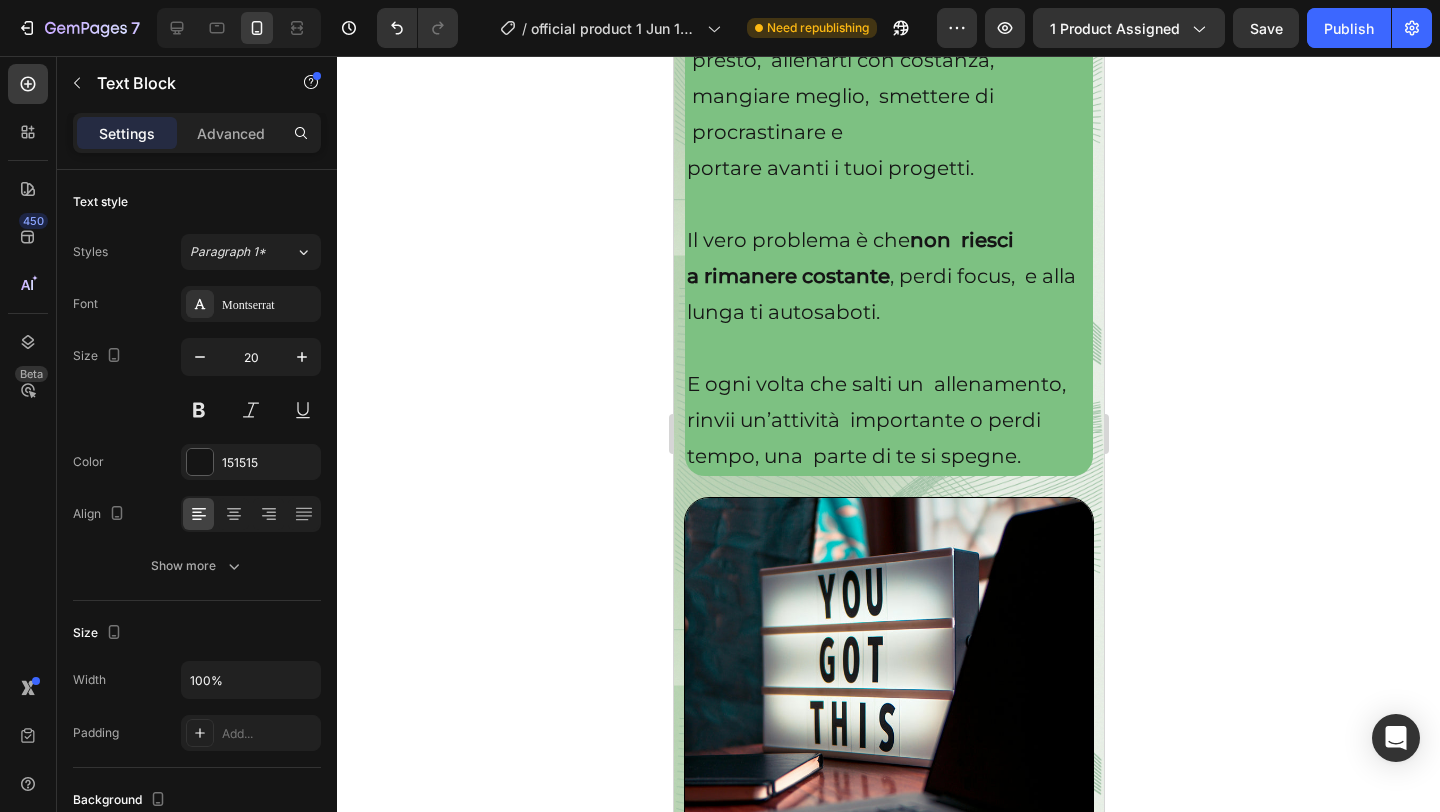 scroll, scrollTop: 3810, scrollLeft: 0, axis: vertical 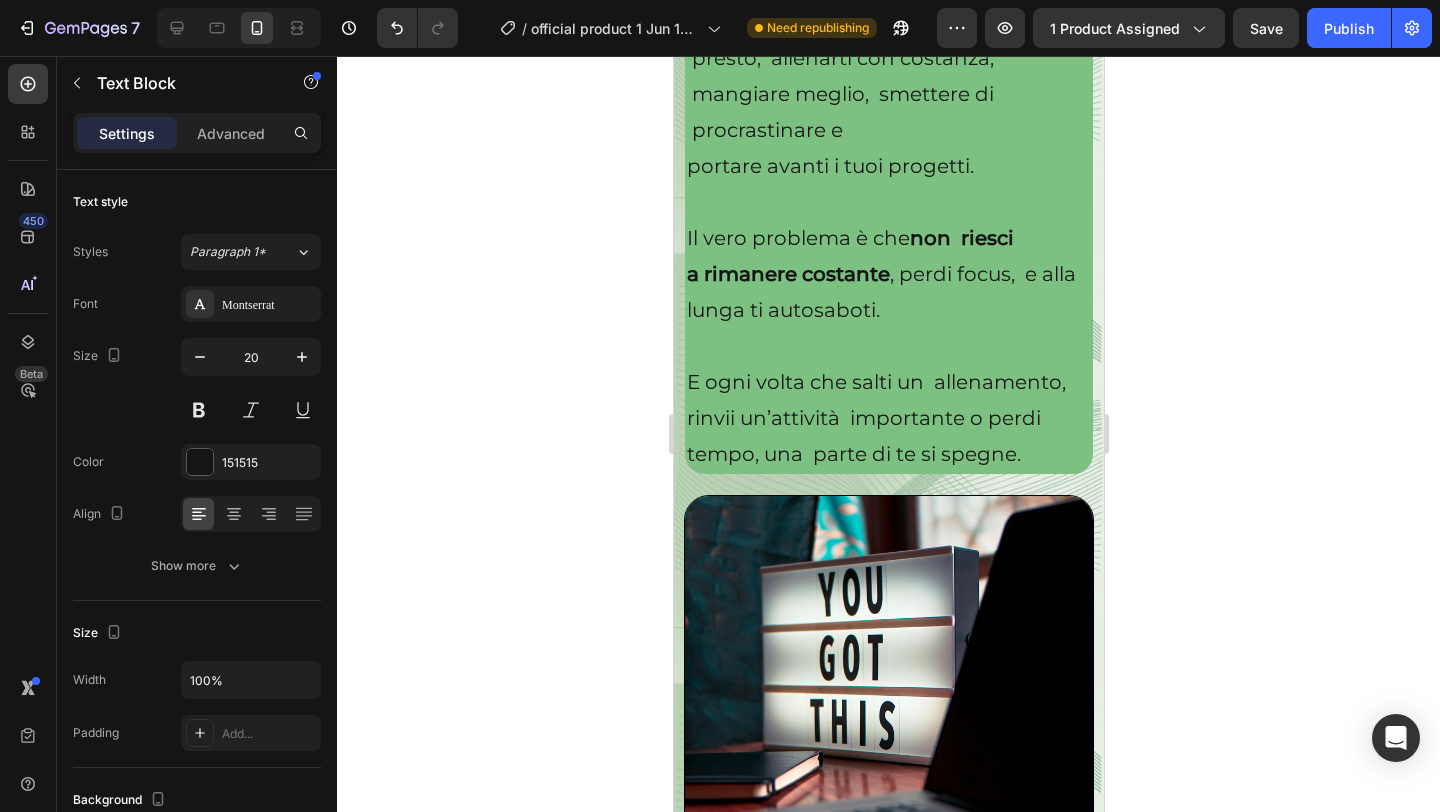 click on "E ogni volta che salti un  allenamento, rinvii un’attività  importante o perdi tempo, una  parte di te si spegne." at bounding box center (875, 418) 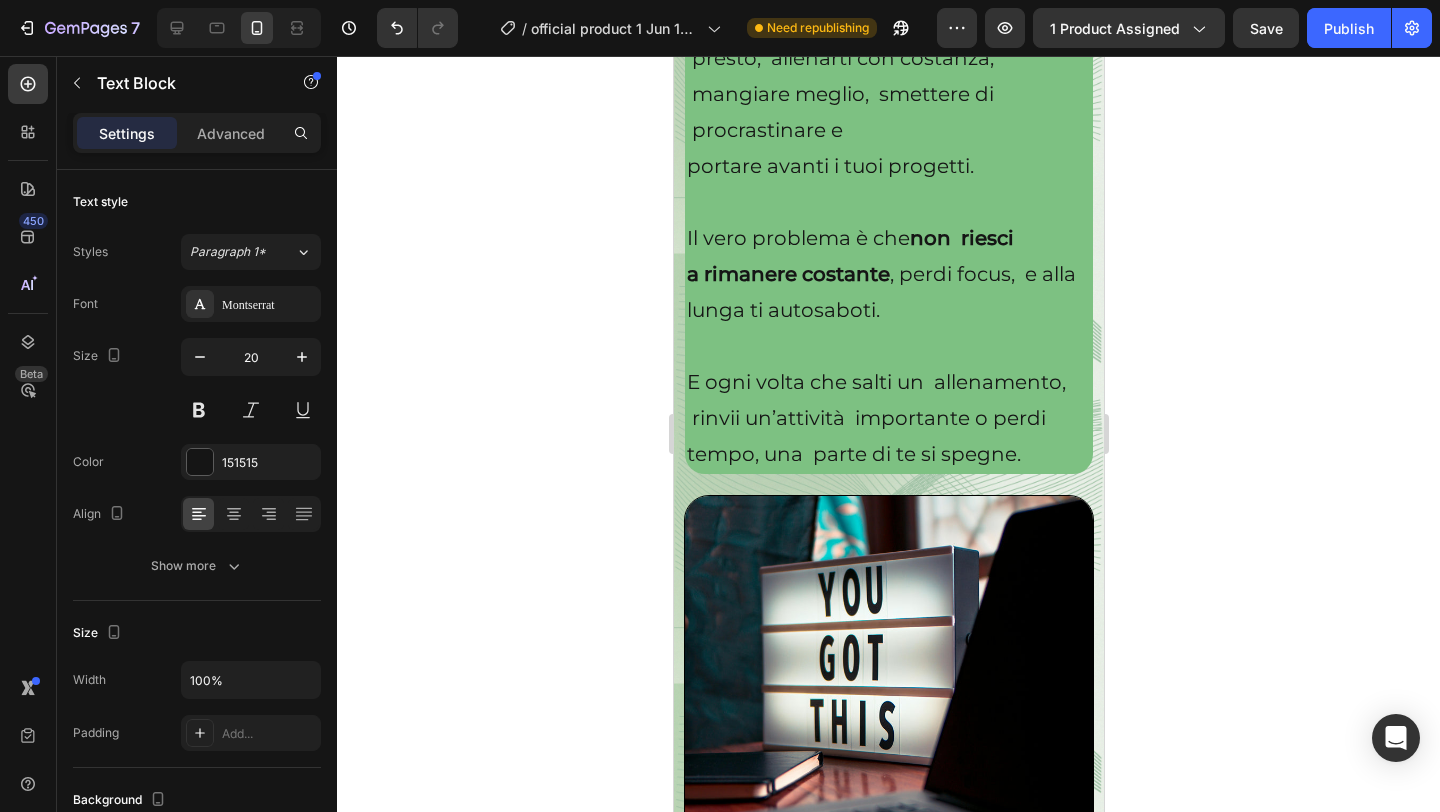 click on "E ogni volta che salti un  allenamento,  rinvii un’attività  importante o perdi tempo, una  parte di te si spegne." at bounding box center (875, 418) 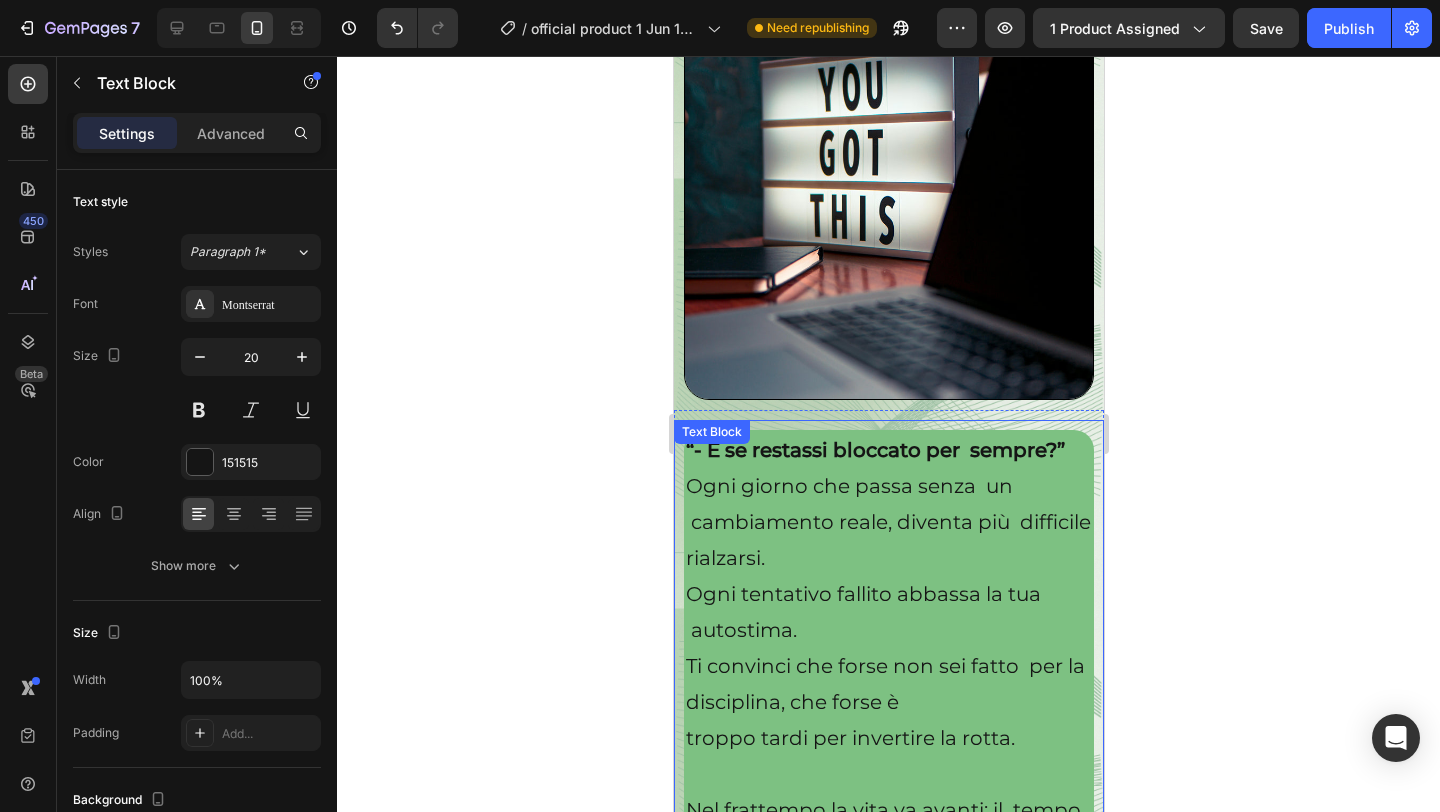 scroll, scrollTop: 4316, scrollLeft: 0, axis: vertical 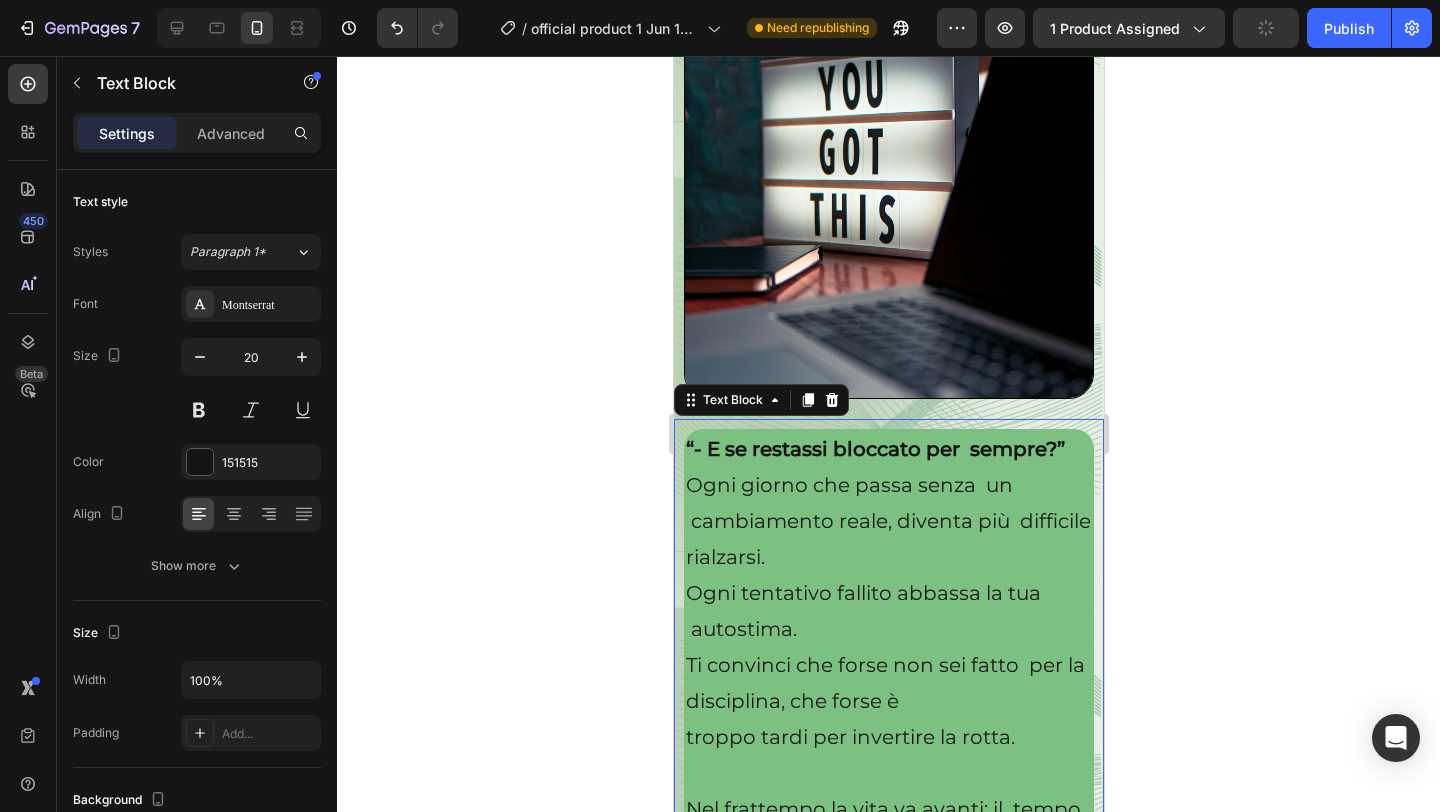 click on "Ogni giorno che passa senza  un  cambiamento reale, diventa più  difficile rialzarsi.  Ogni tentativo fallito abbassa la tua  autostima." at bounding box center (888, 557) 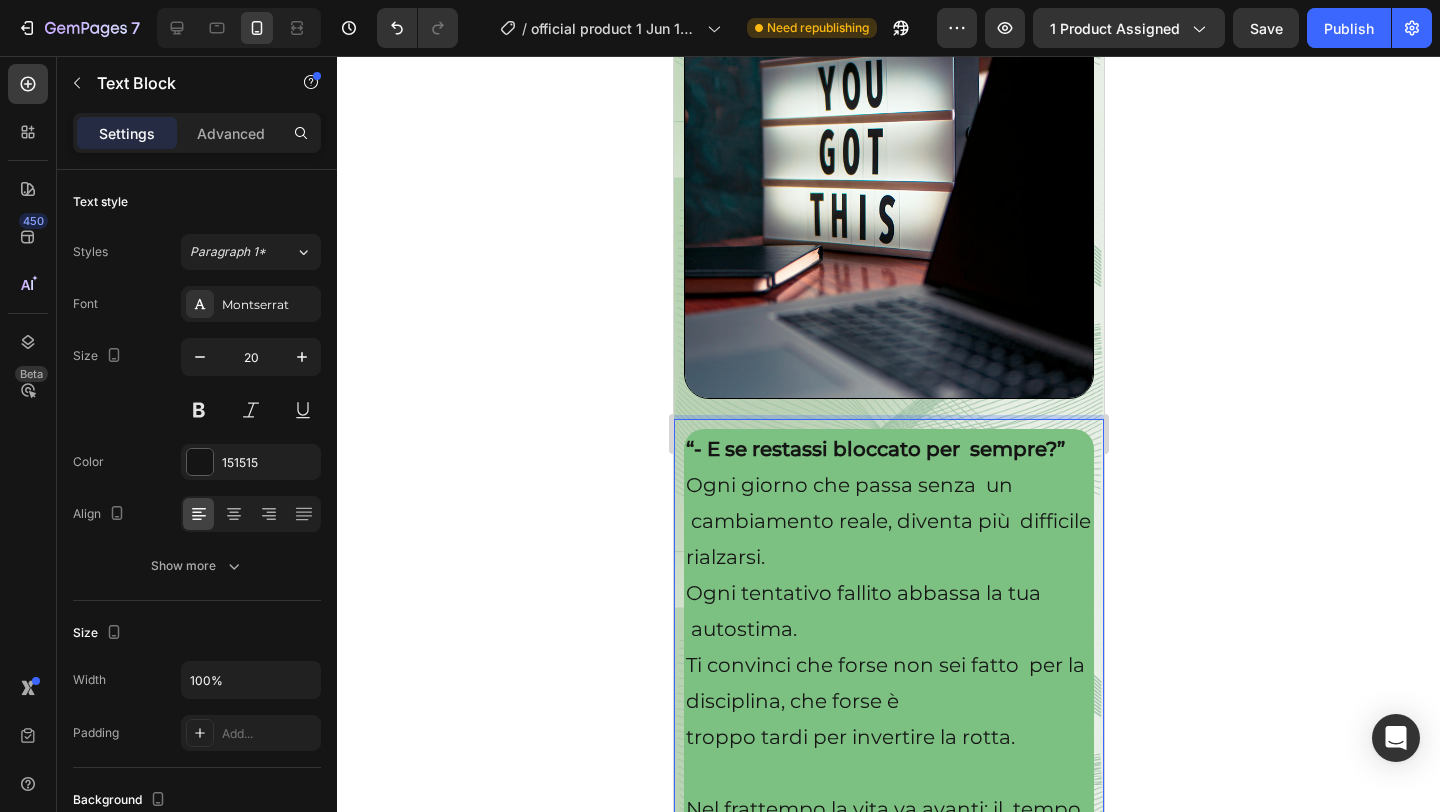 click on "Ogni giorno che passa senza  un  cambiamento reale, diventa più  difficile rialzarsi.  Ogni tentativo fallito abbassa la tua  autostima." at bounding box center [888, 557] 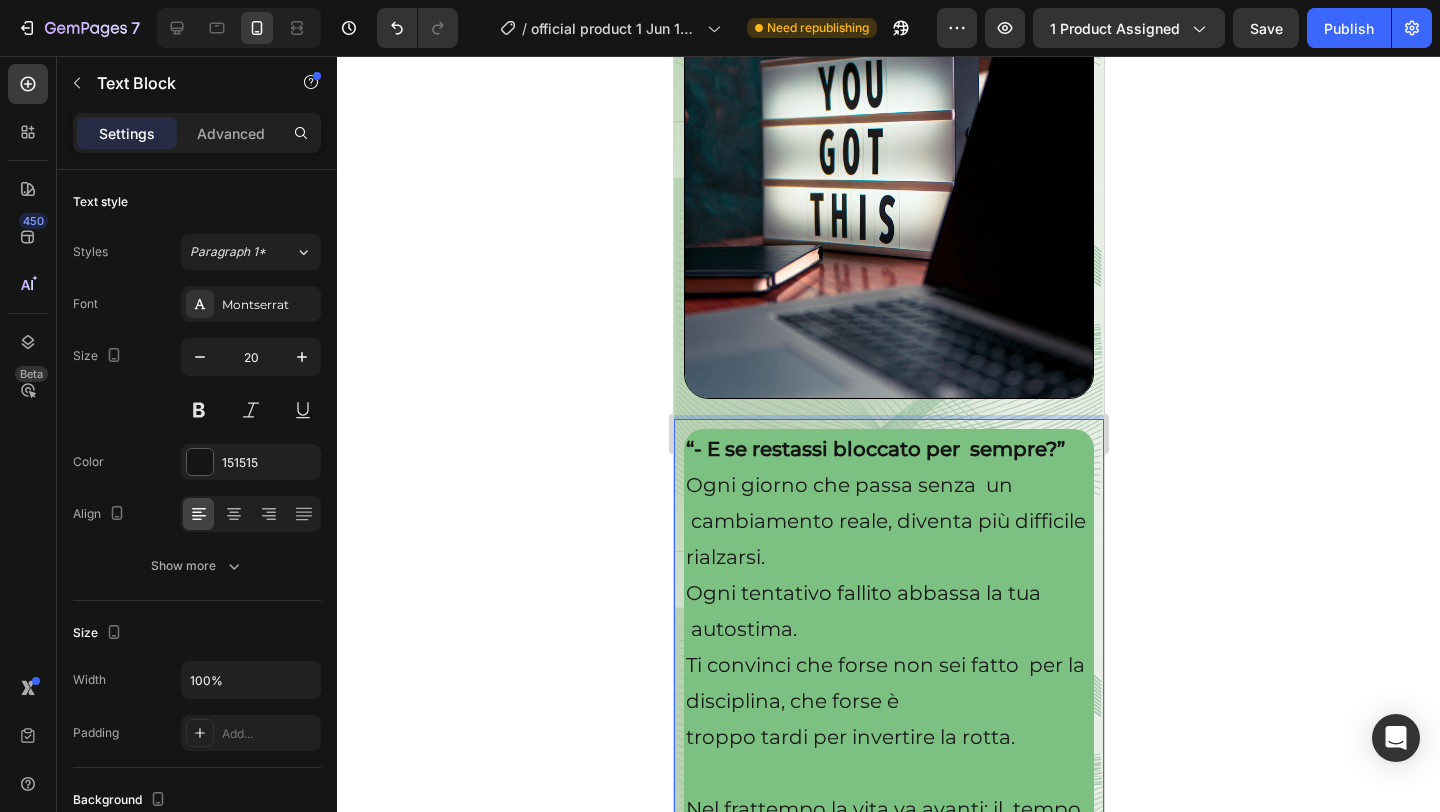 click on "Ogni giorno che passa senza  un  cambiamento reale, diventa più difficile rialzarsi.  Ogni tentativo fallito abbassa la tua  autostima." at bounding box center [888, 557] 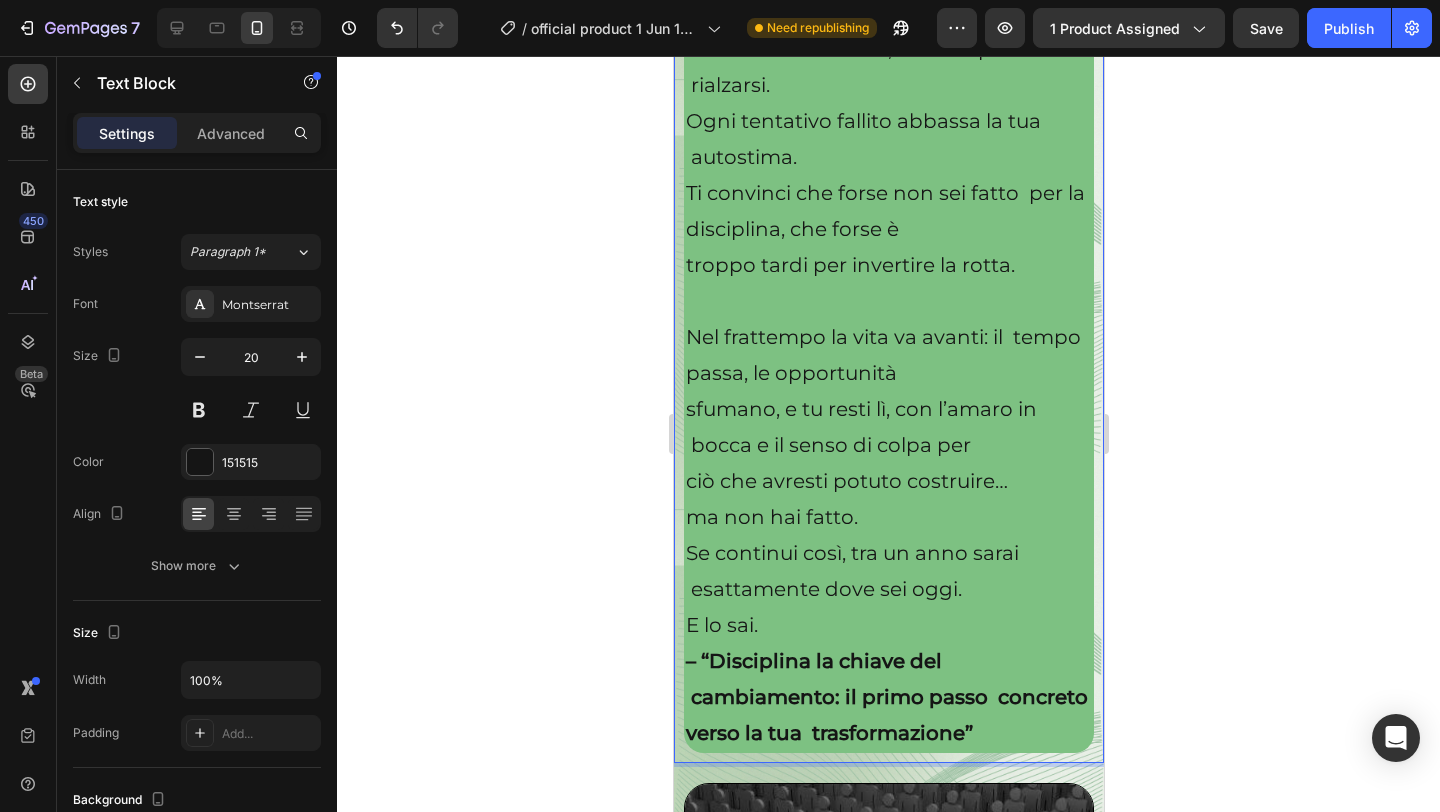 scroll, scrollTop: 5005, scrollLeft: 0, axis: vertical 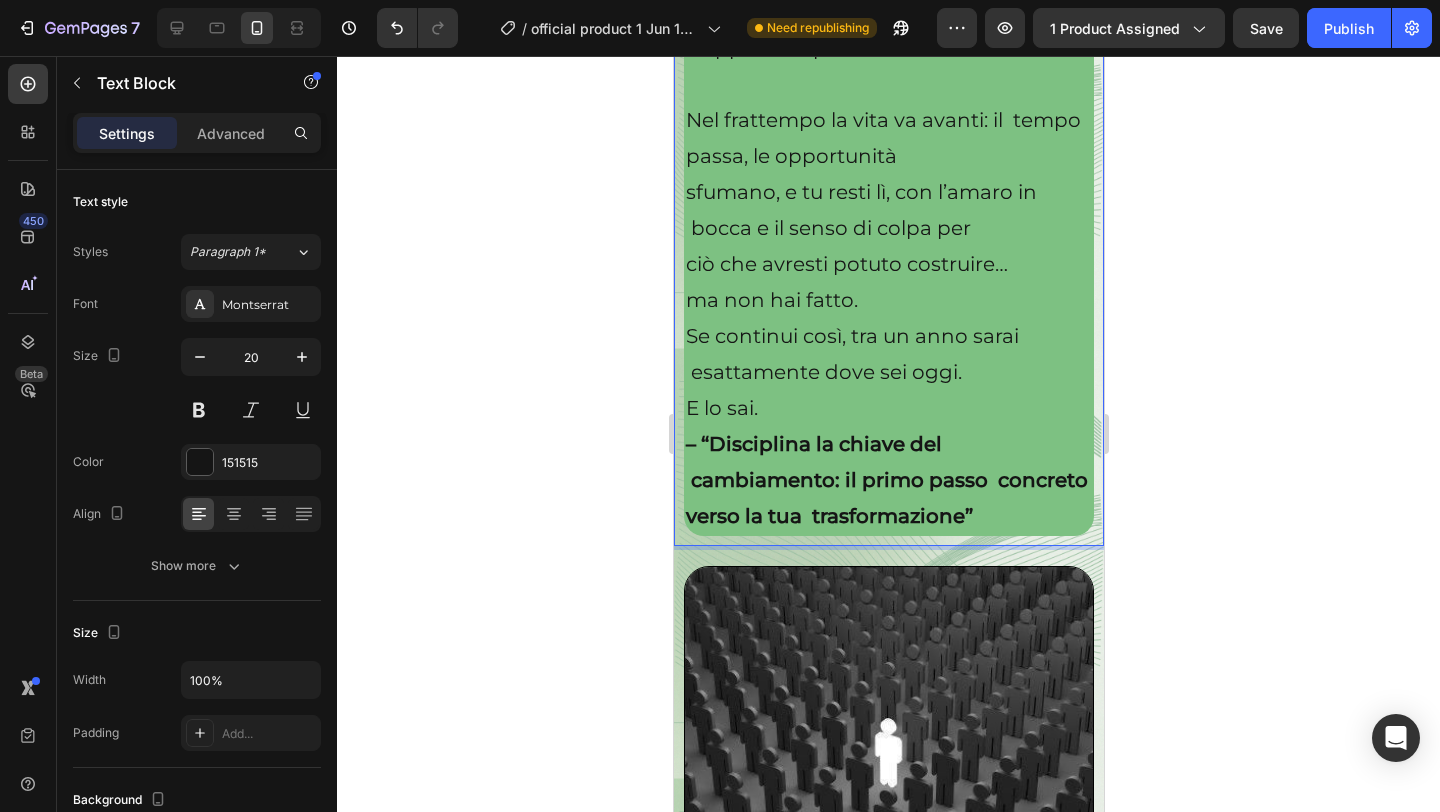 click on "– “Disciplina la chiave del  cambiamento: il primo passo  concreto verso la tua  trasformazione”" at bounding box center (886, 480) 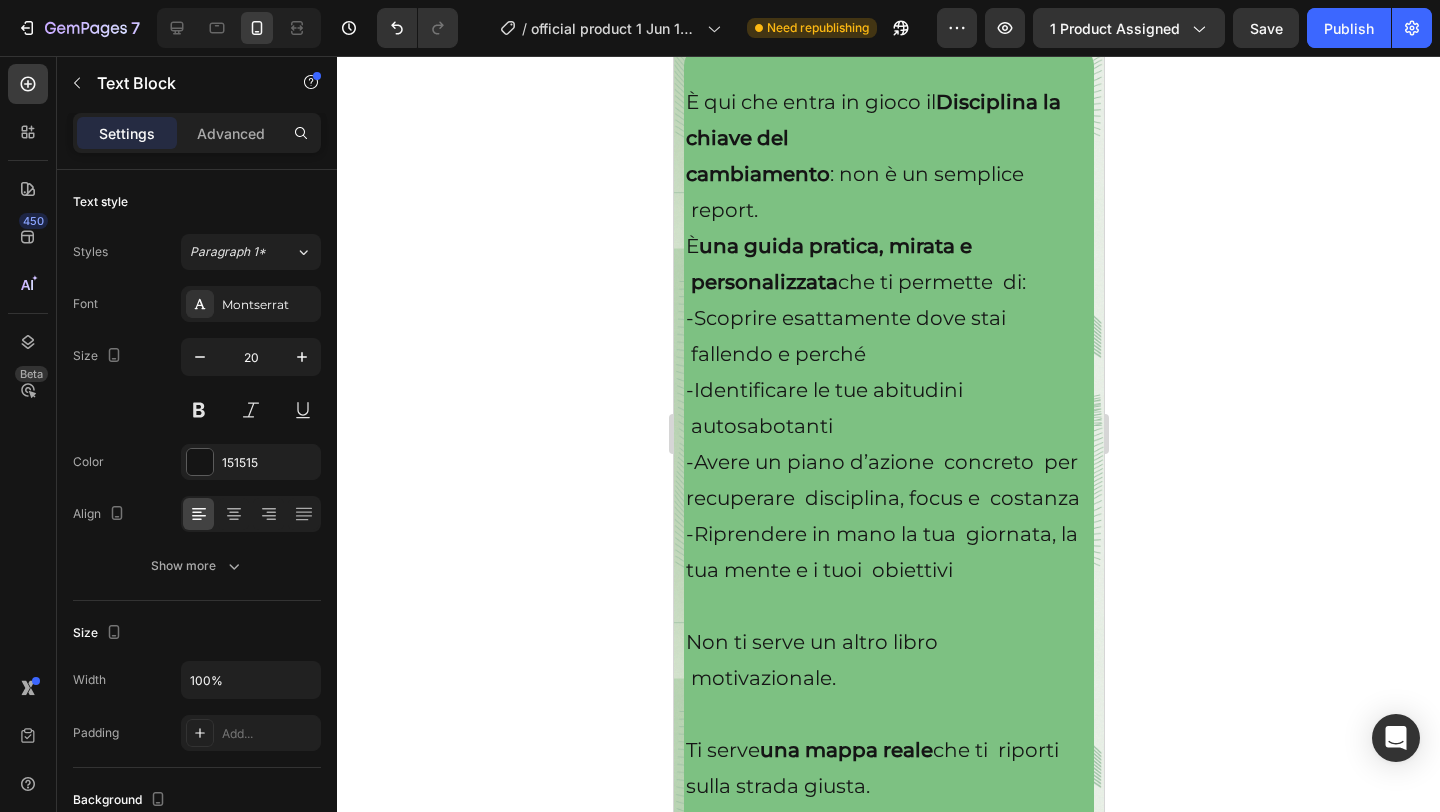 scroll, scrollTop: 6111, scrollLeft: 0, axis: vertical 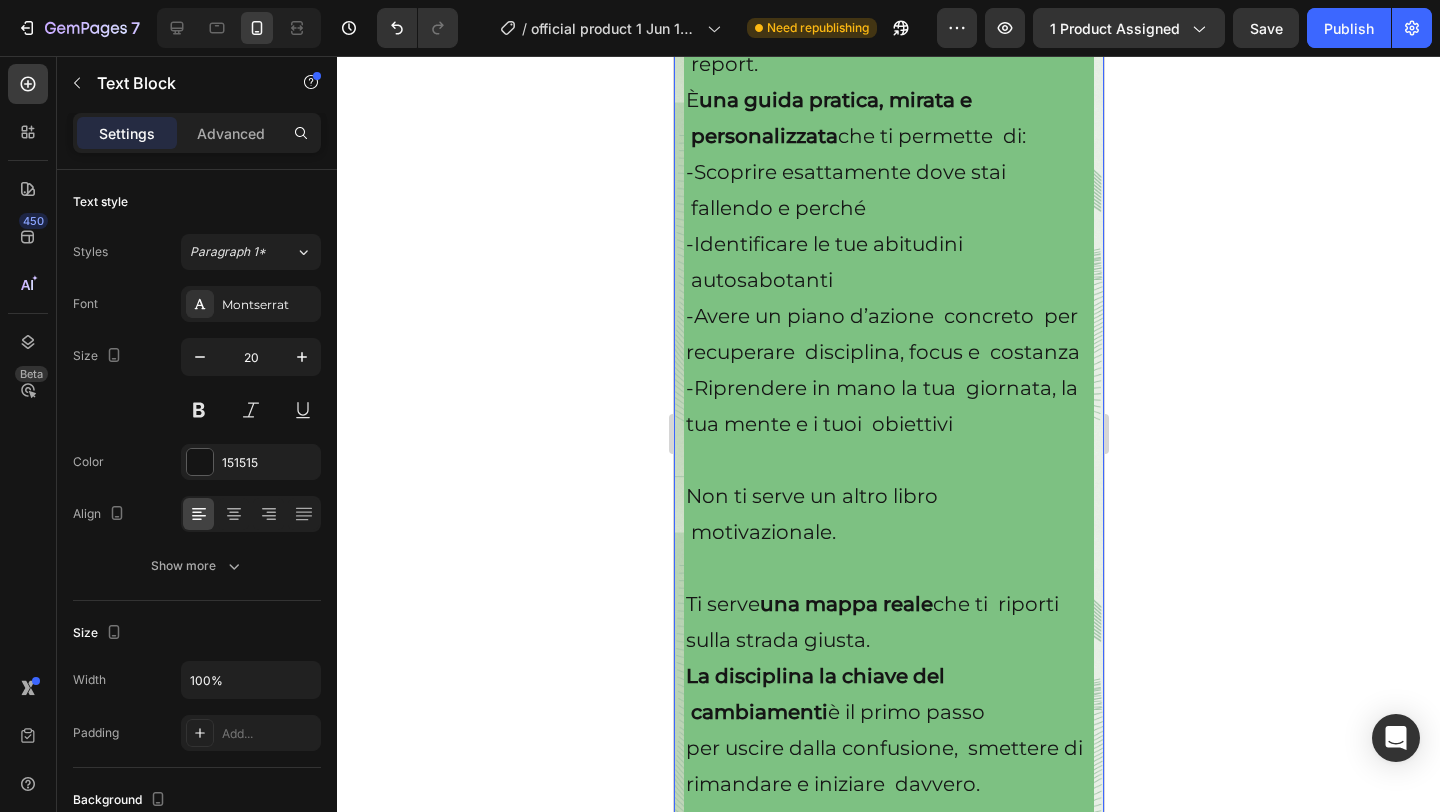 click on "Ti serve  una mappa reale  che ti  riporti sulla strada giusta." at bounding box center (888, 622) 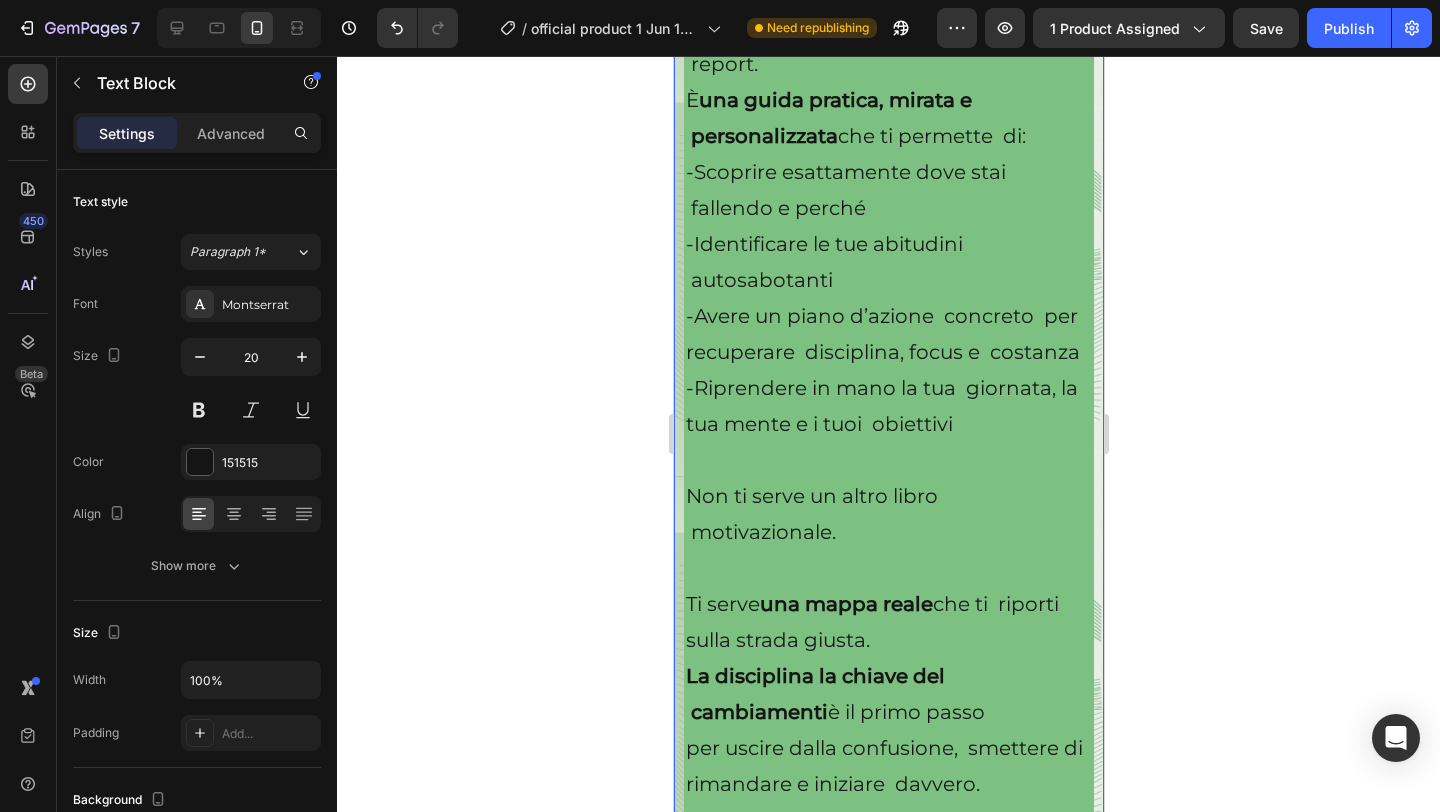 click on "Ti serve  una mappa reale  che ti  riporti sulla strada giusta." at bounding box center (888, 622) 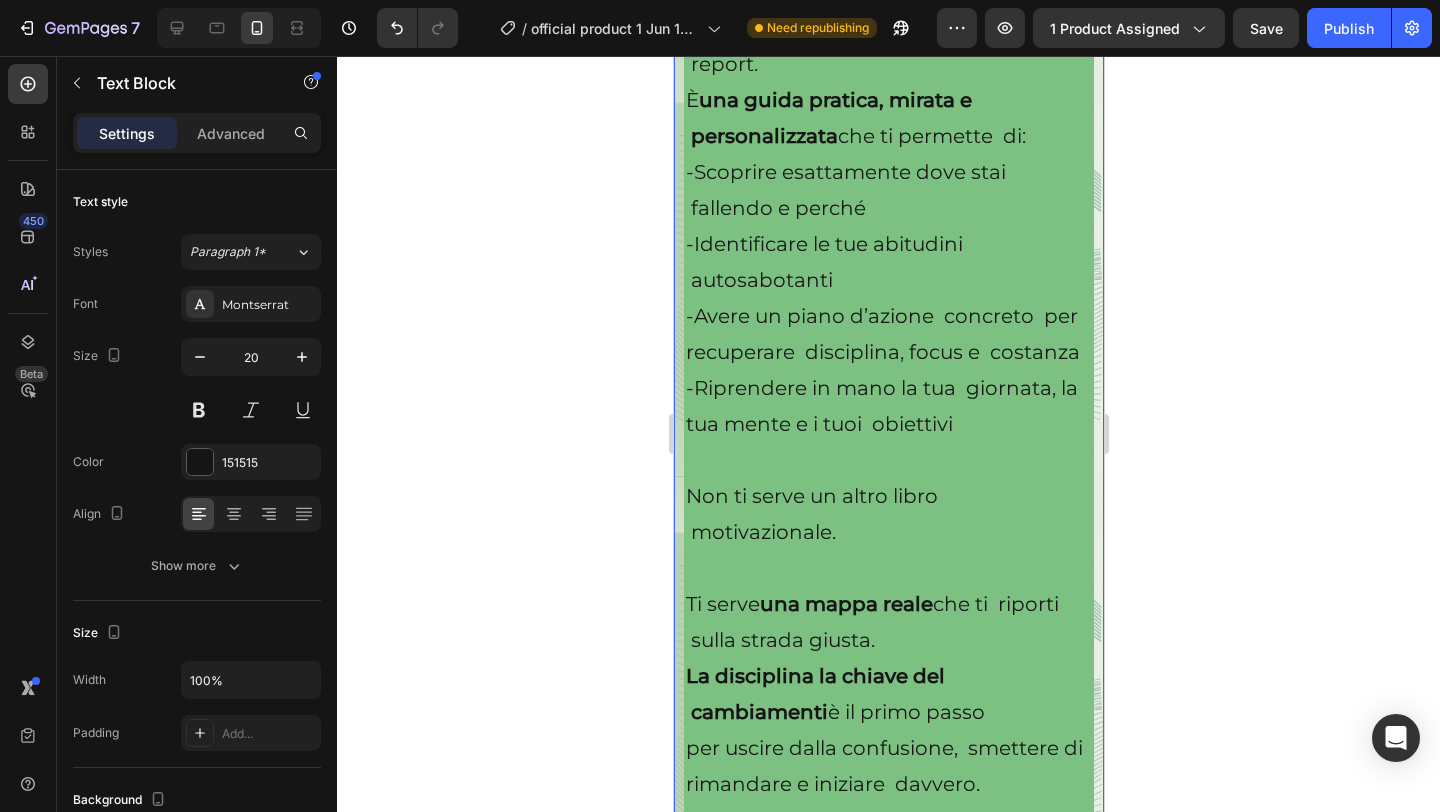 click on "per uscire dalla confusione,  smettere di rimandare e iniziare  davvero." at bounding box center [888, 766] 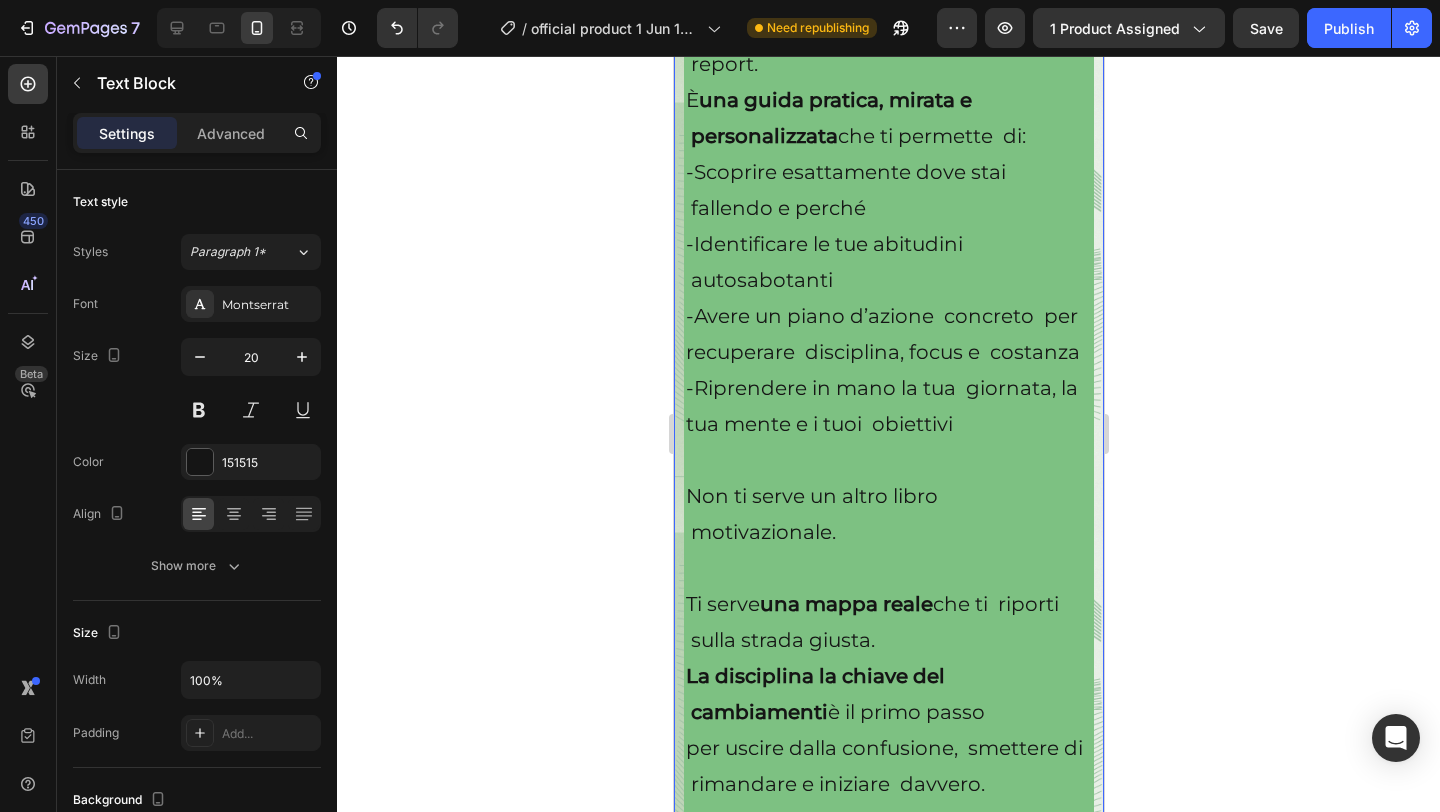 click on "-Riprendere in mano la tua  giornata, la tua mente e i tuoi  obiettivi" at bounding box center [888, 406] 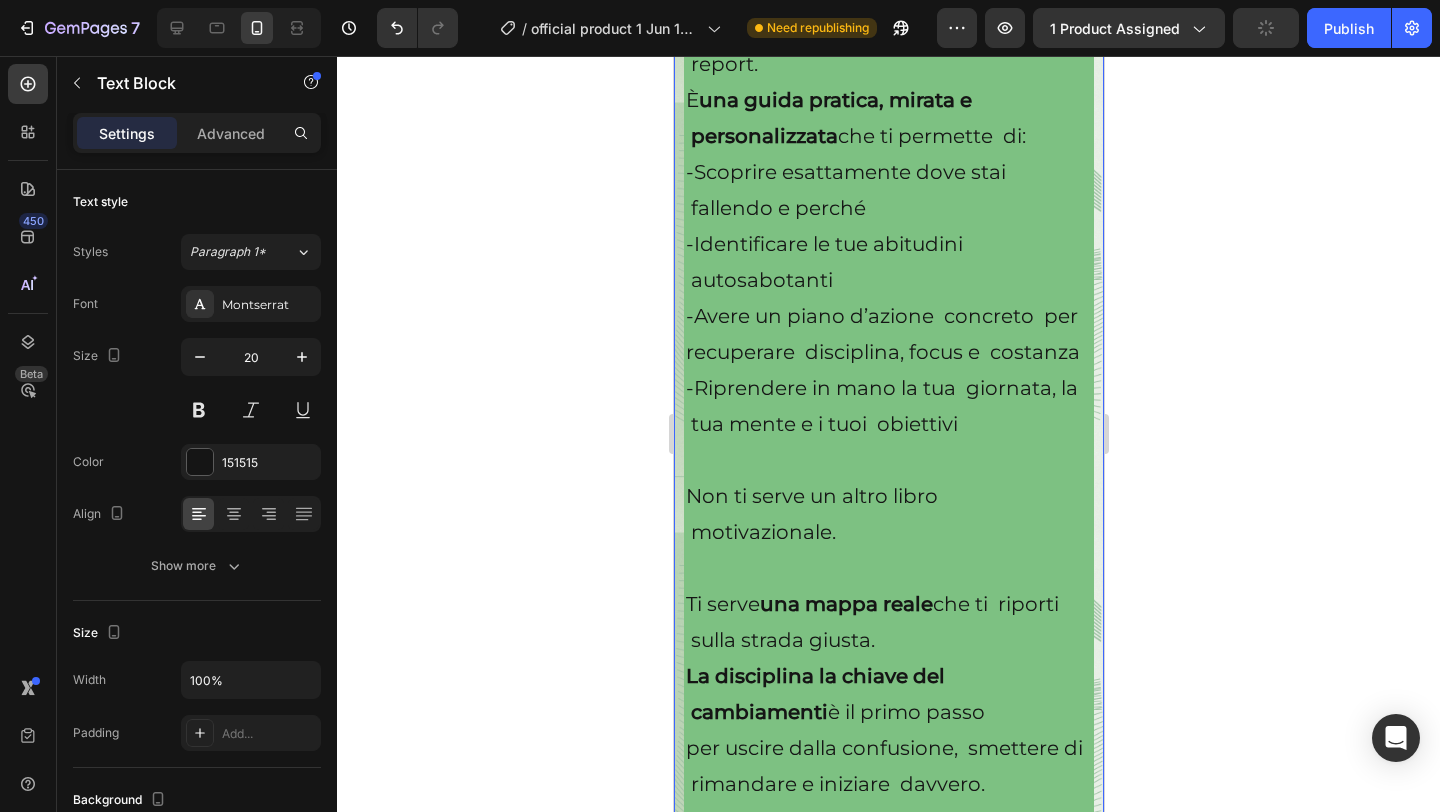 click on "-Avere un piano d’azione  concreto  per recuperare  disciplina, focus e  costanza" at bounding box center [888, 334] 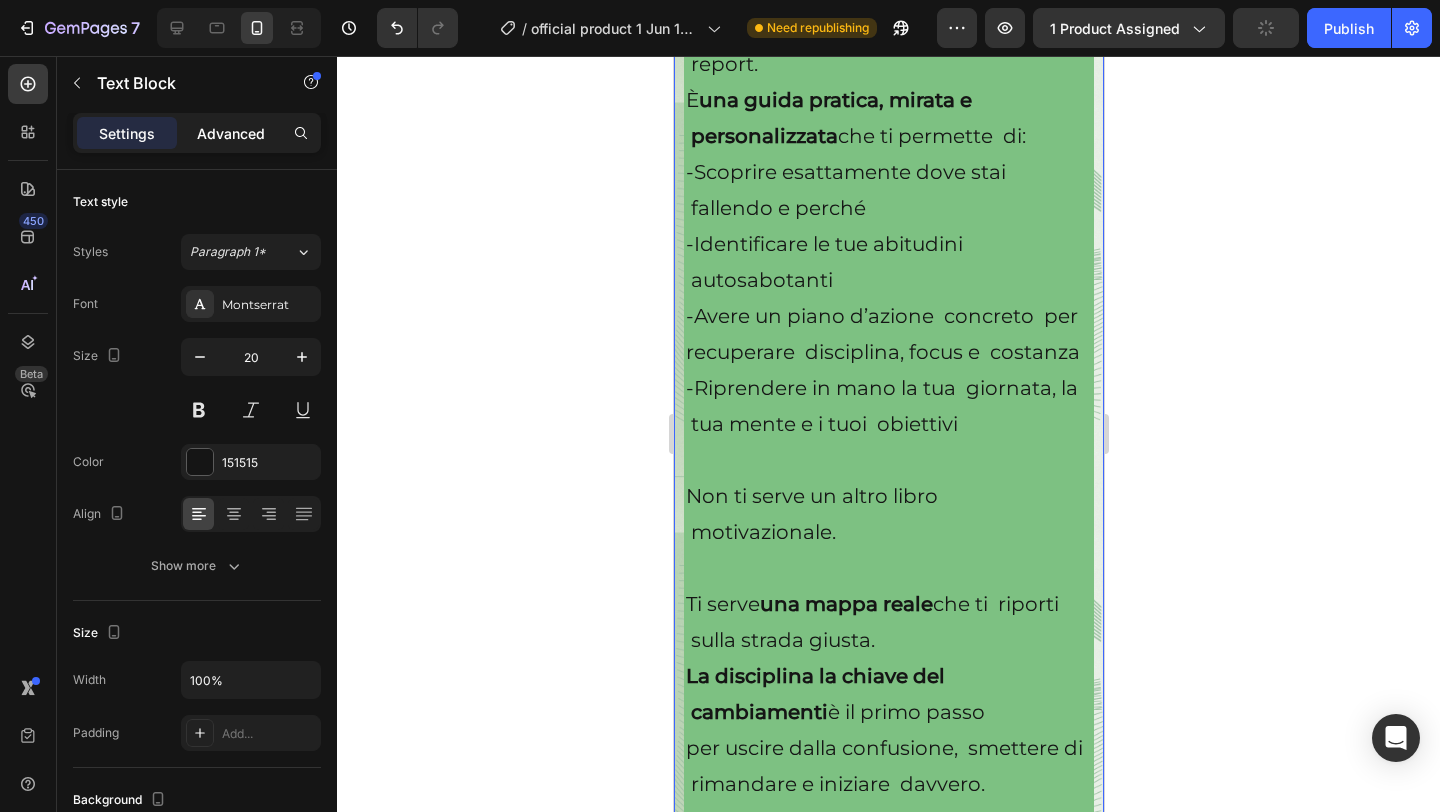 click on "Advanced" at bounding box center [231, 133] 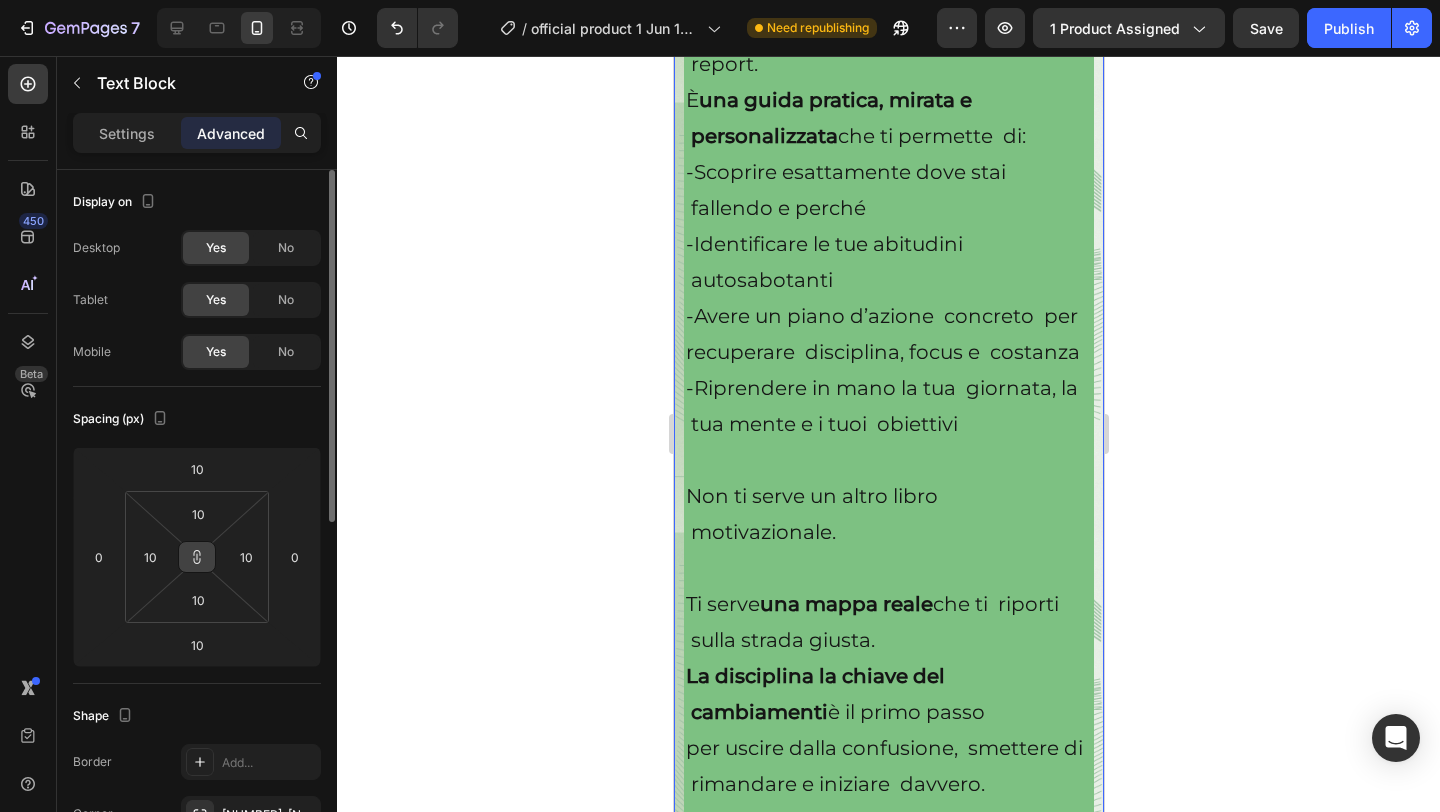 click at bounding box center (197, 557) 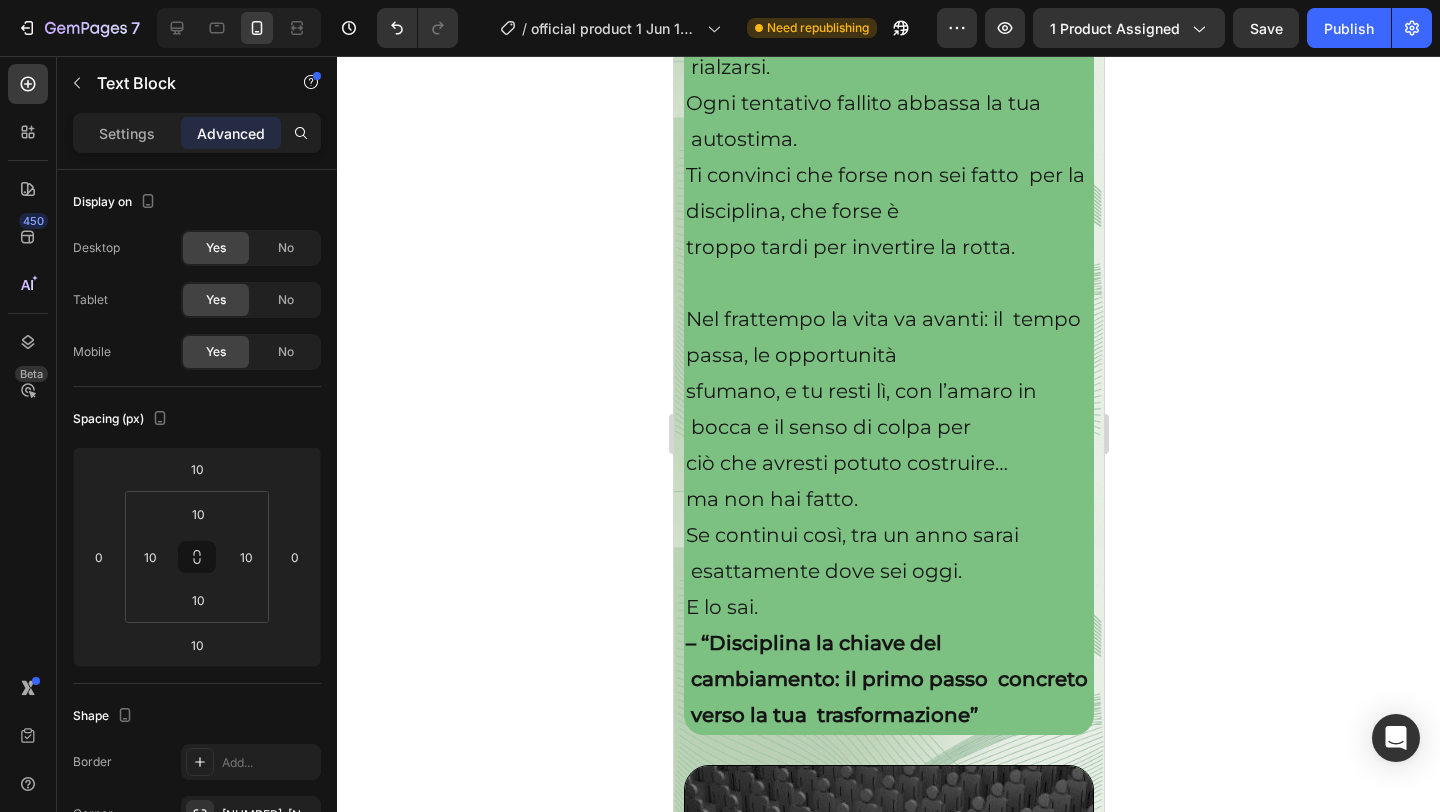 scroll, scrollTop: 4664, scrollLeft: 0, axis: vertical 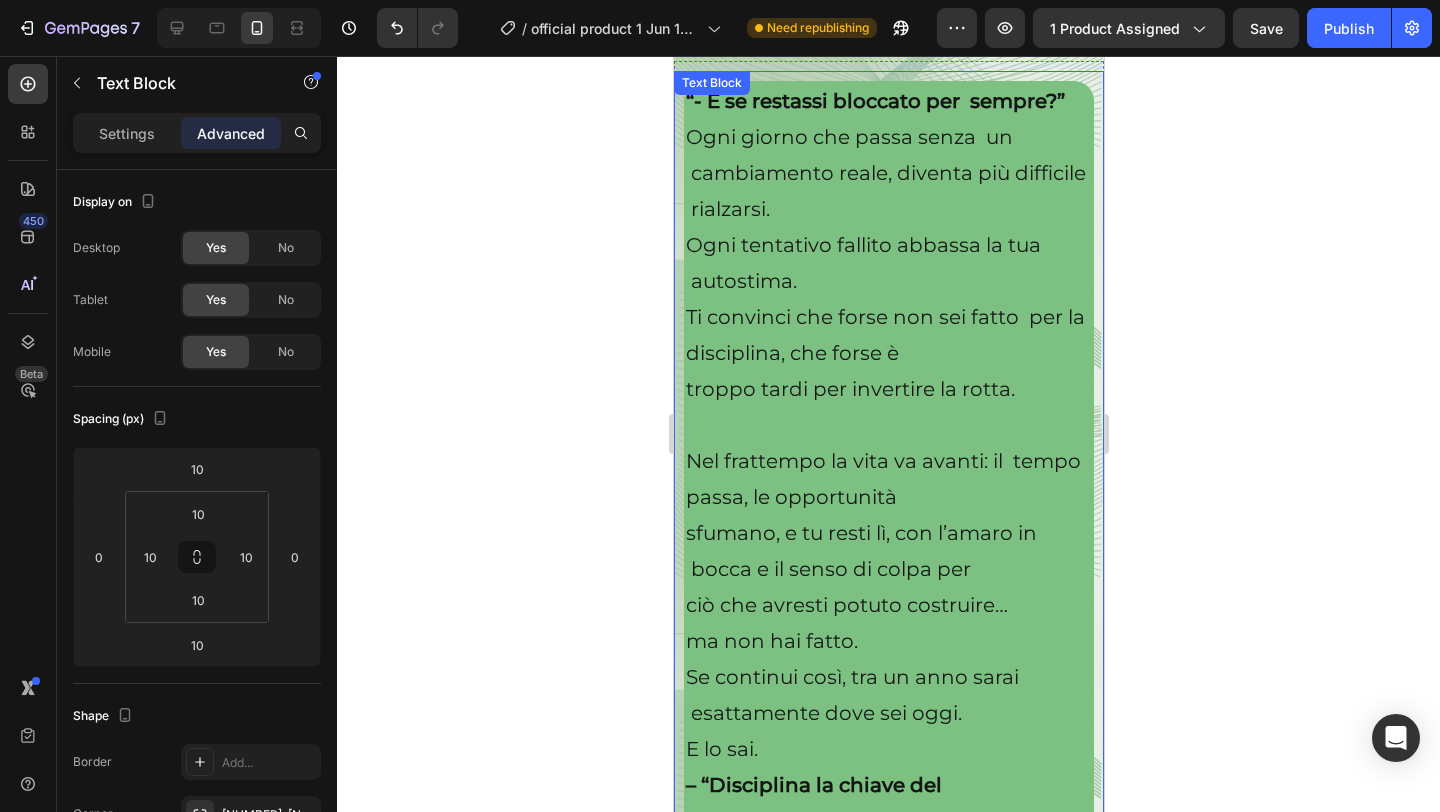 click on "Ti convinci che forse non sei fatto  per la disciplina, che forse è" at bounding box center (888, 335) 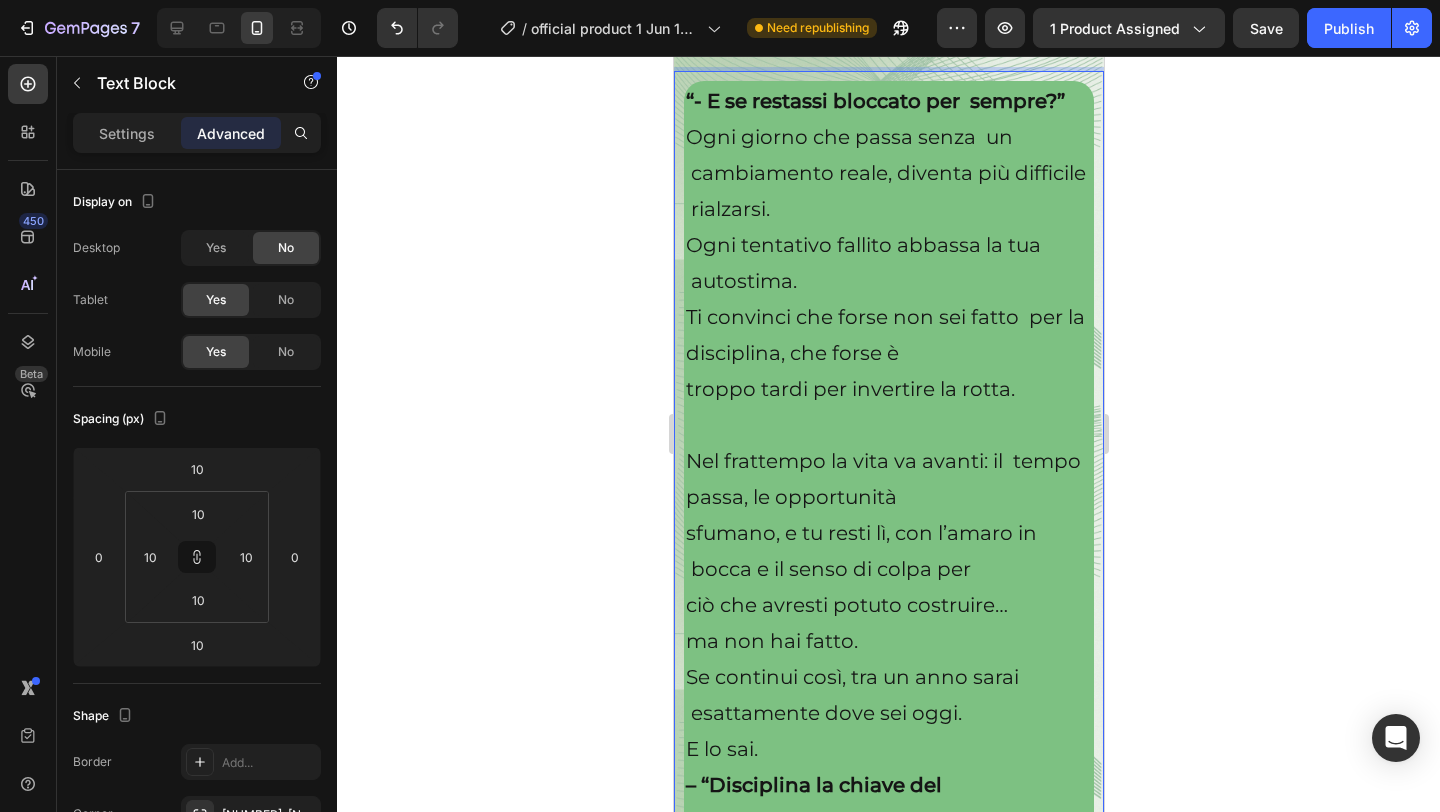 scroll, scrollTop: 4661, scrollLeft: 0, axis: vertical 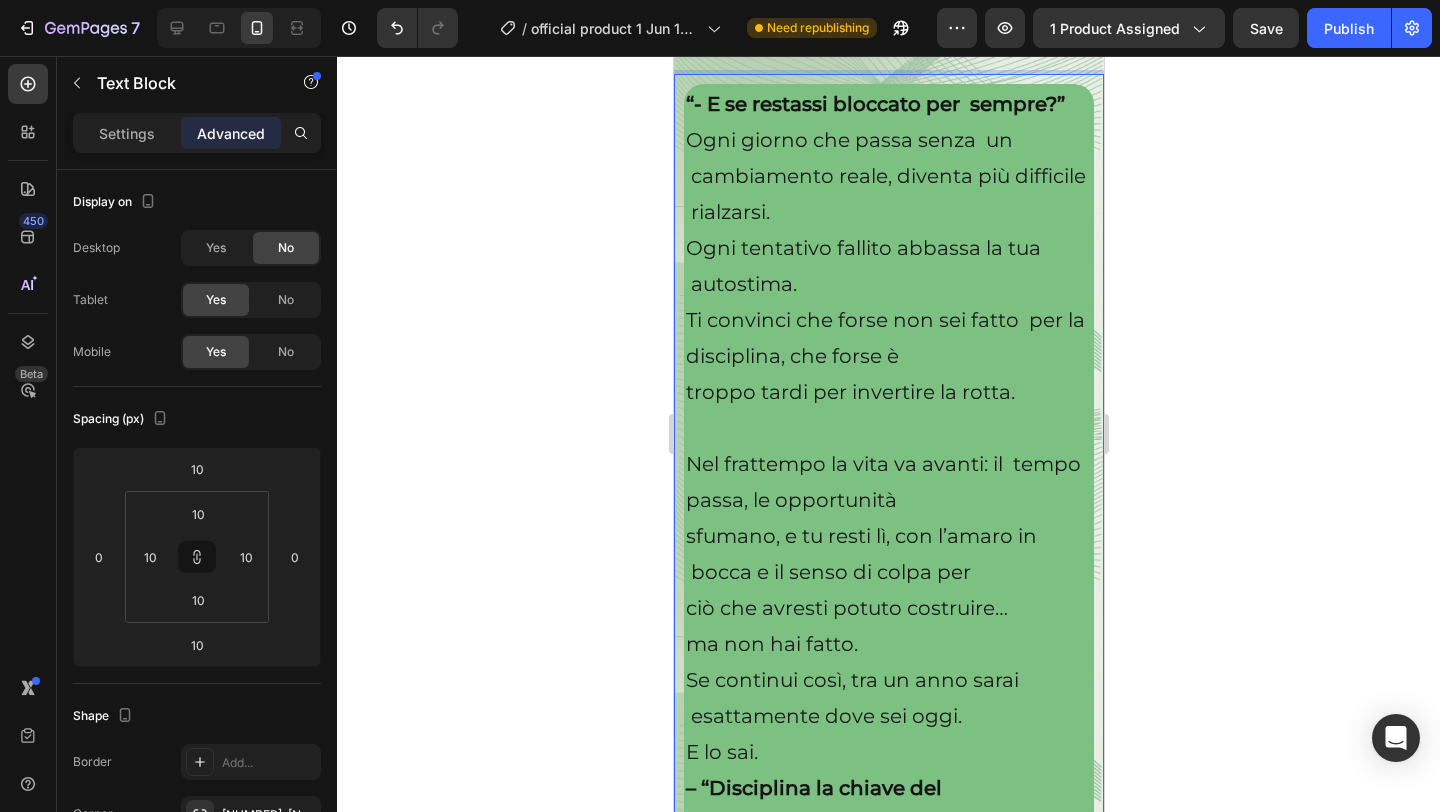 click on "Ti convinci che forse non sei fatto  per la disciplina, che forse è" at bounding box center [888, 338] 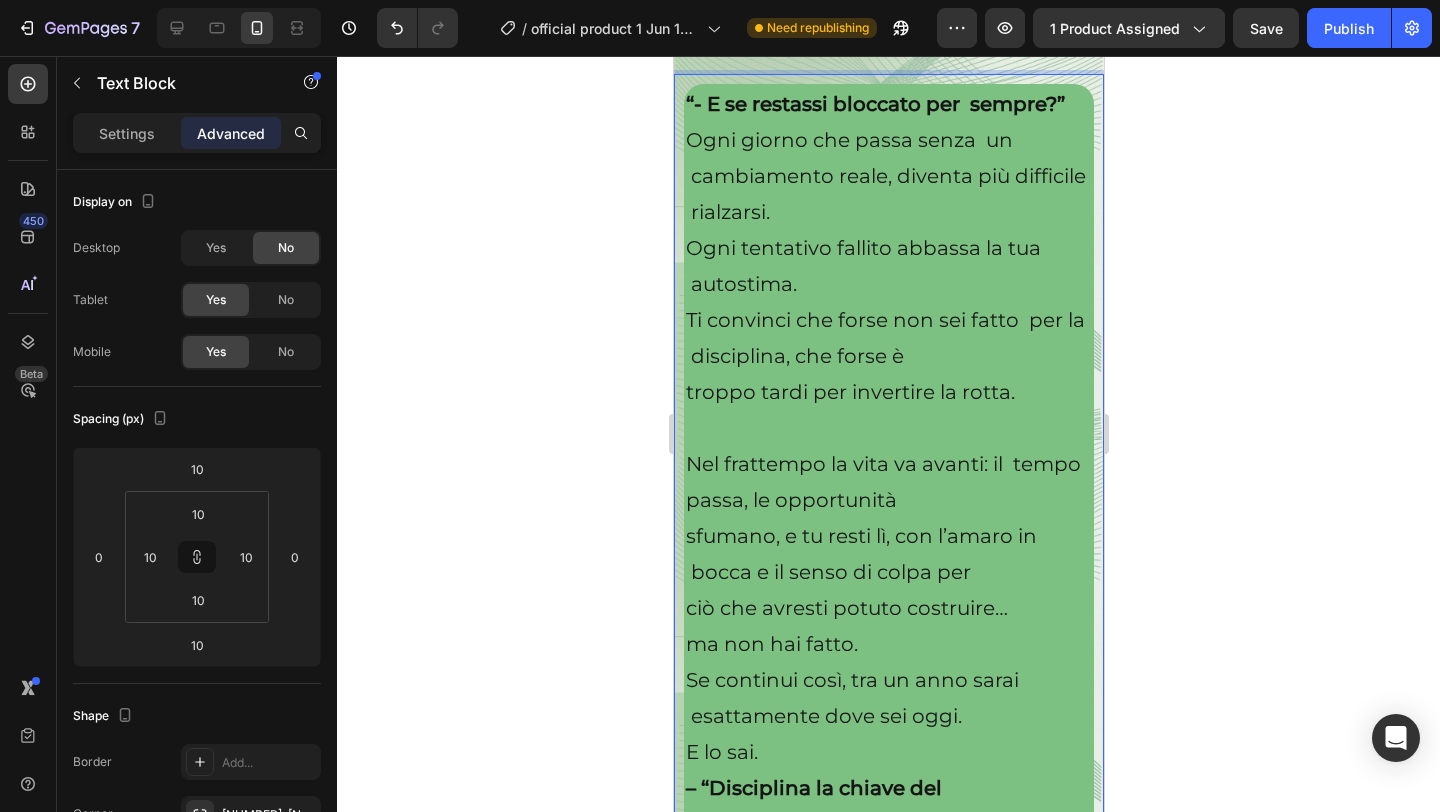 scroll, scrollTop: 4439, scrollLeft: 0, axis: vertical 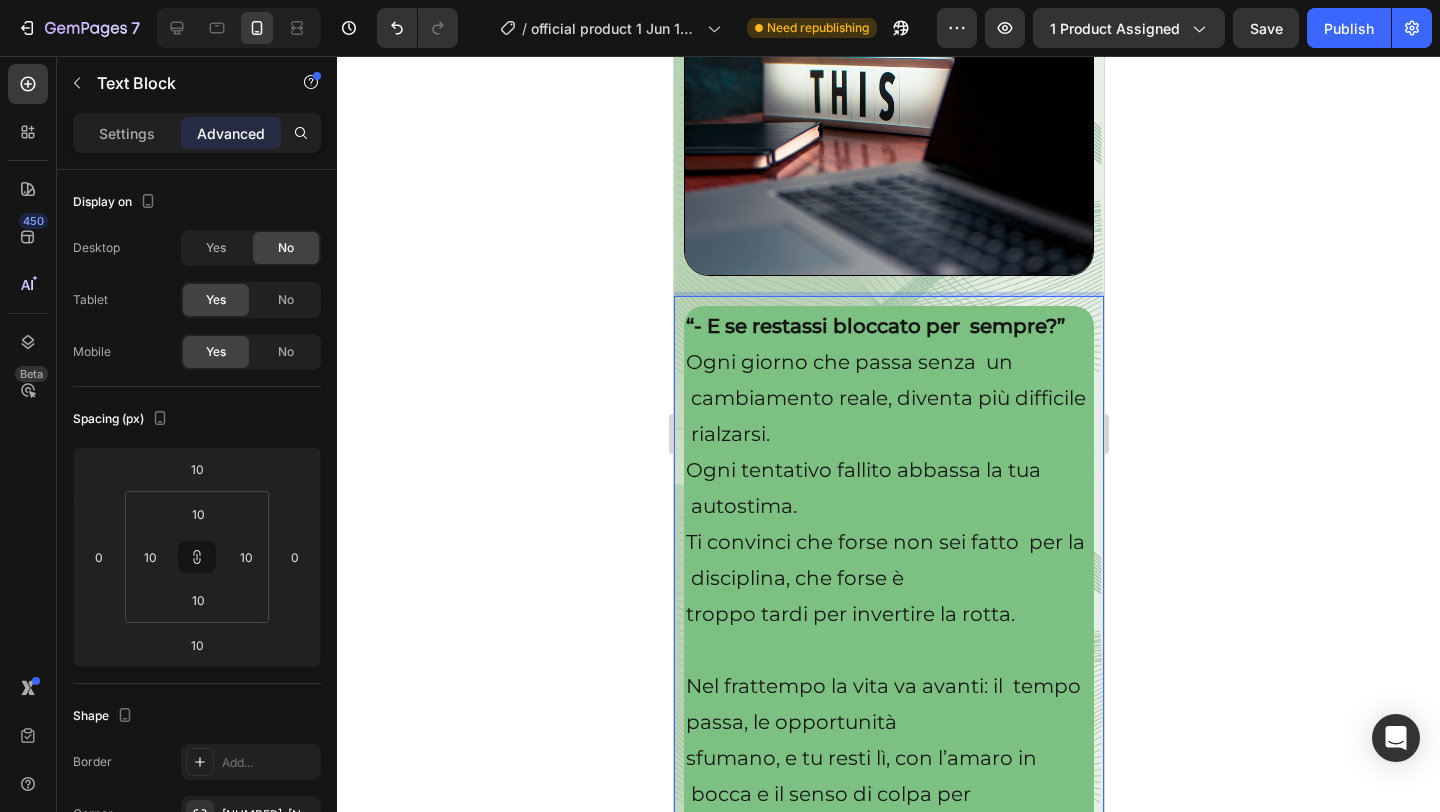 click on "Ogni giorno che passa senza  un  cambiamento reale, diventa più difficile  rialzarsi.  Ogni tentativo fallito abbassa la tua  autostima." at bounding box center [888, 434] 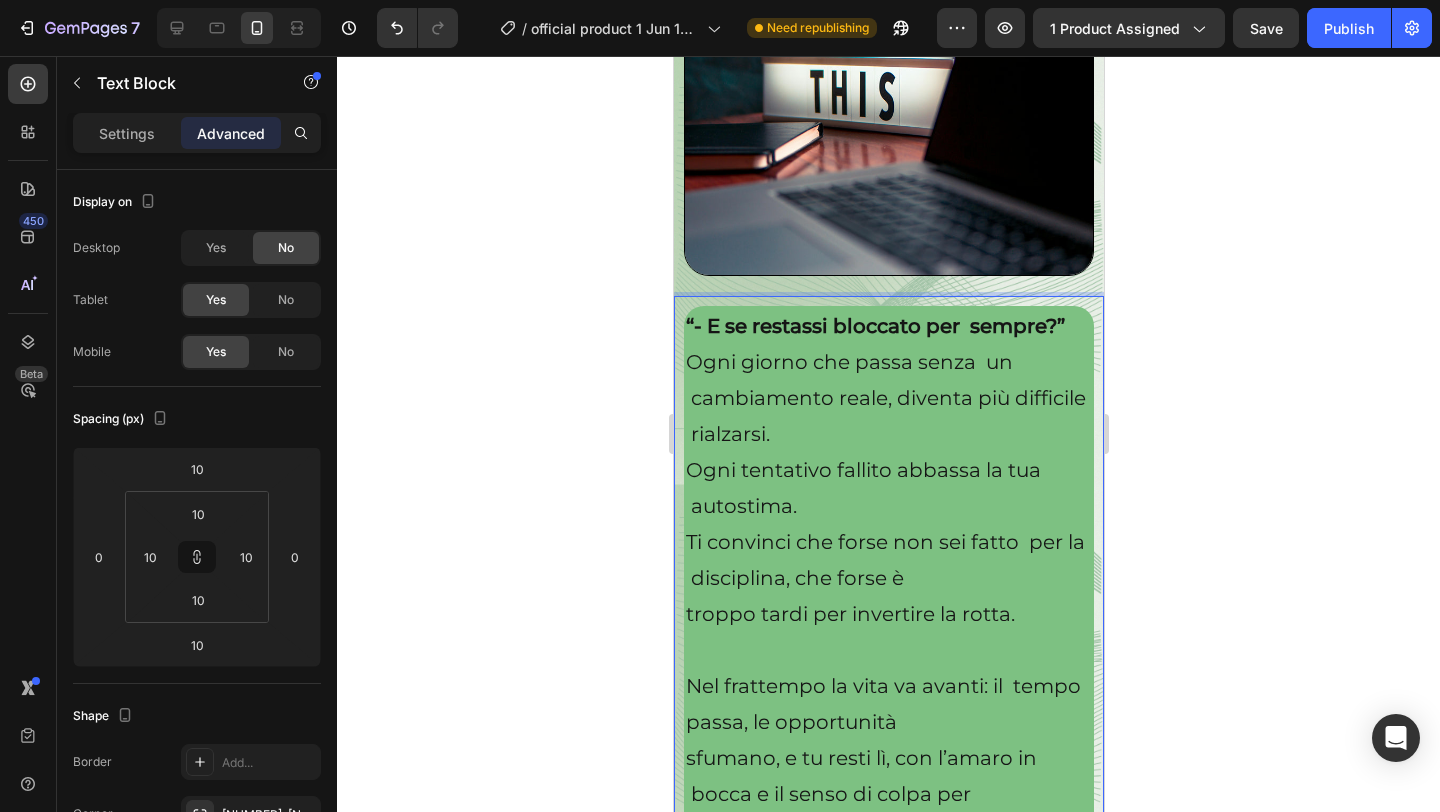 click on "Ogni giorno che passa senza  un  cambiamento reale, diventa più difficile  rialzarsi.  Ogni tentativo fallito abbassa la tua  autostima." at bounding box center [888, 434] 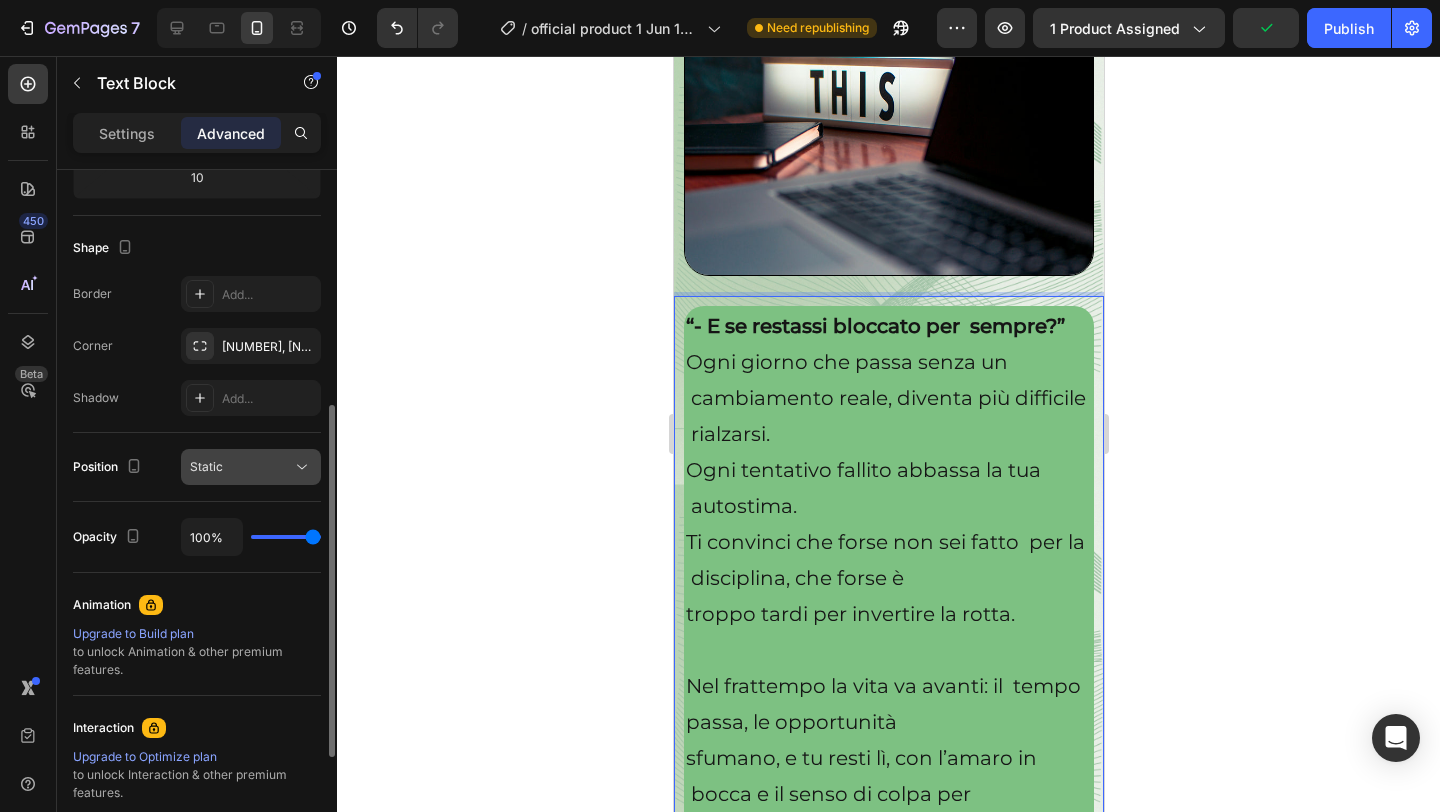 scroll, scrollTop: 0, scrollLeft: 0, axis: both 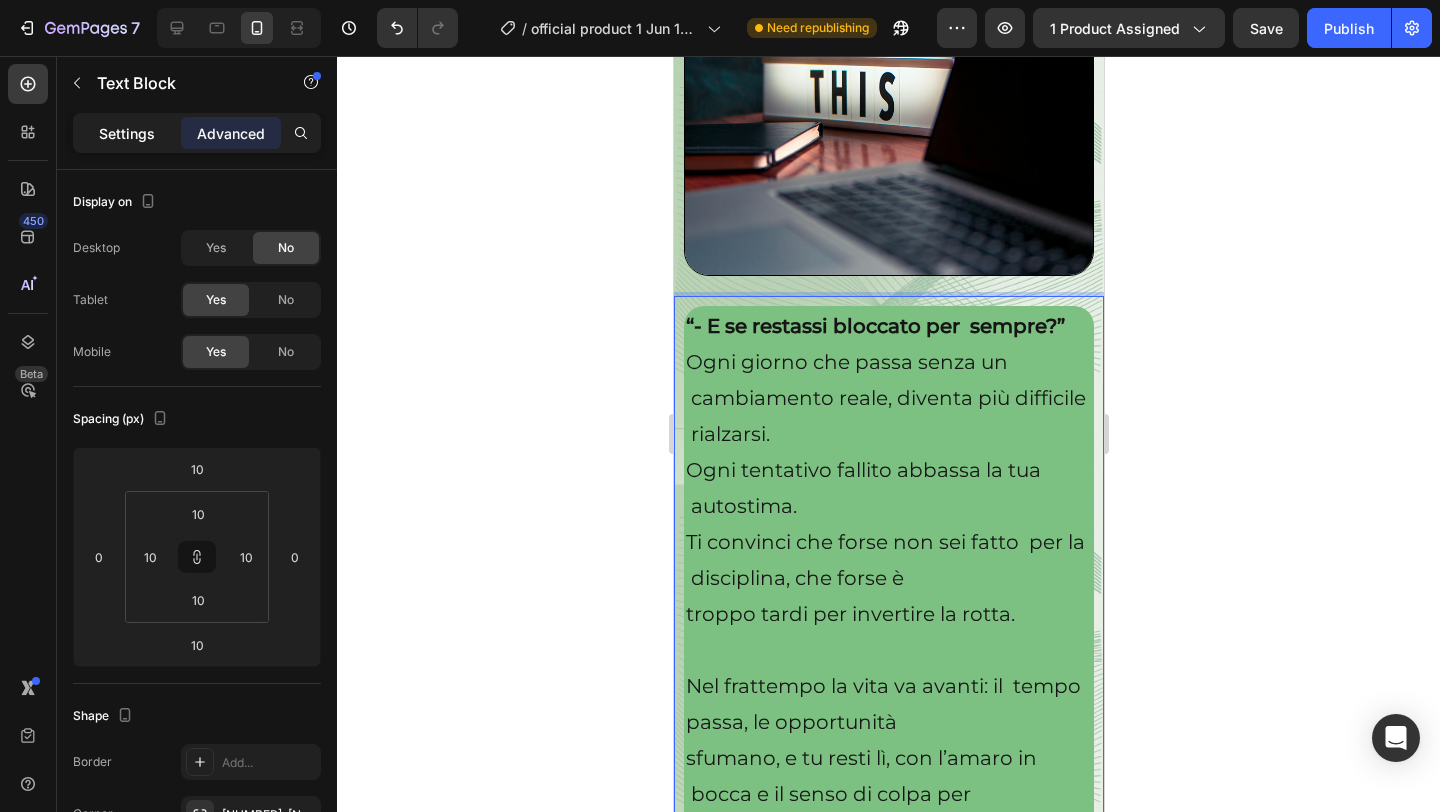 click on "Settings" at bounding box center [127, 133] 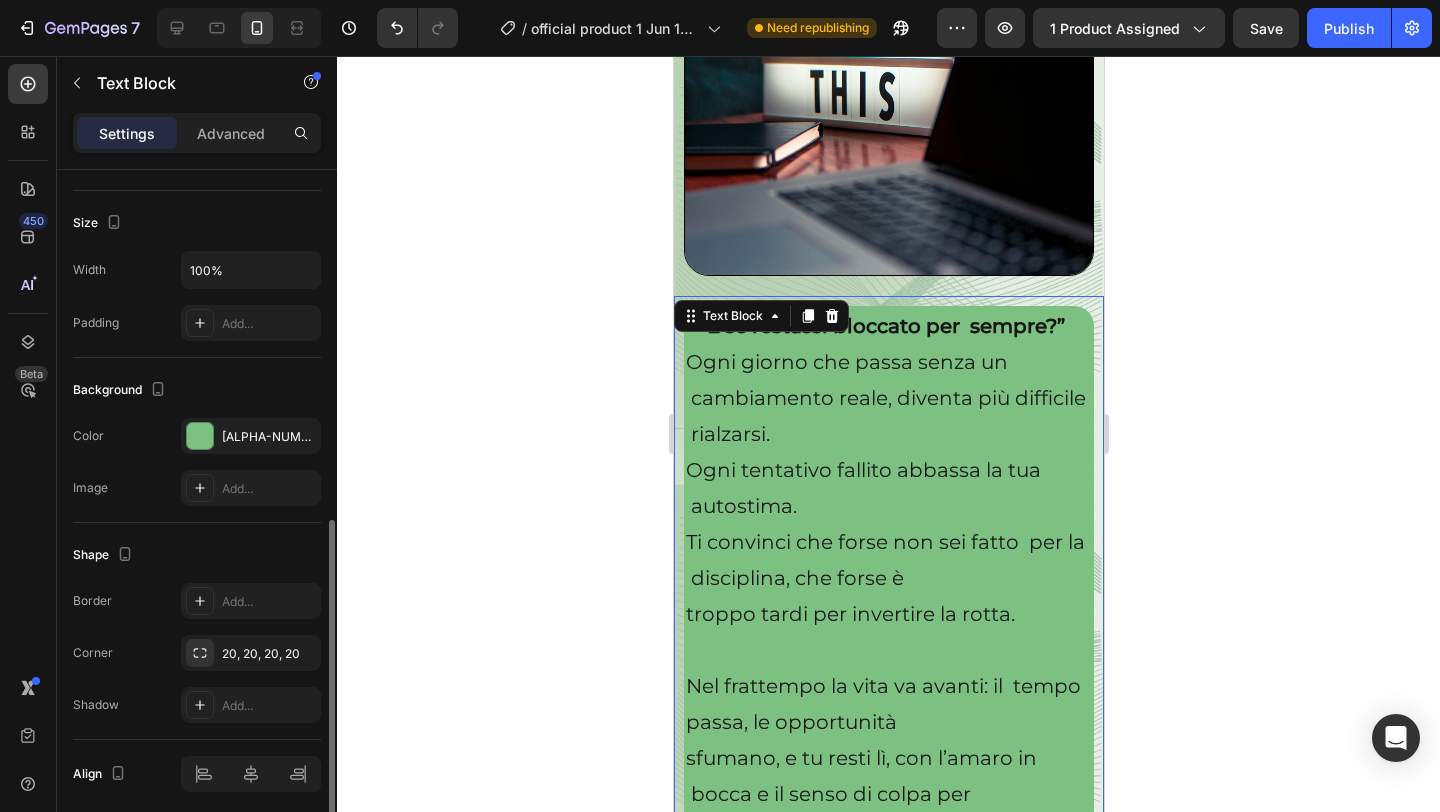 scroll, scrollTop: 486, scrollLeft: 0, axis: vertical 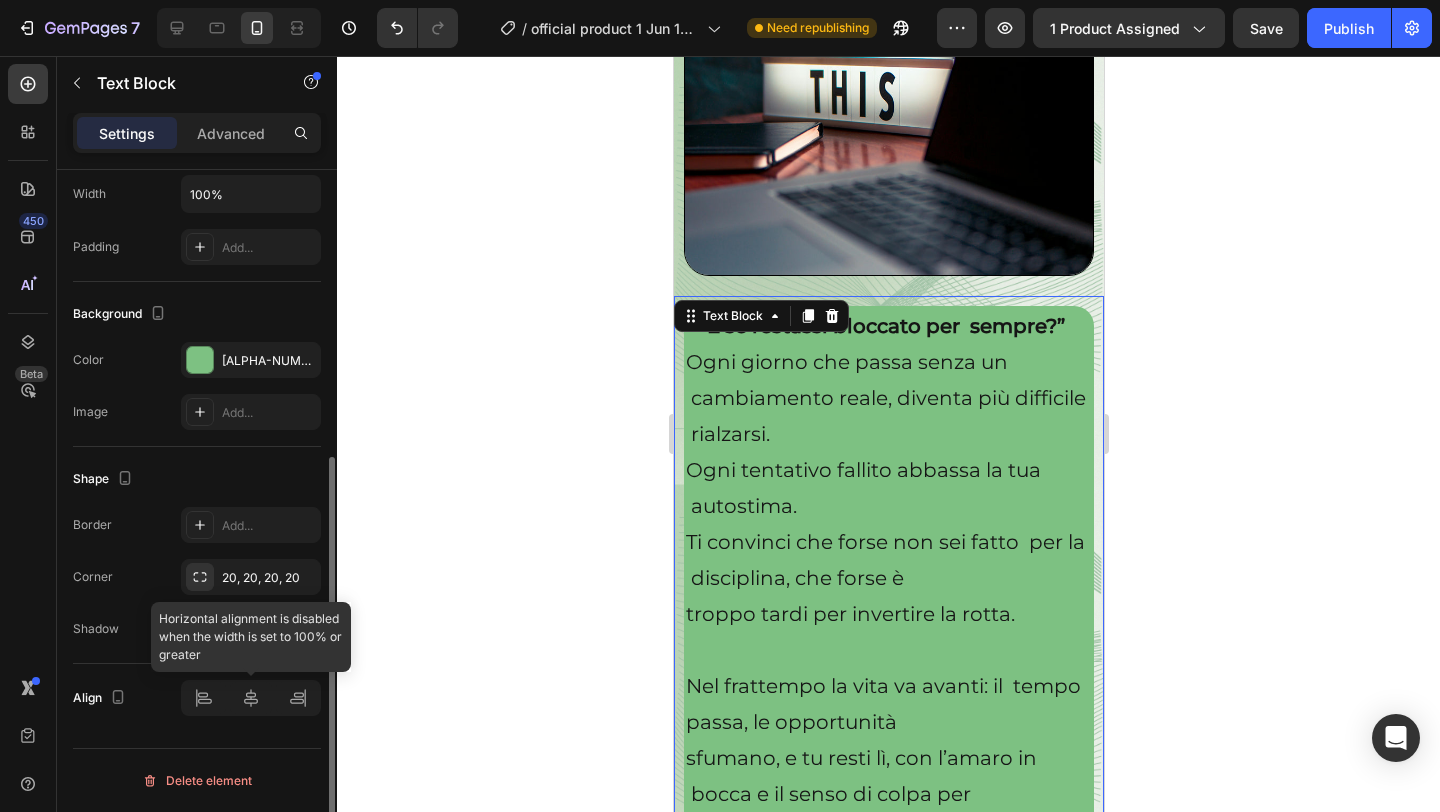 click 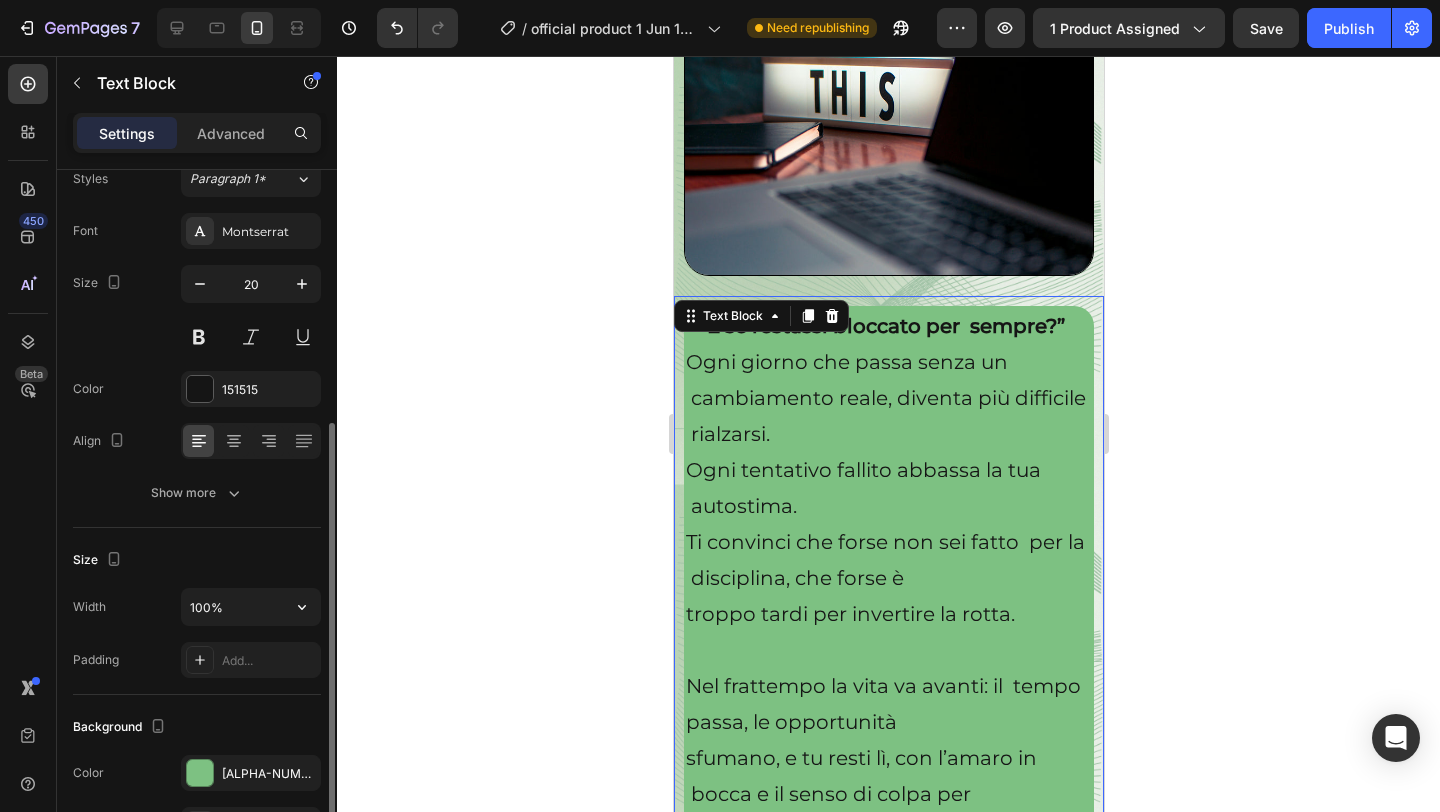 scroll, scrollTop: 0, scrollLeft: 0, axis: both 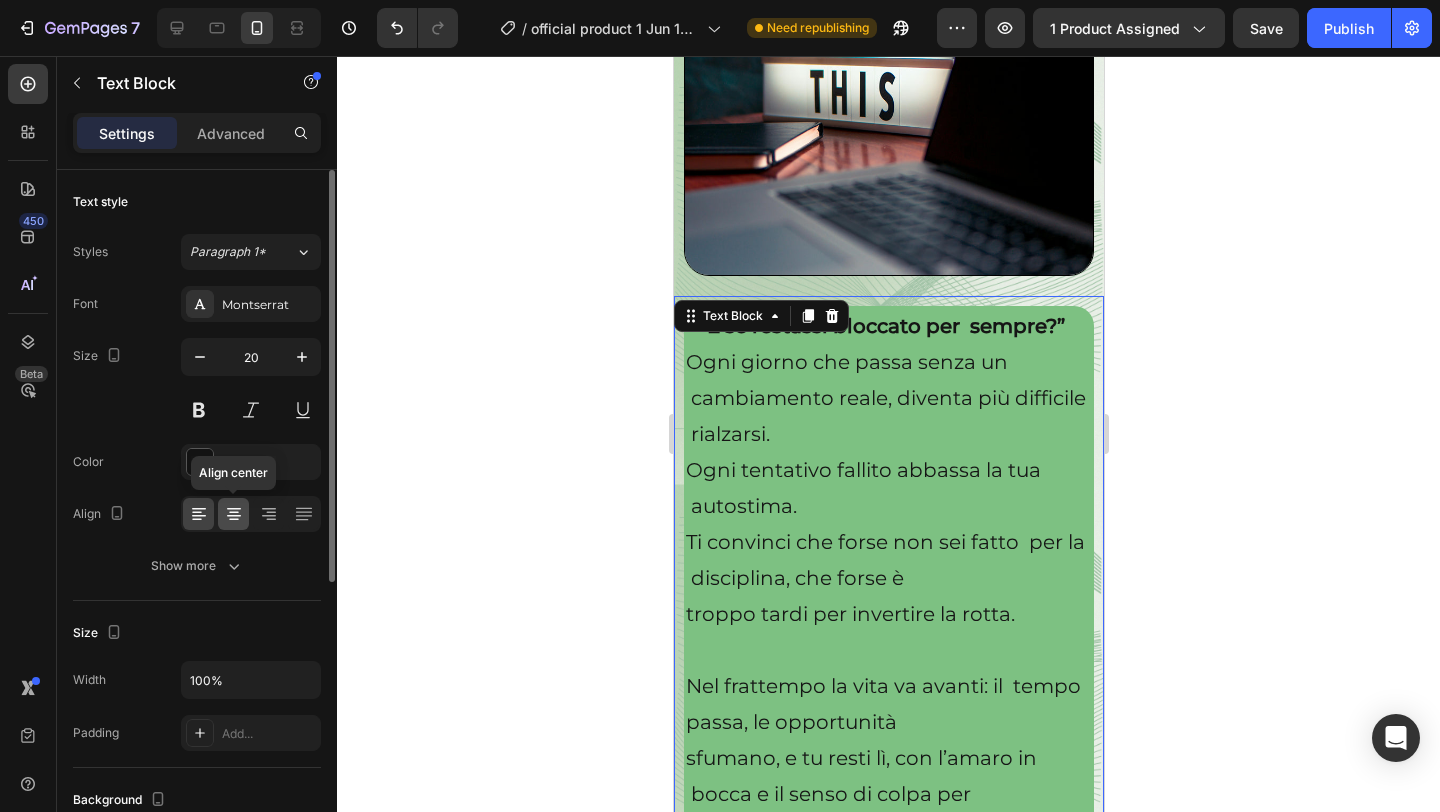 click 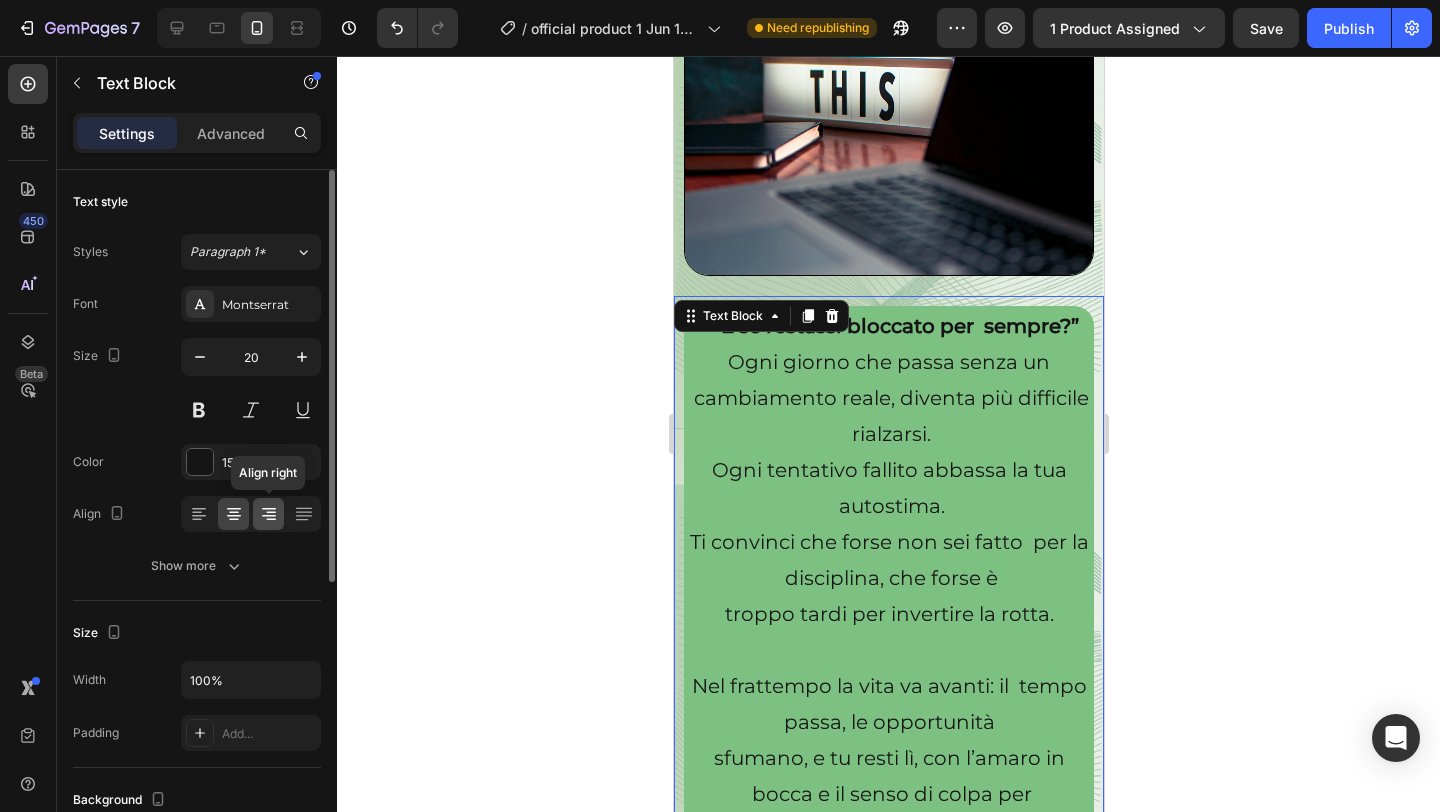 click 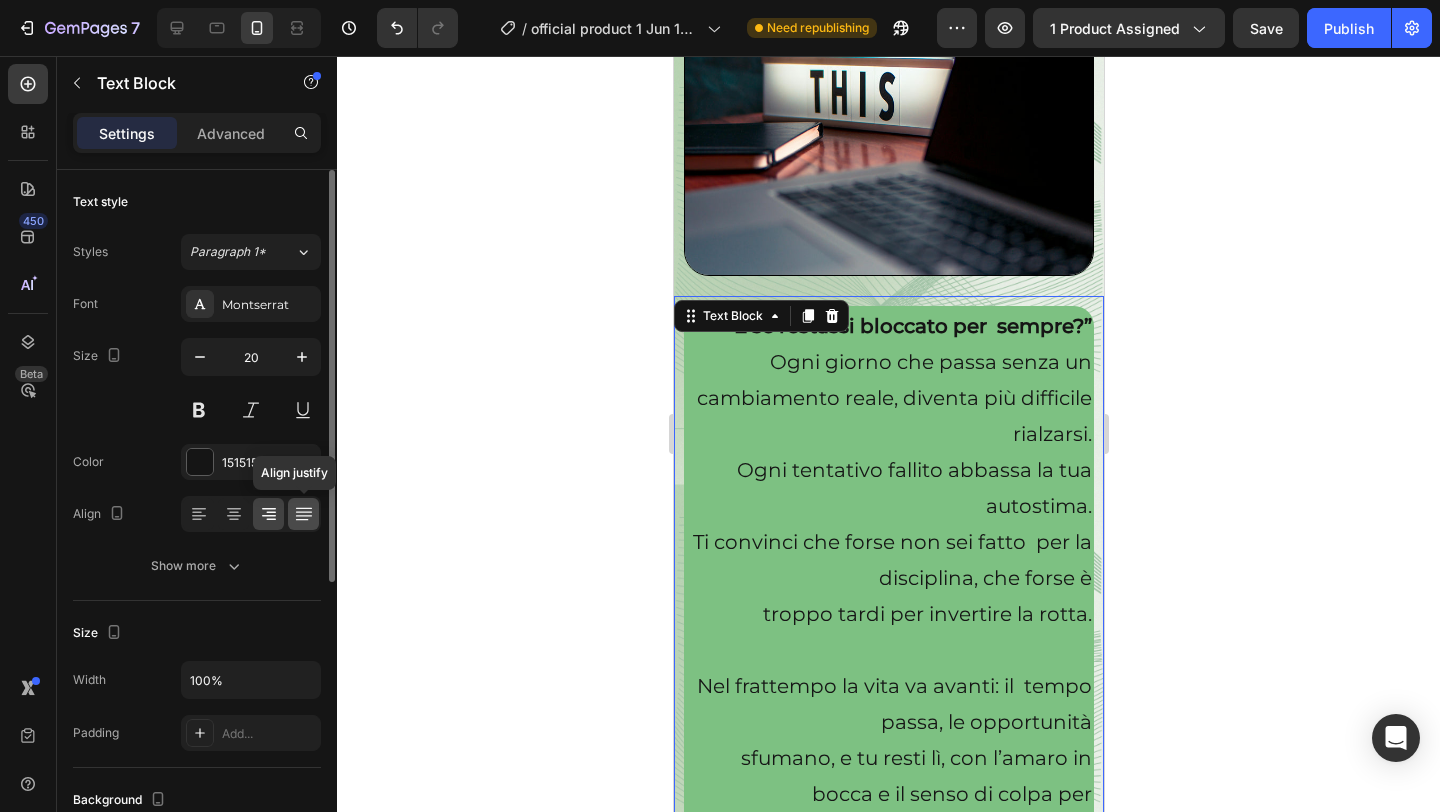 click 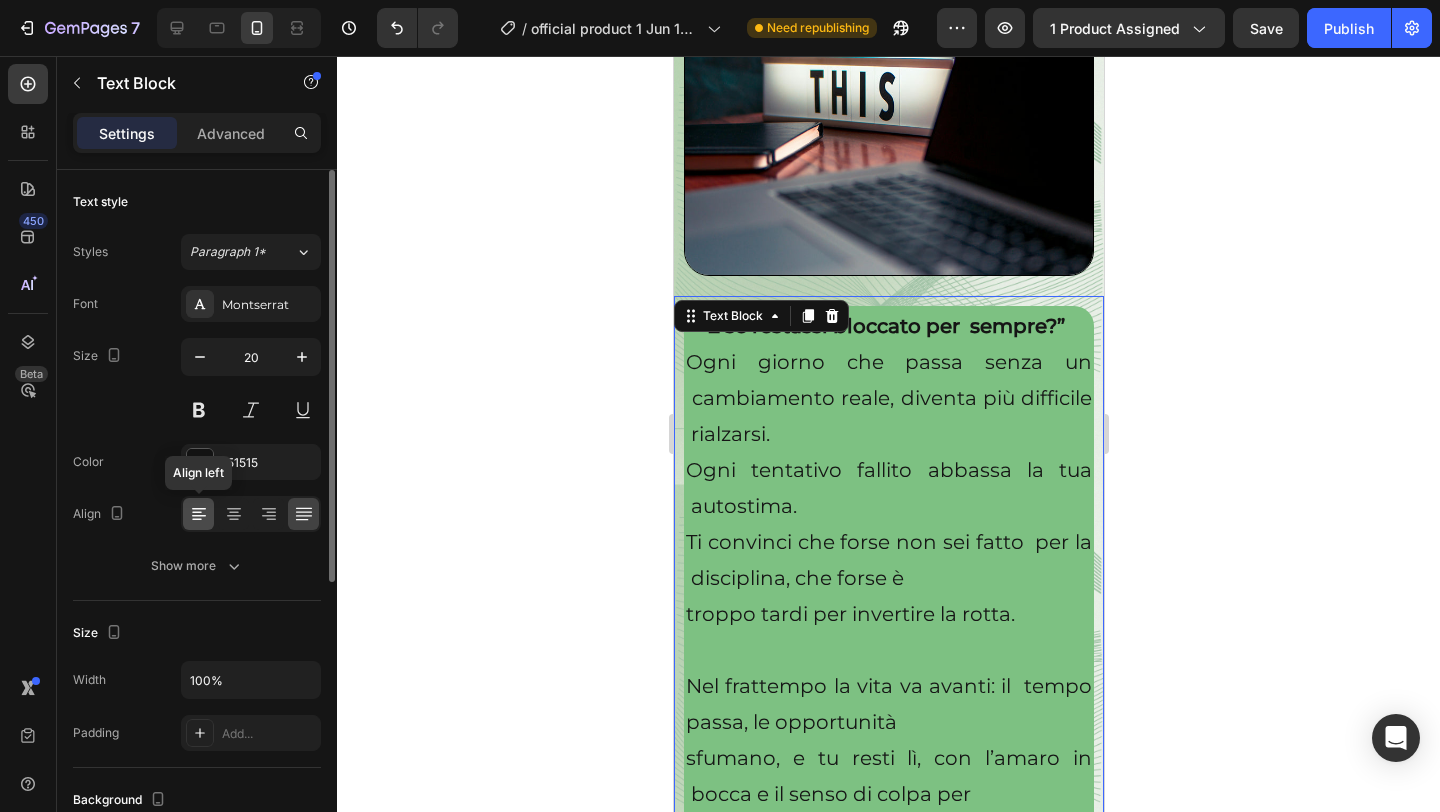 click 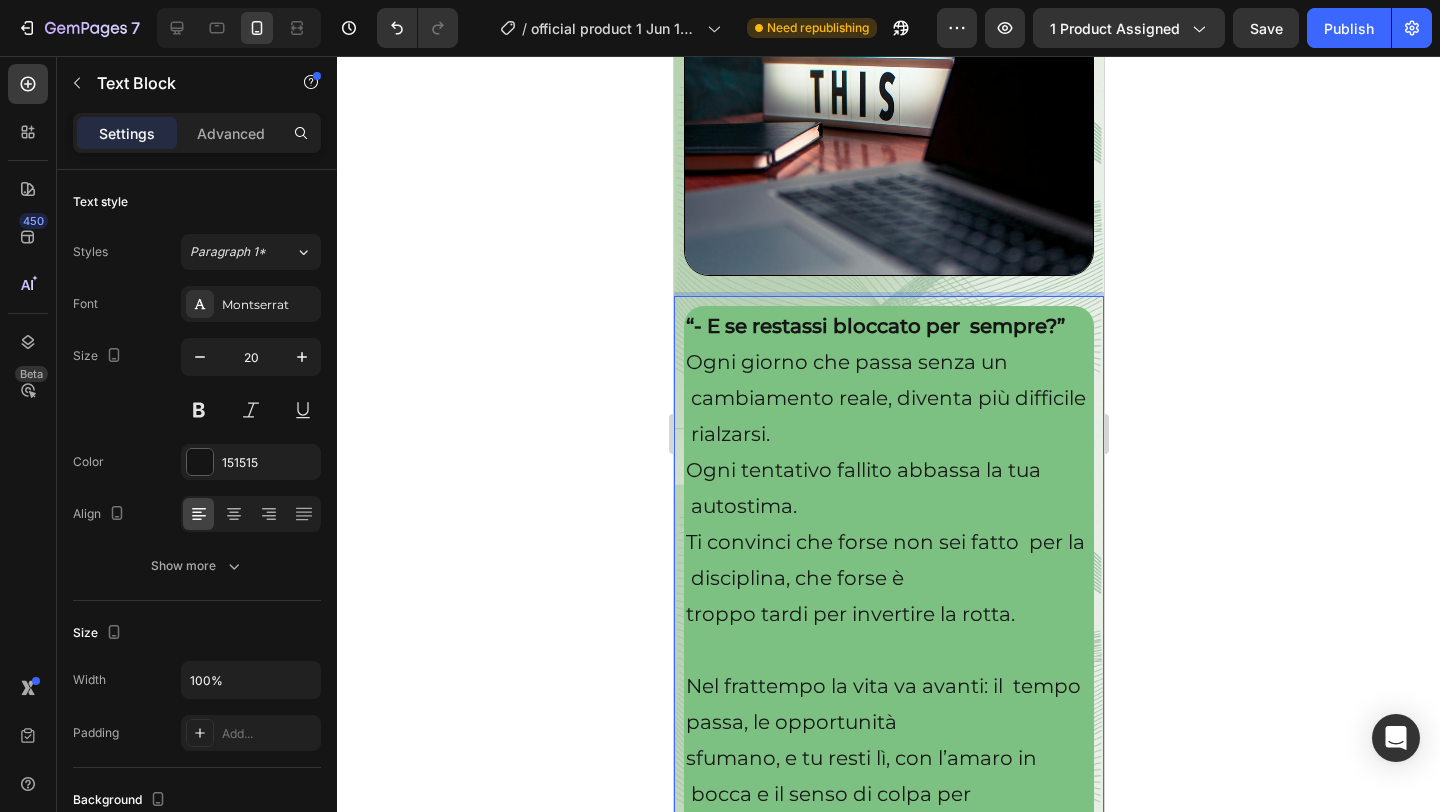click on "Nel frattempo la vita va avanti: il  tempo passa, le opportunità" at bounding box center (888, 704) 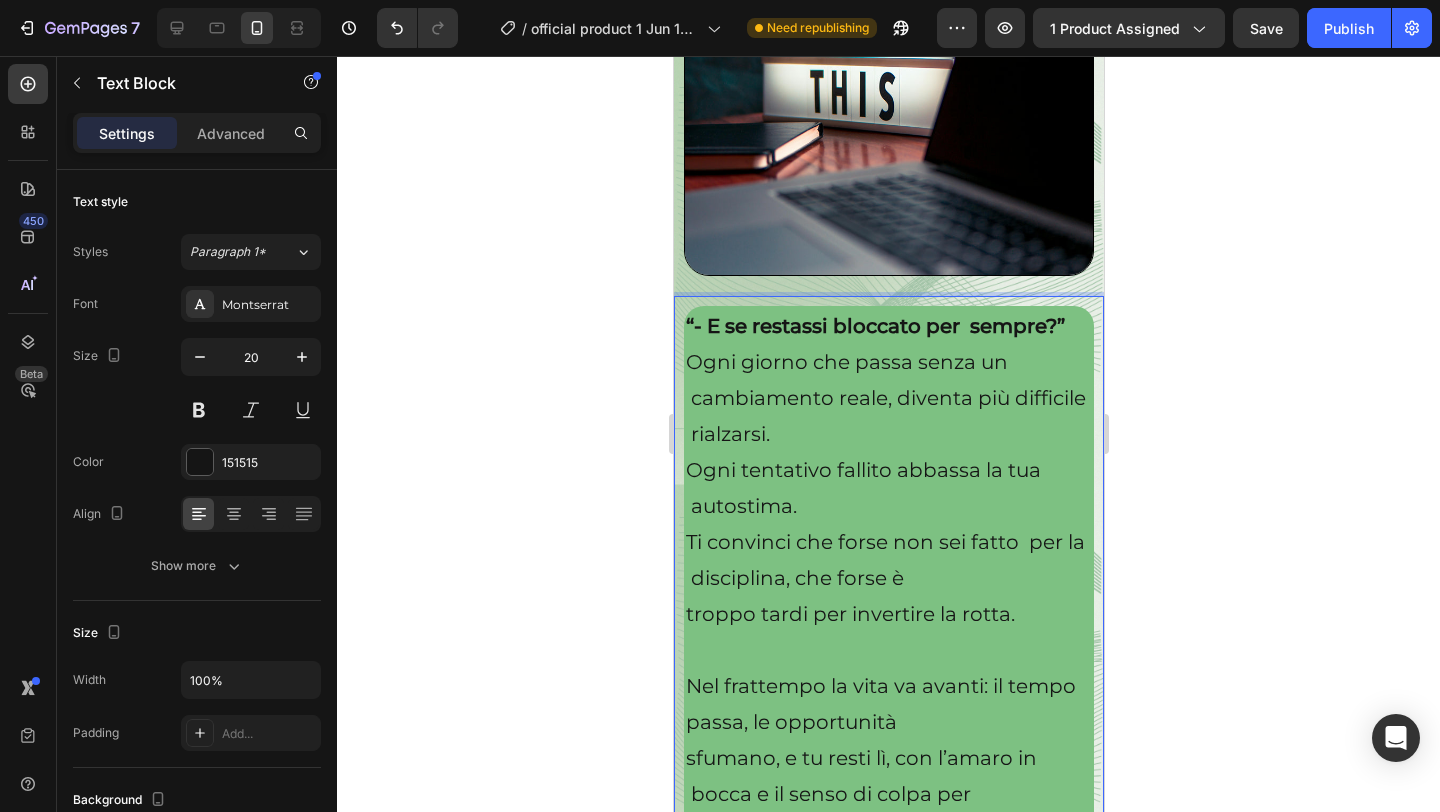 click on "Nel frattempo la vita va avanti: il tempo passa, le opportunità" at bounding box center (888, 704) 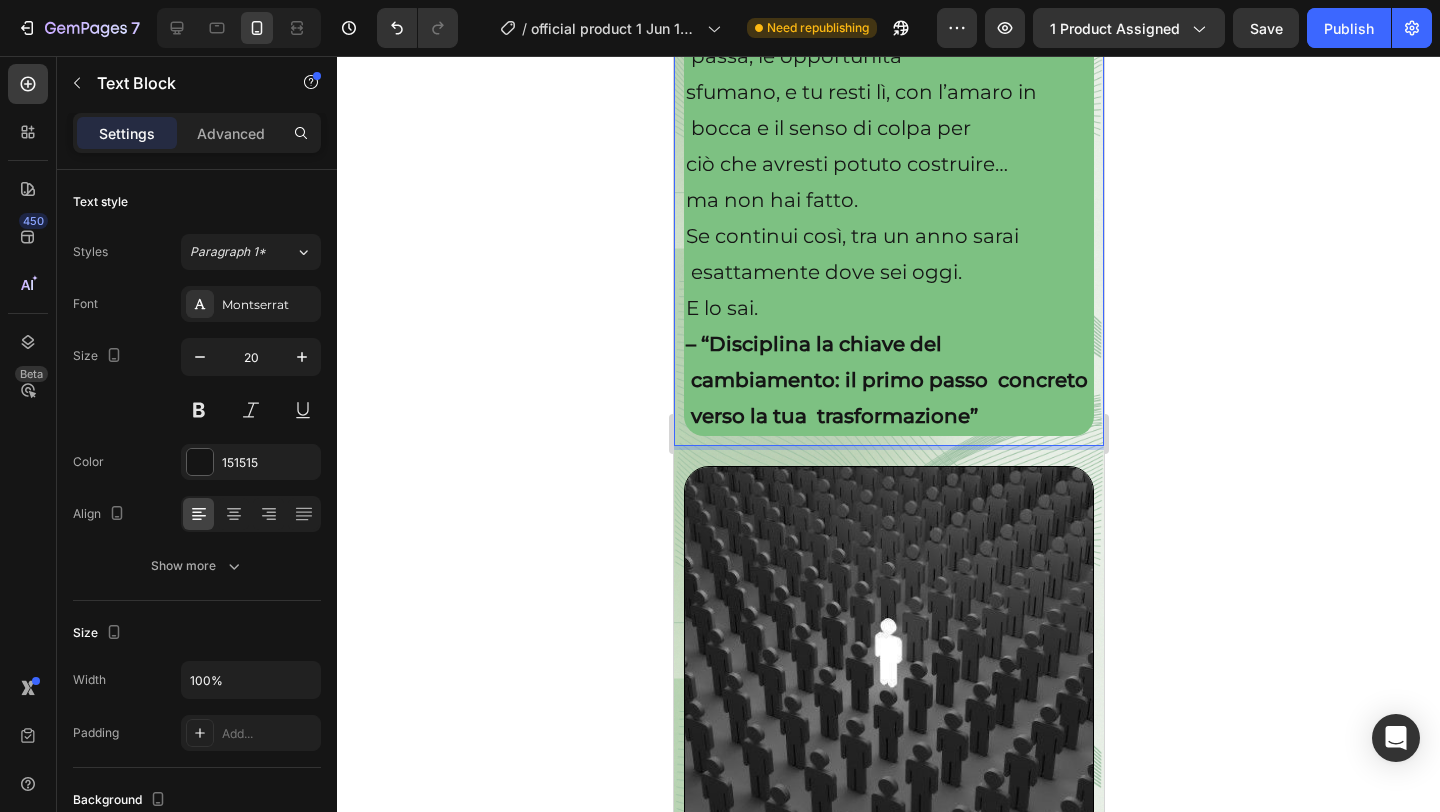 scroll, scrollTop: 5107, scrollLeft: 0, axis: vertical 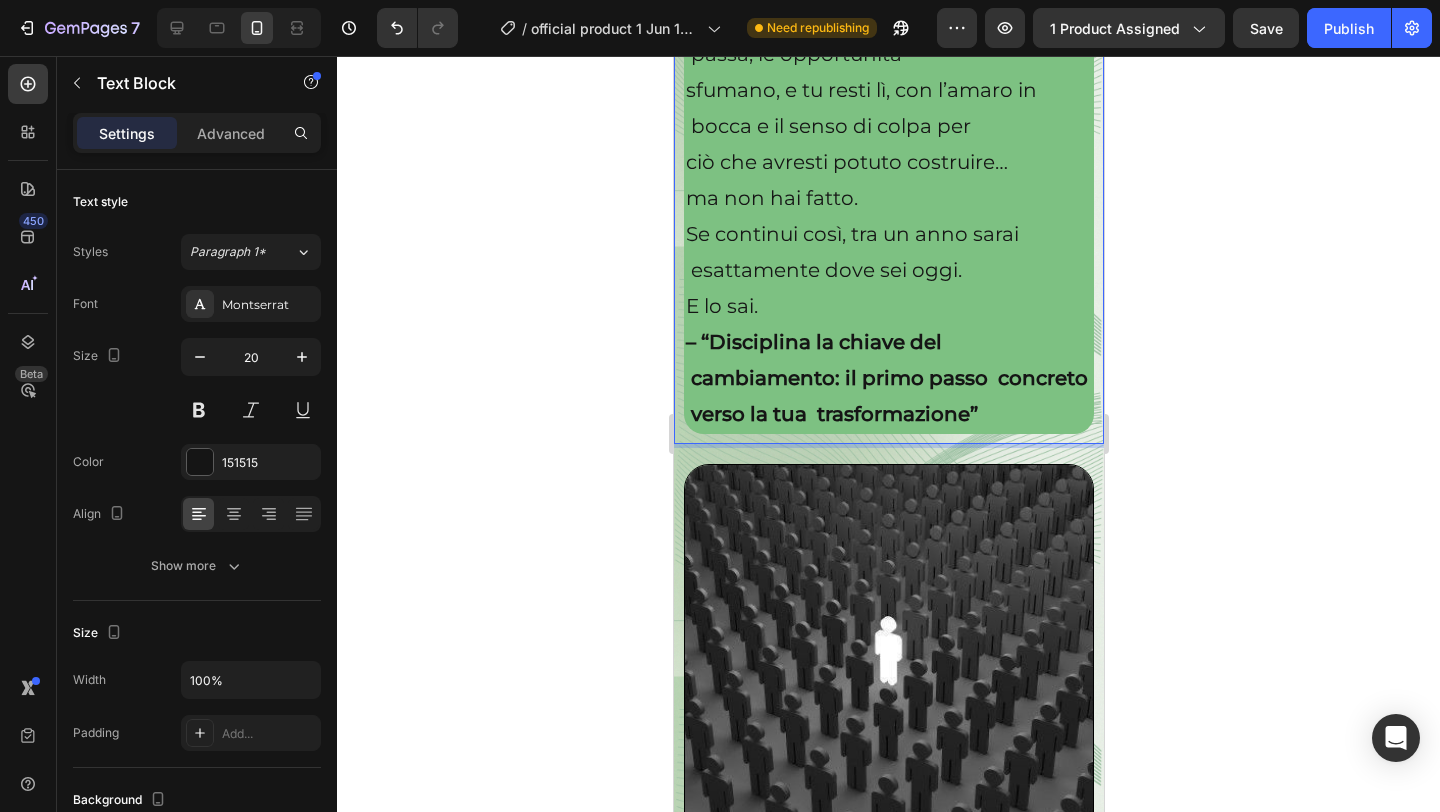 click on "– “Disciplina la chiave del  cambiamento: il primo passo  concreto  verso la tua  trasformazione”" at bounding box center [886, 378] 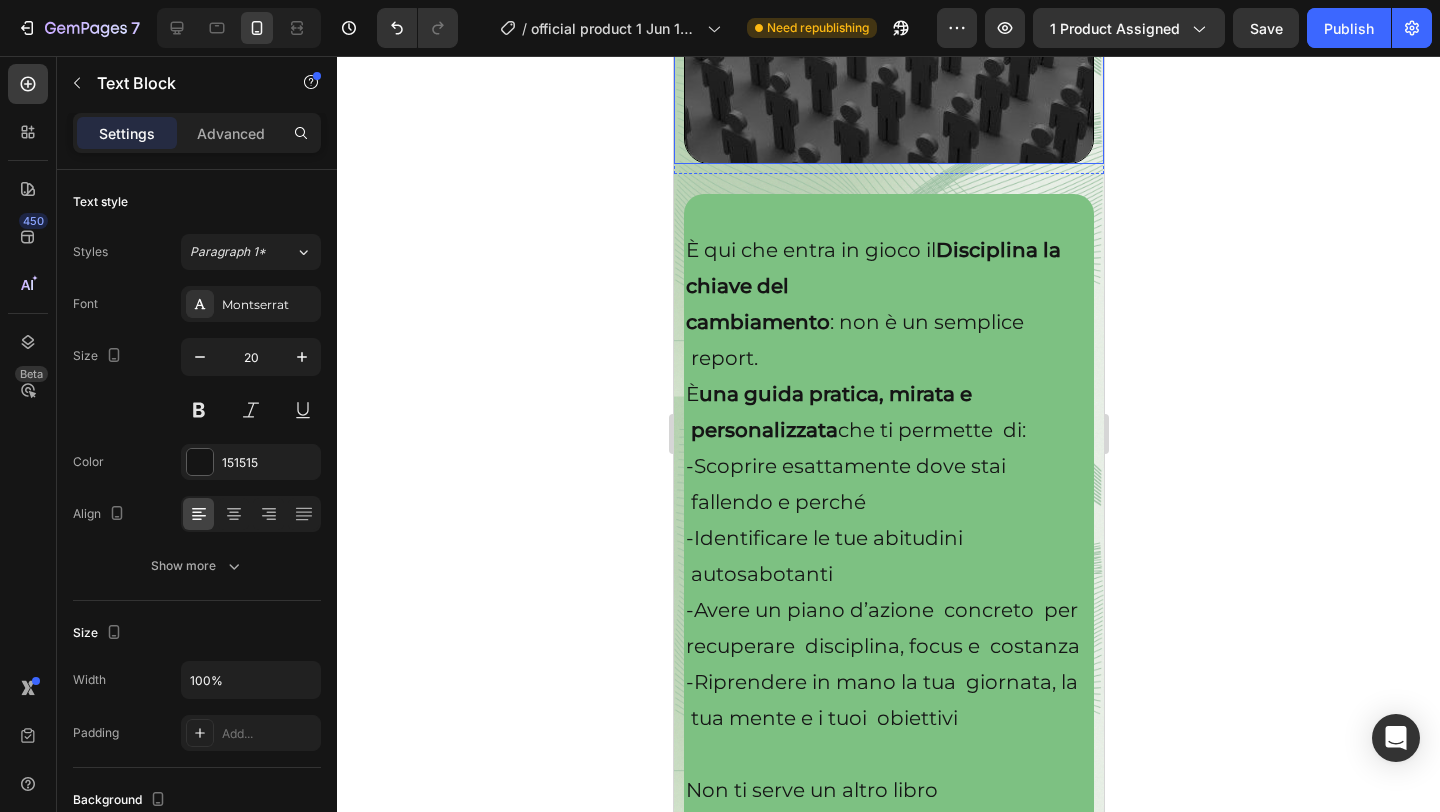 scroll, scrollTop: 5824, scrollLeft: 0, axis: vertical 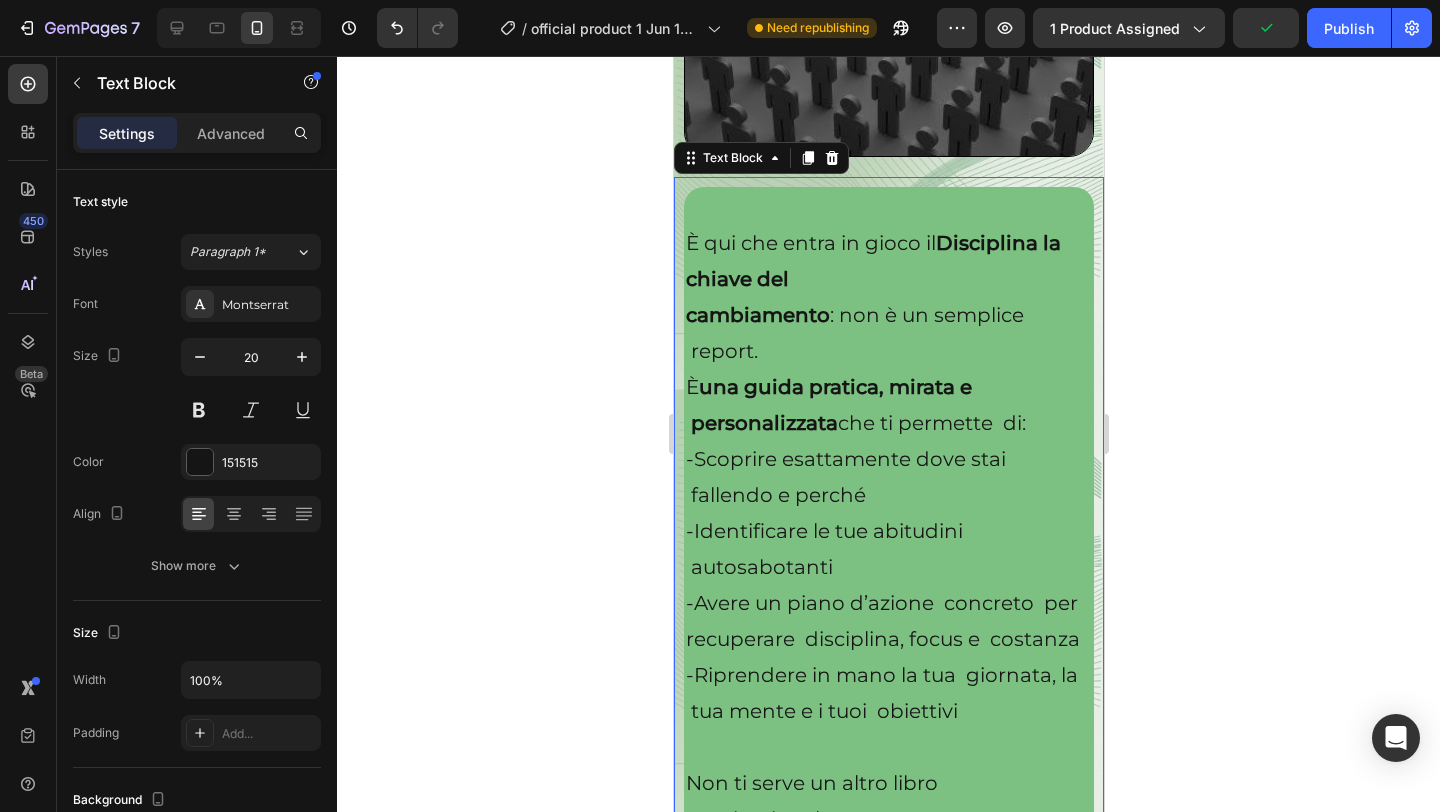 click on "È qui che entra in gioco il   Disciplina la chiave del" at bounding box center [888, 261] 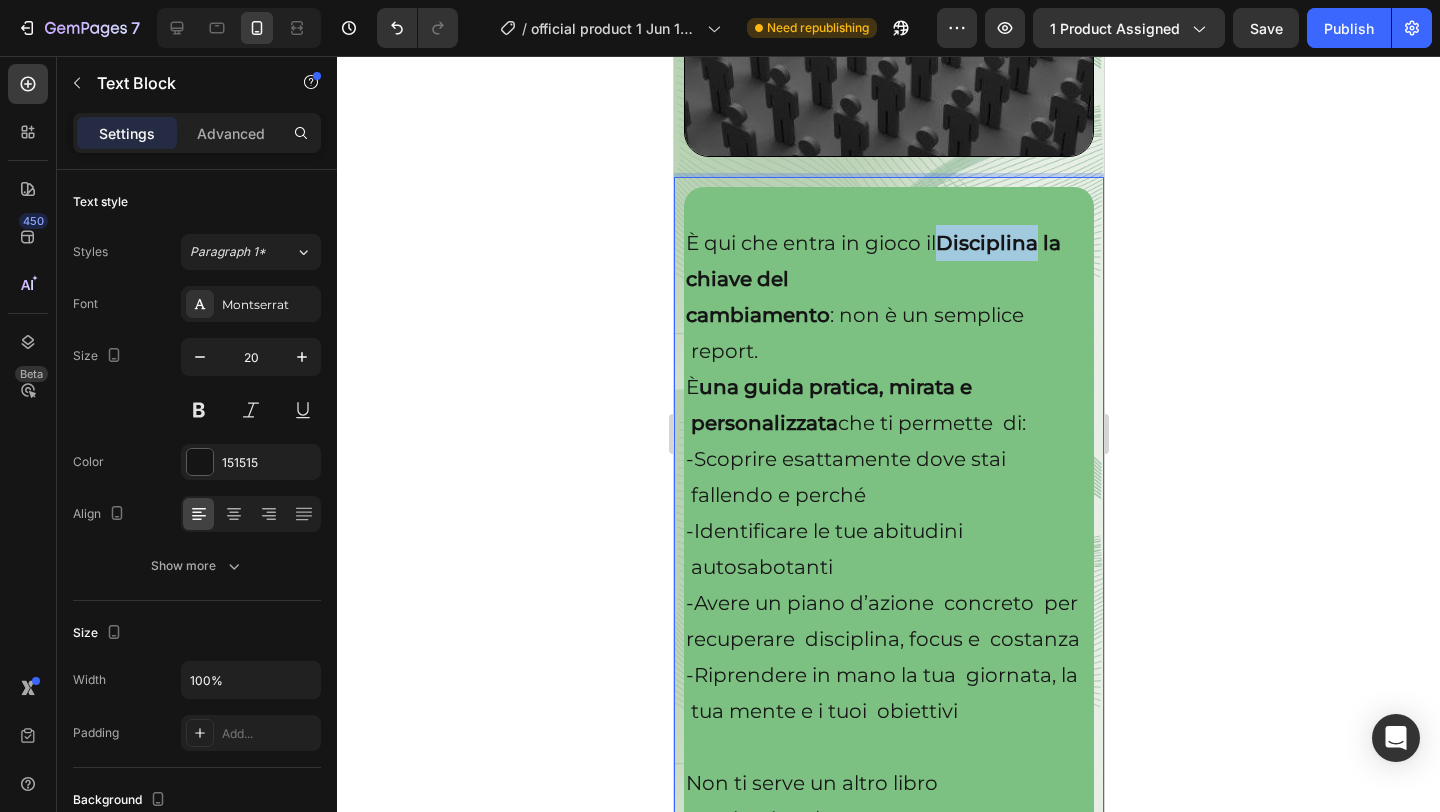 click on "È qui che entra in gioco il   Disciplina la chiave del" at bounding box center (888, 261) 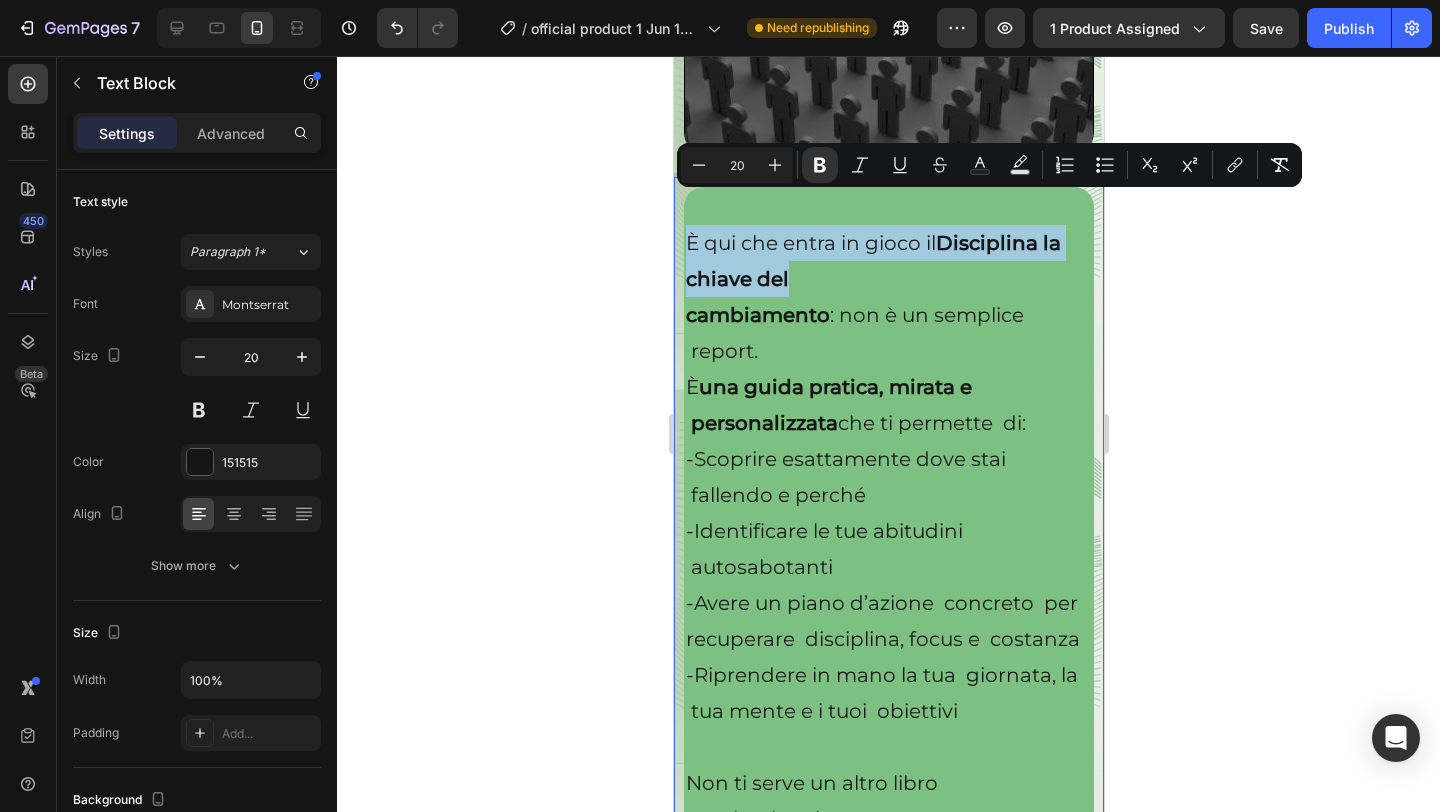 click on "È qui che entra in gioco il   Disciplina la chiave del" at bounding box center (888, 261) 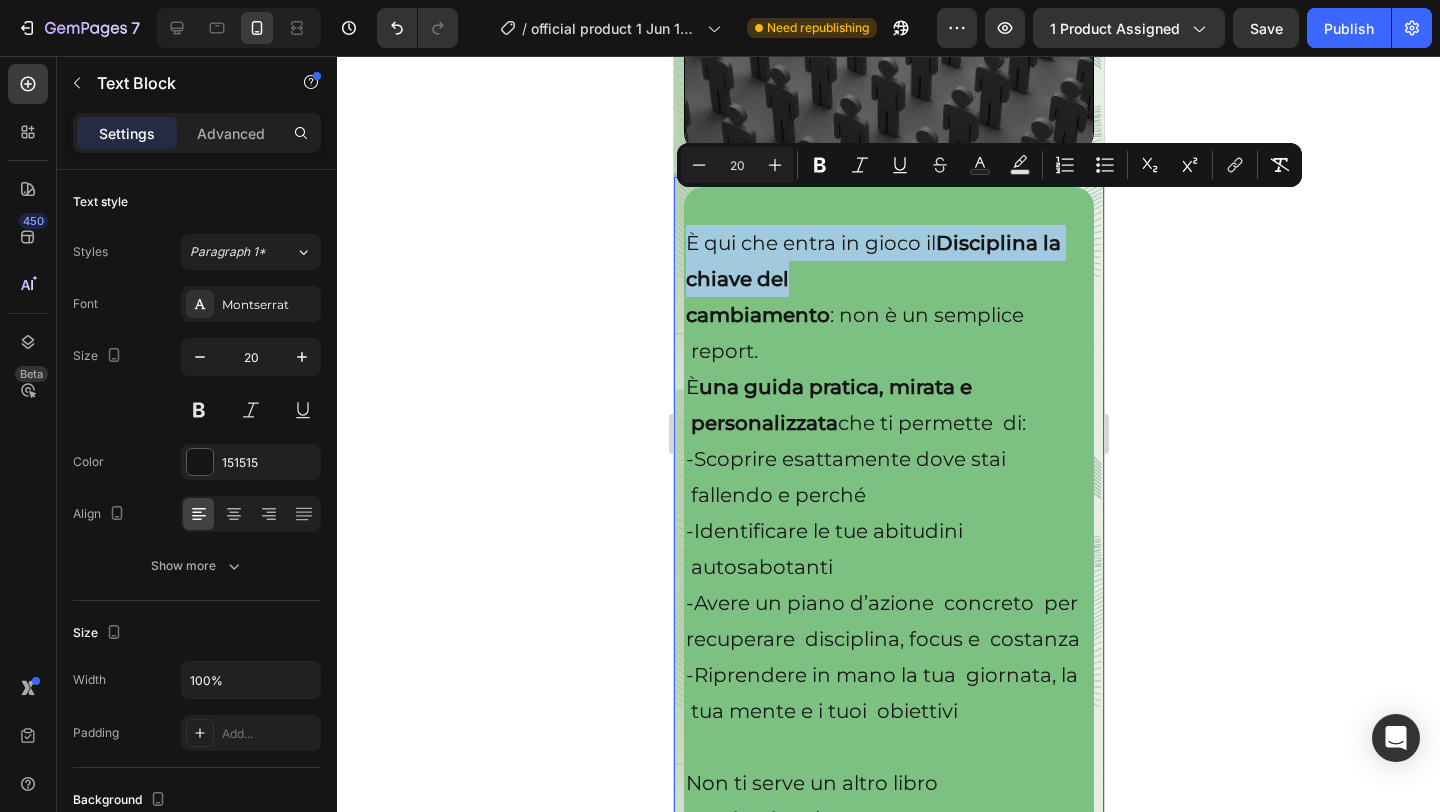 click on "È qui che entra in gioco il   Disciplina la chiave del" at bounding box center [888, 261] 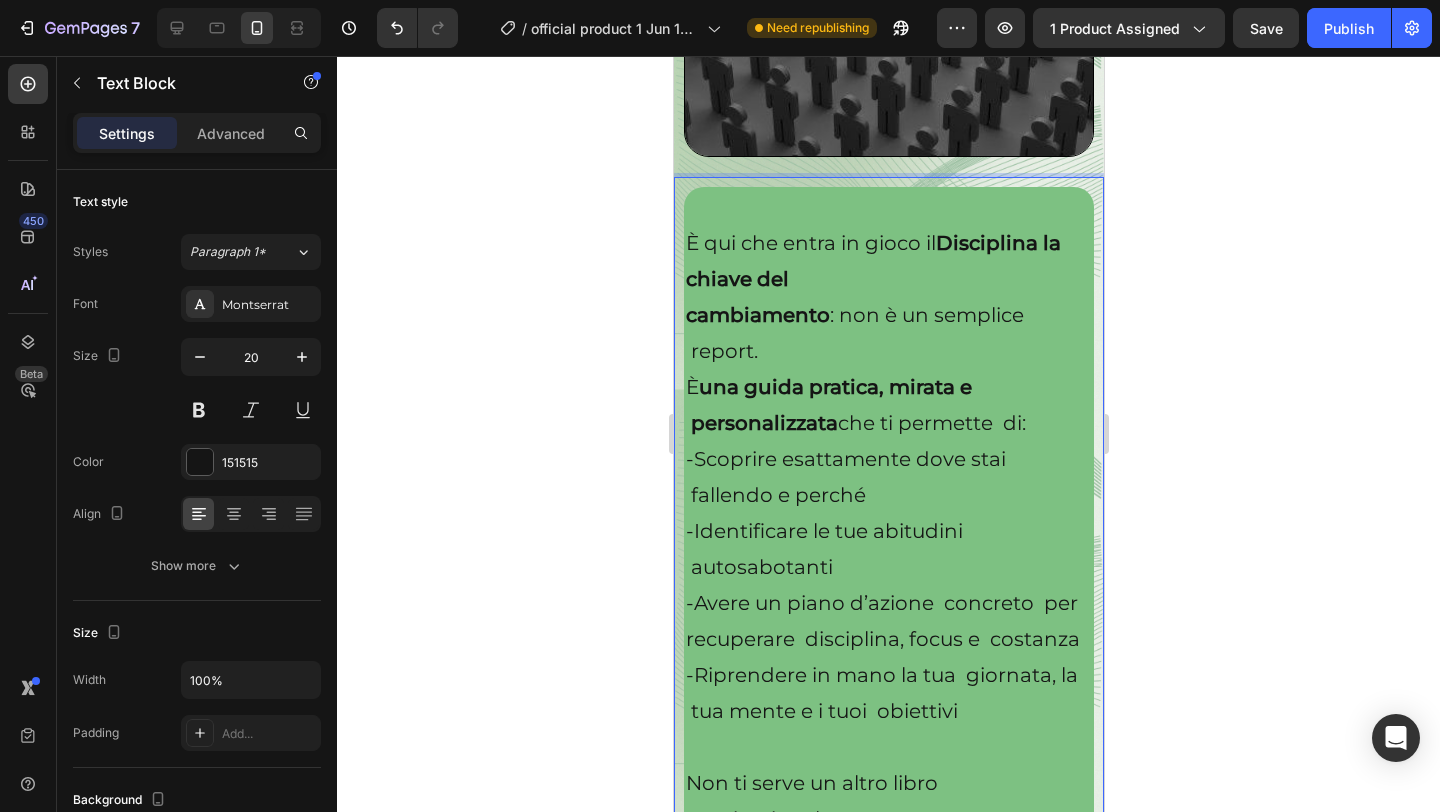 click on "È qui che entra in gioco il   Disciplina la chiave del" at bounding box center [888, 261] 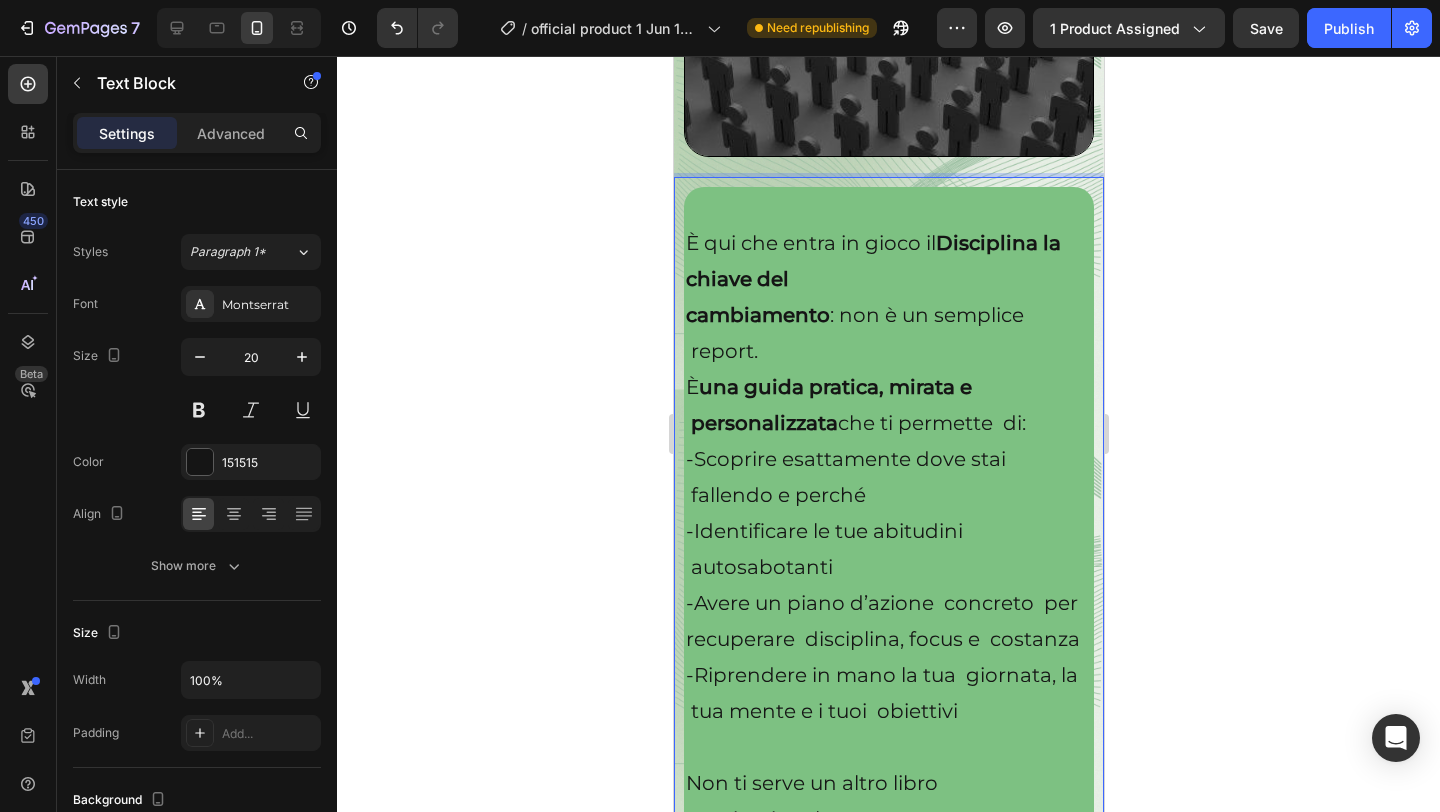 click on "Disciplina la chiave del" at bounding box center [872, 261] 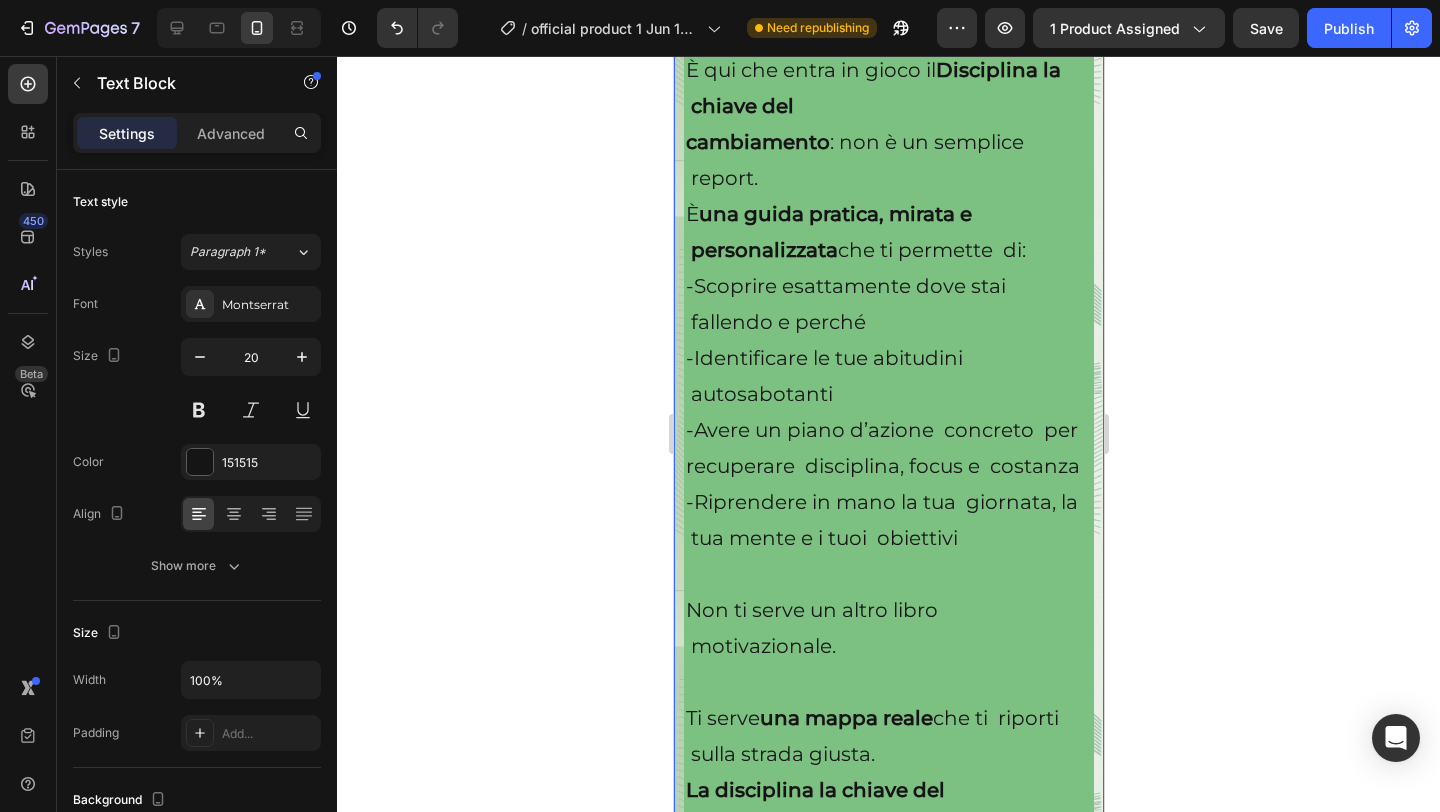 scroll, scrollTop: 6001, scrollLeft: 0, axis: vertical 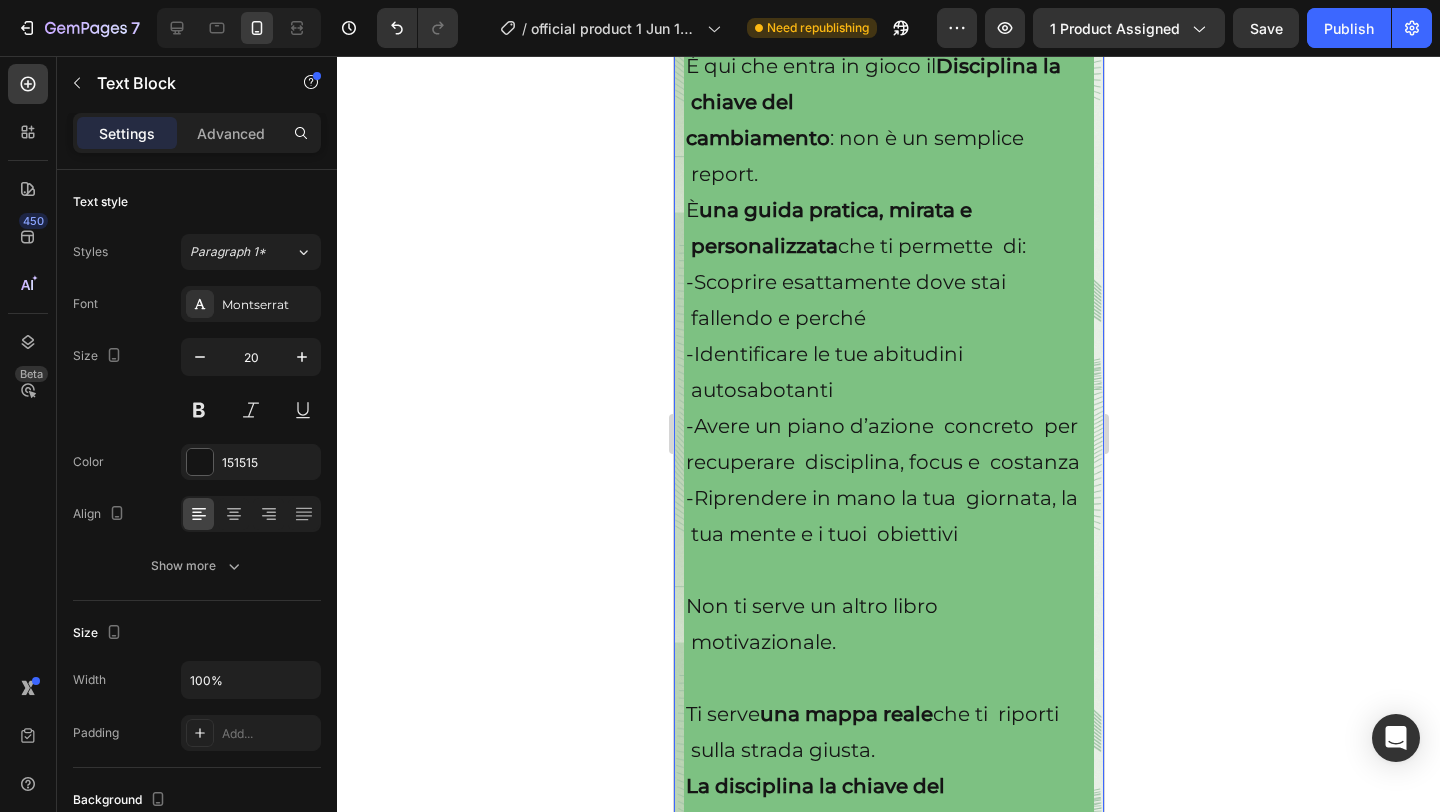 click on "-Avere un piano d’azione  concreto  per recuperare  disciplina, focus e  costanza" at bounding box center [888, 444] 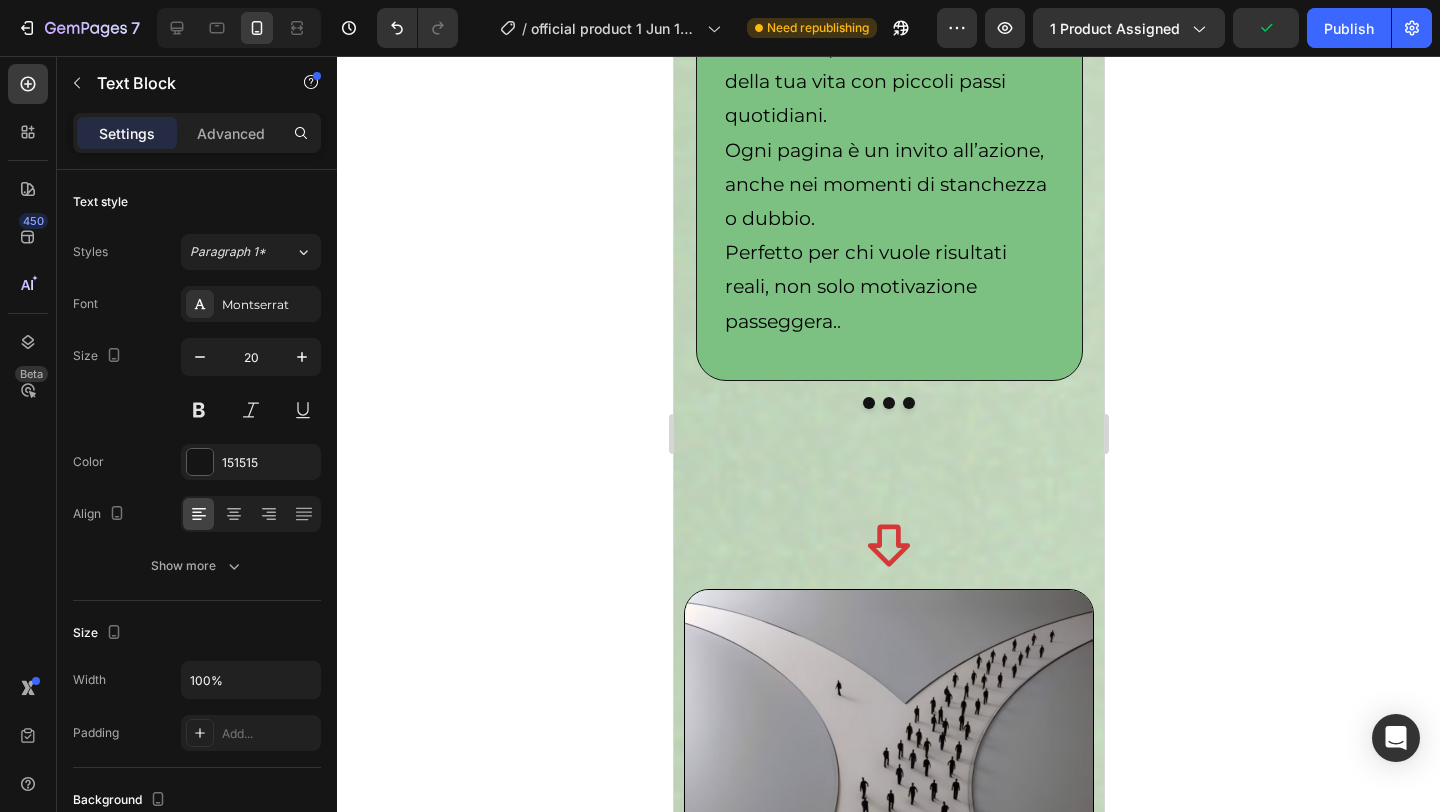 scroll, scrollTop: 2427, scrollLeft: 0, axis: vertical 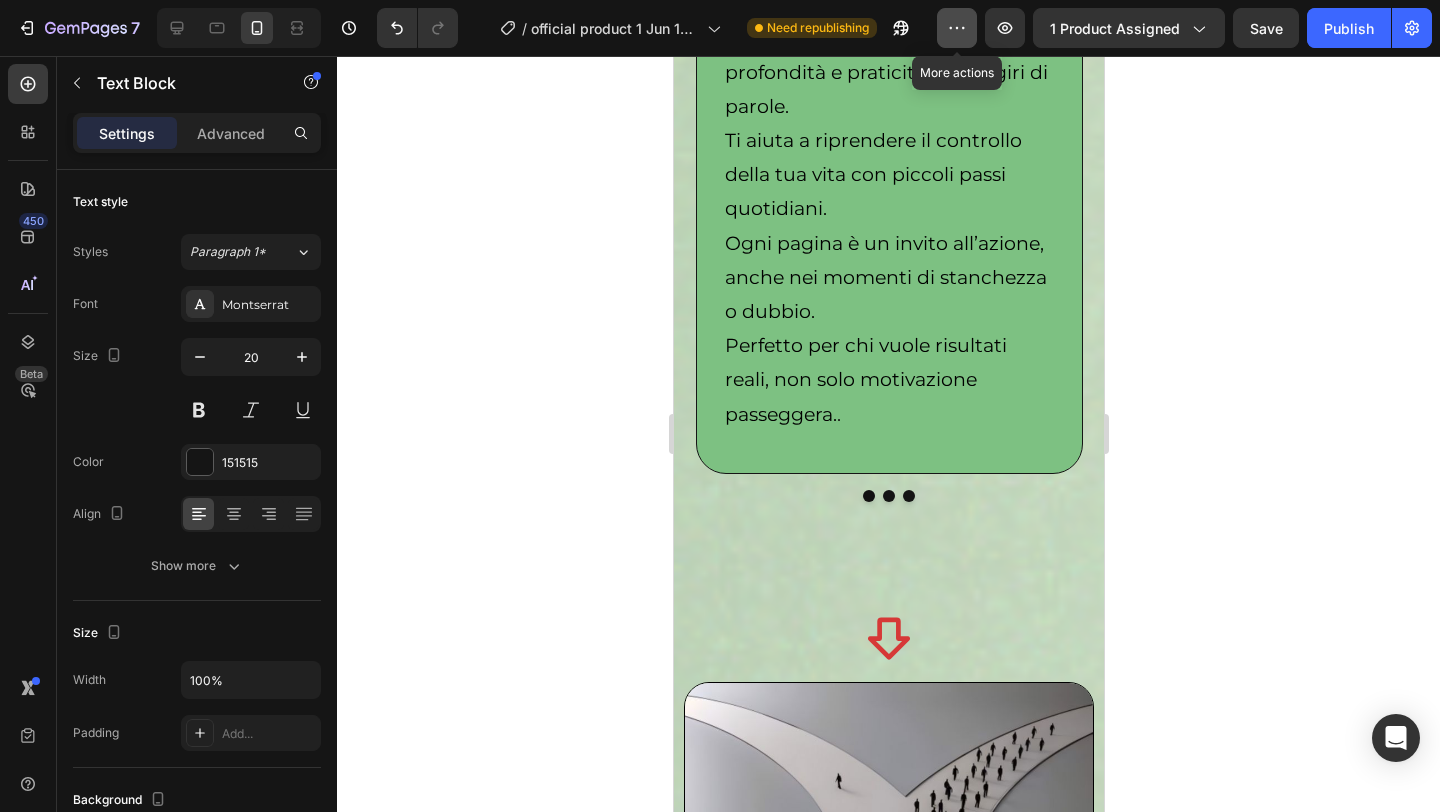 click 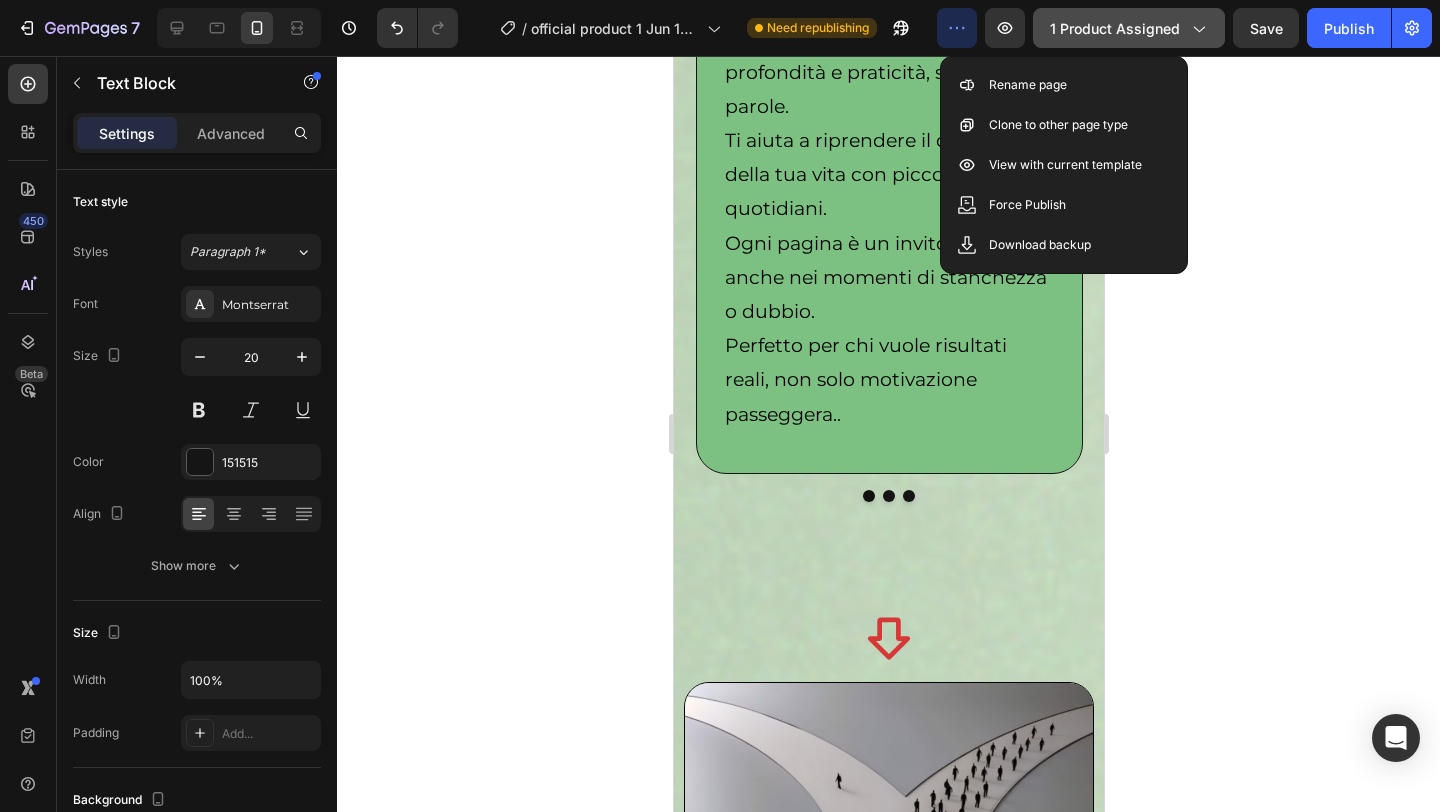 click 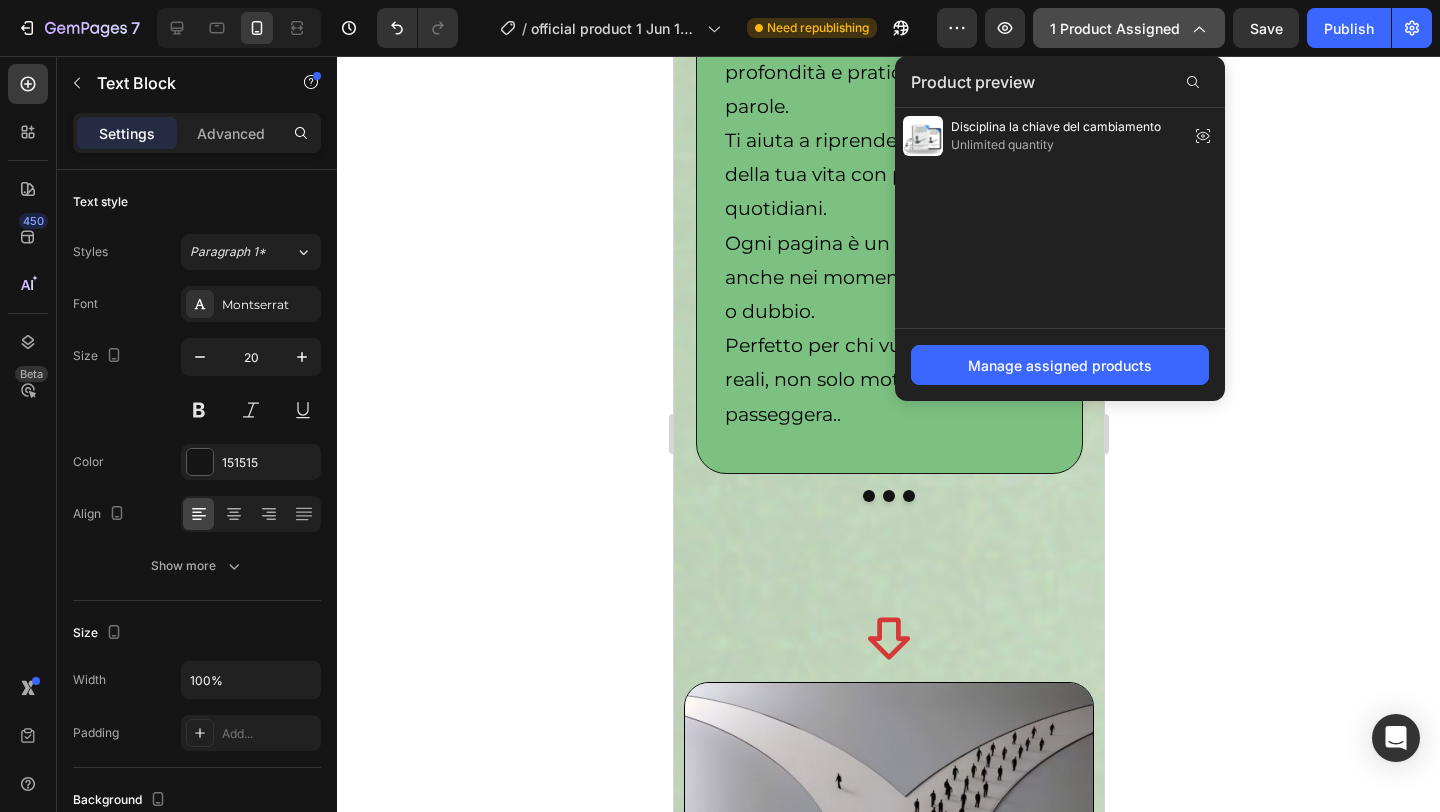 click 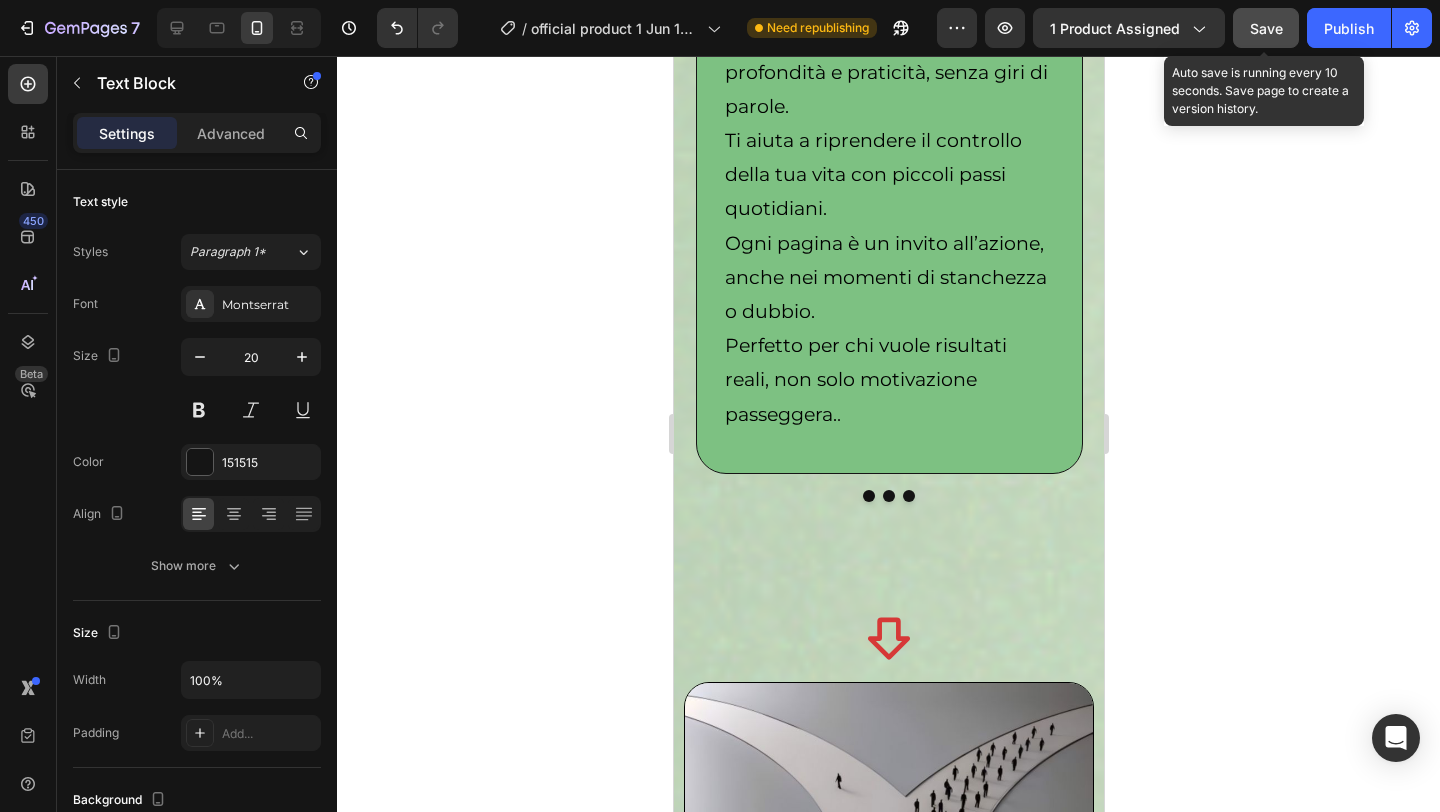 click on "Save" 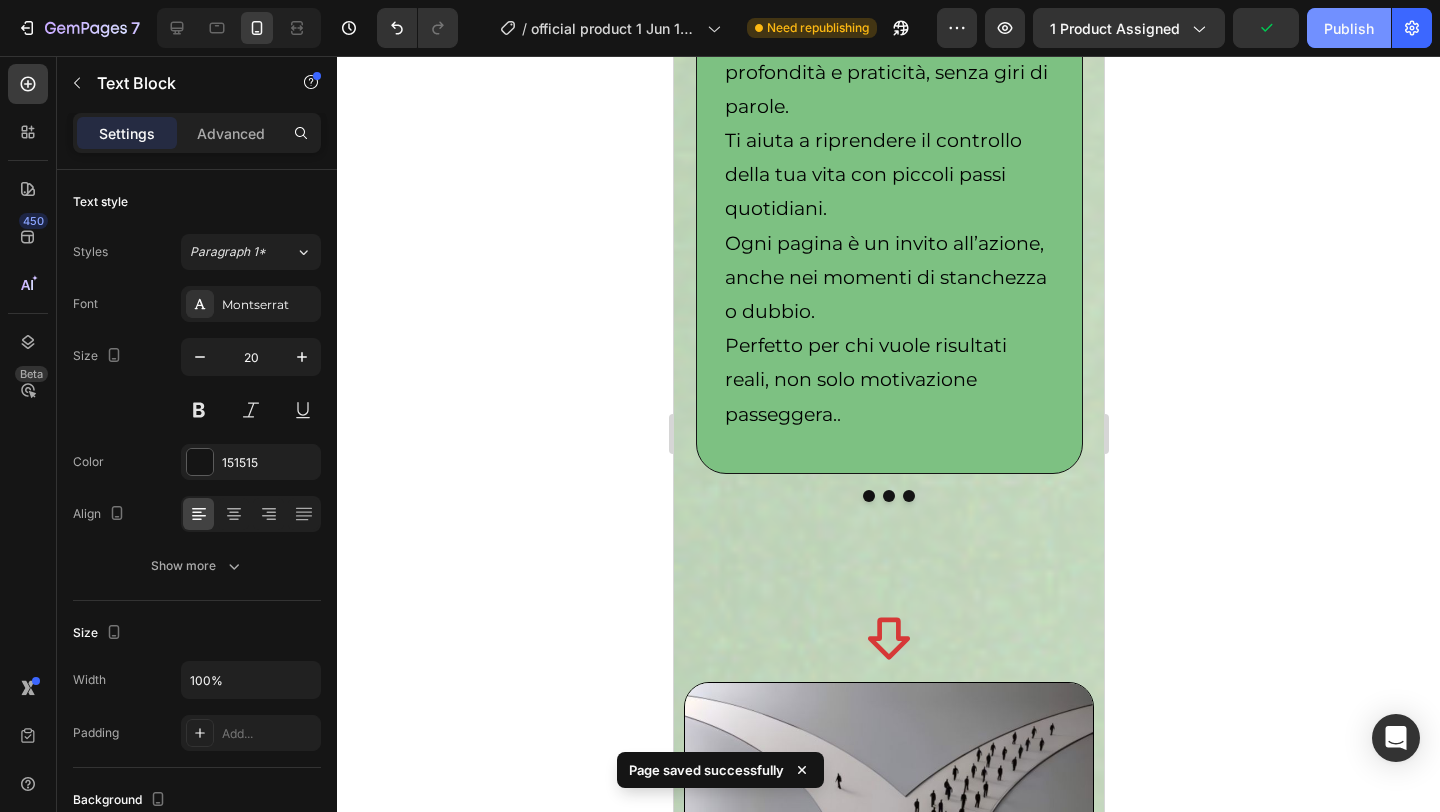 click on "Publish" 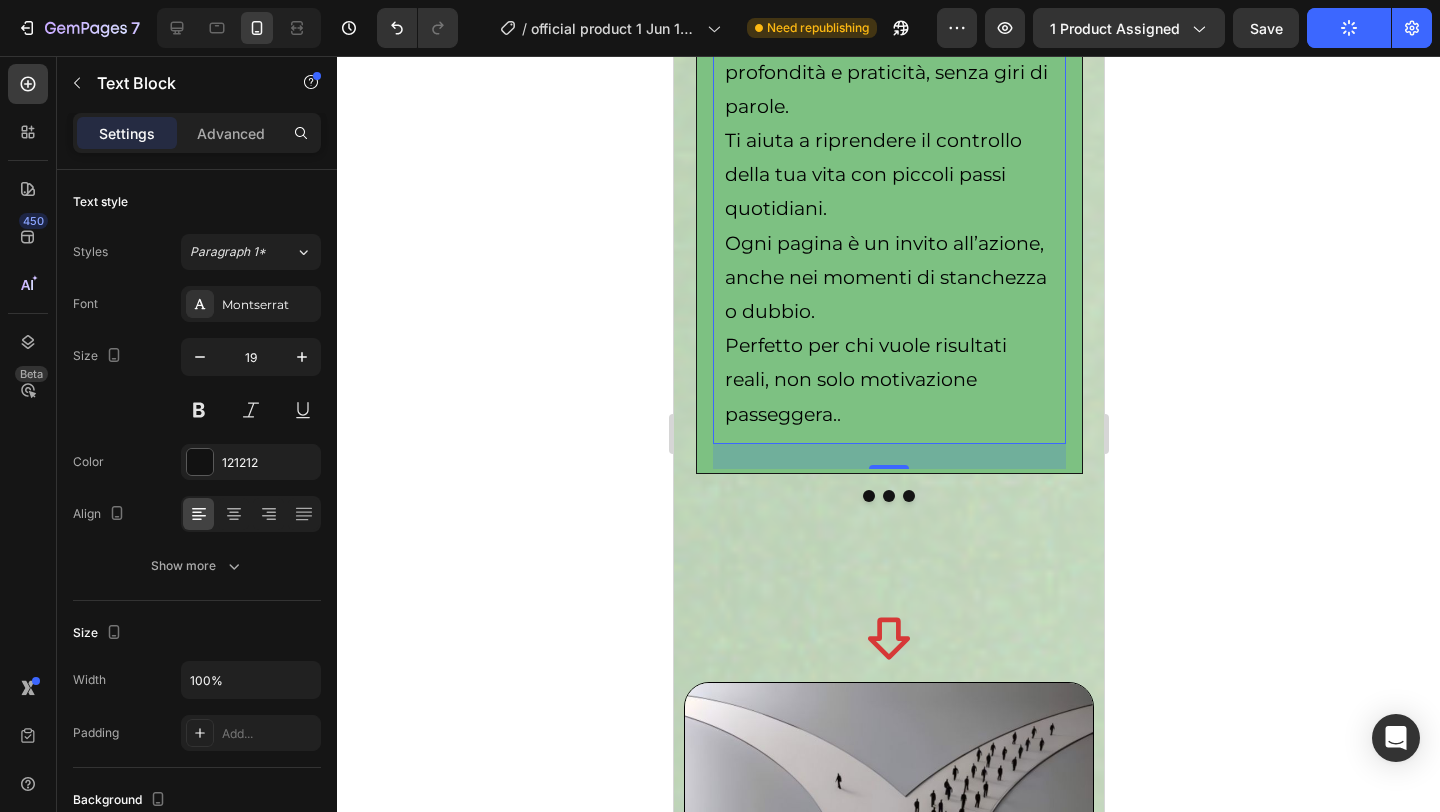 click on "Ogni pagina è un invito all’azione, anche nei momenti di stanchezza o dubbio." at bounding box center (885, 277) 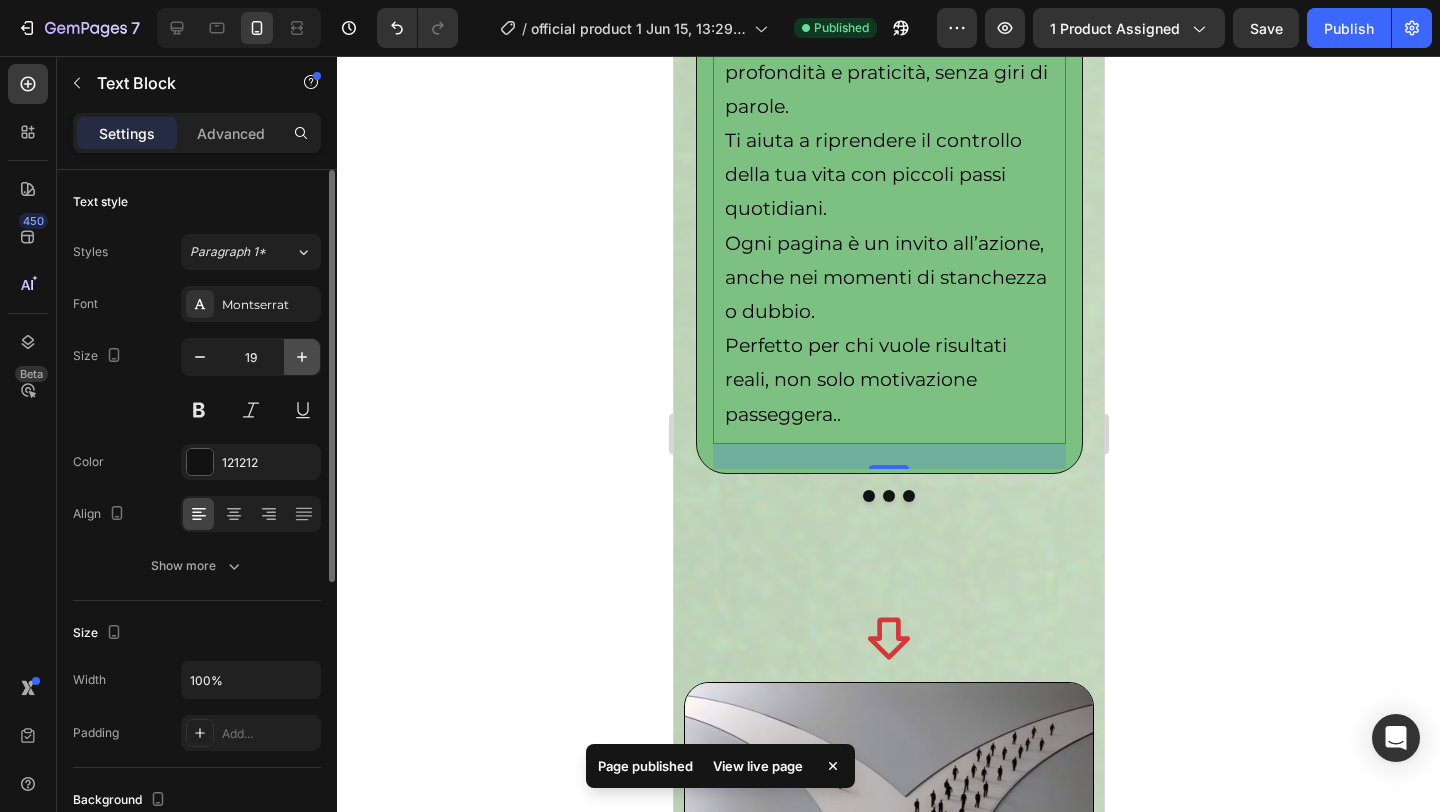 click 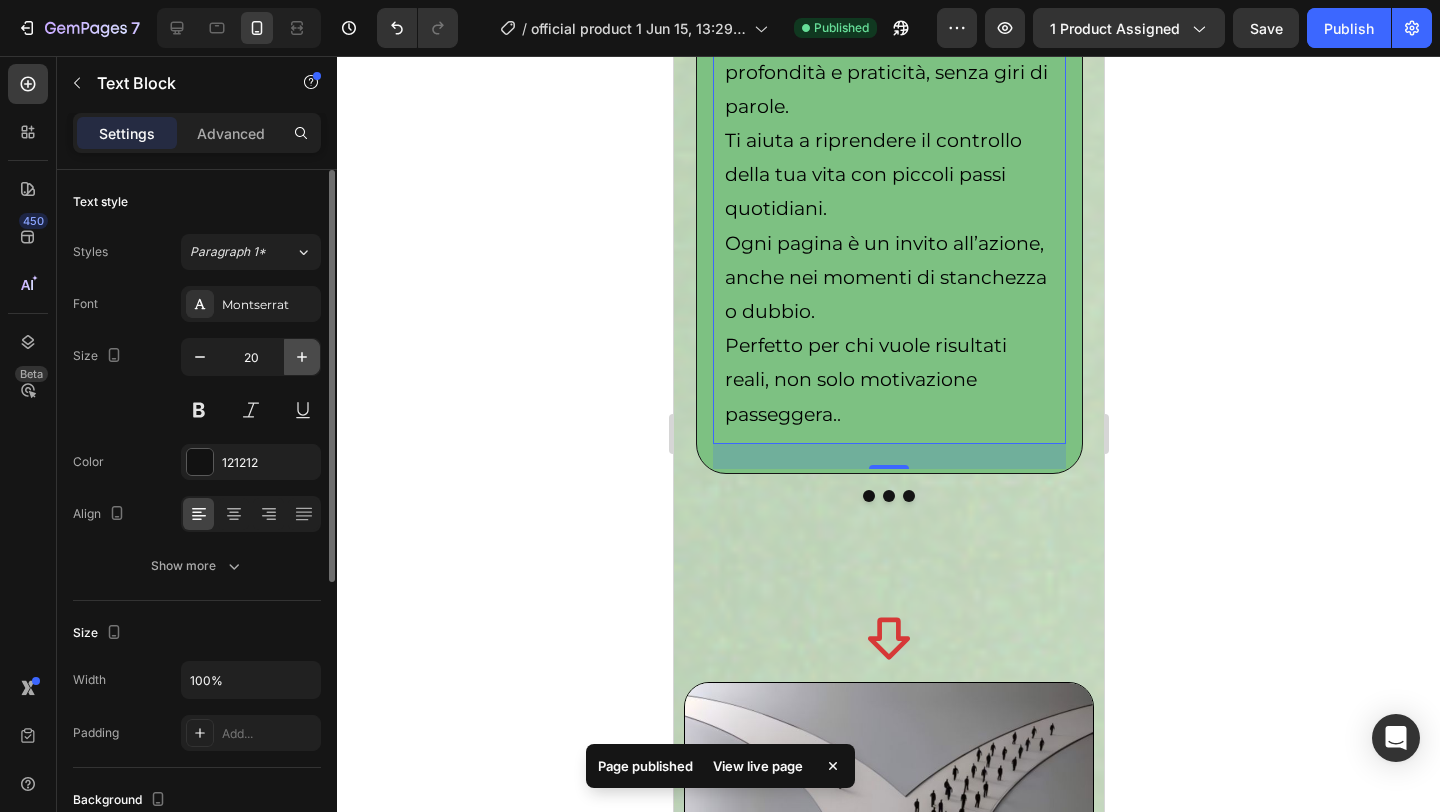 scroll, scrollTop: 2428, scrollLeft: 0, axis: vertical 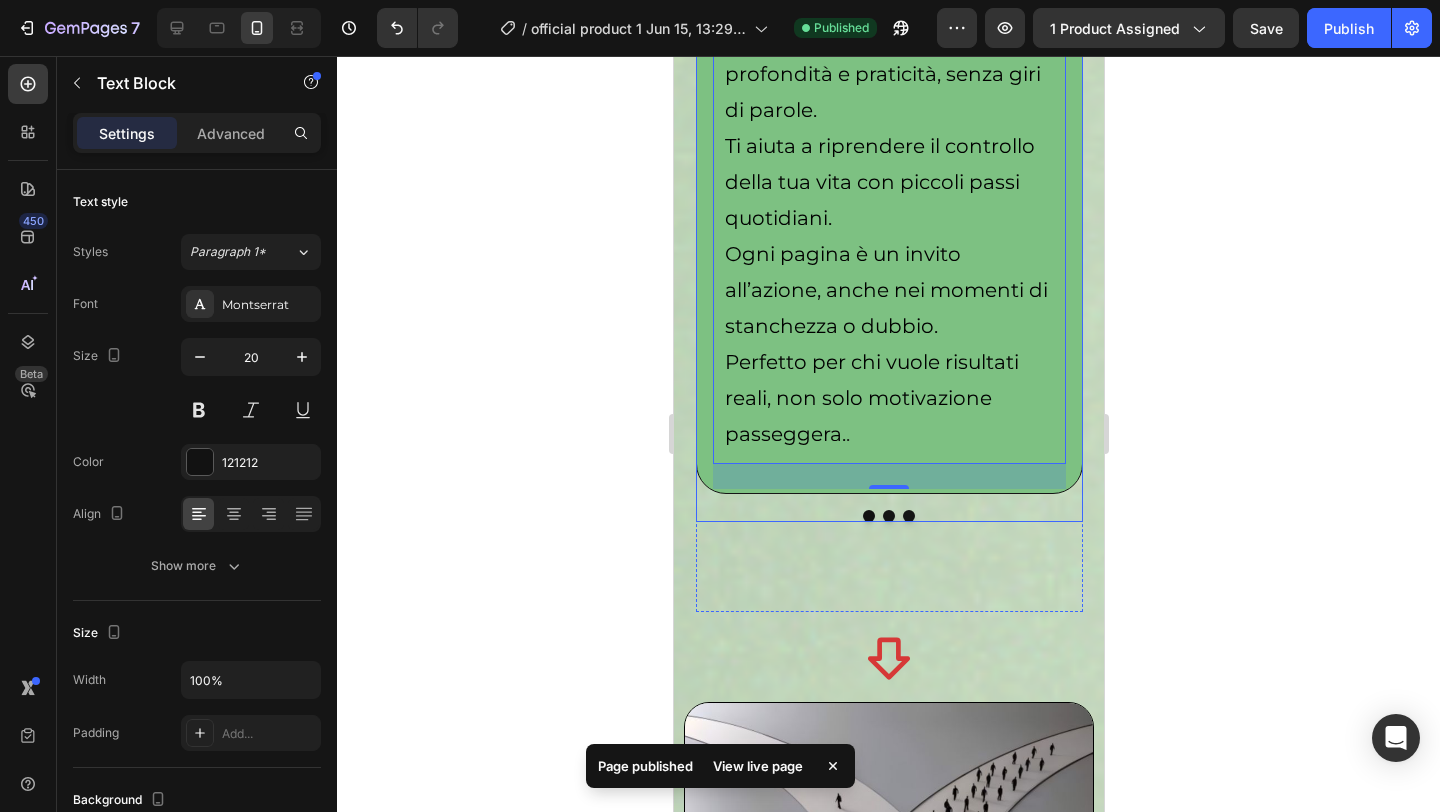 click at bounding box center [888, 516] 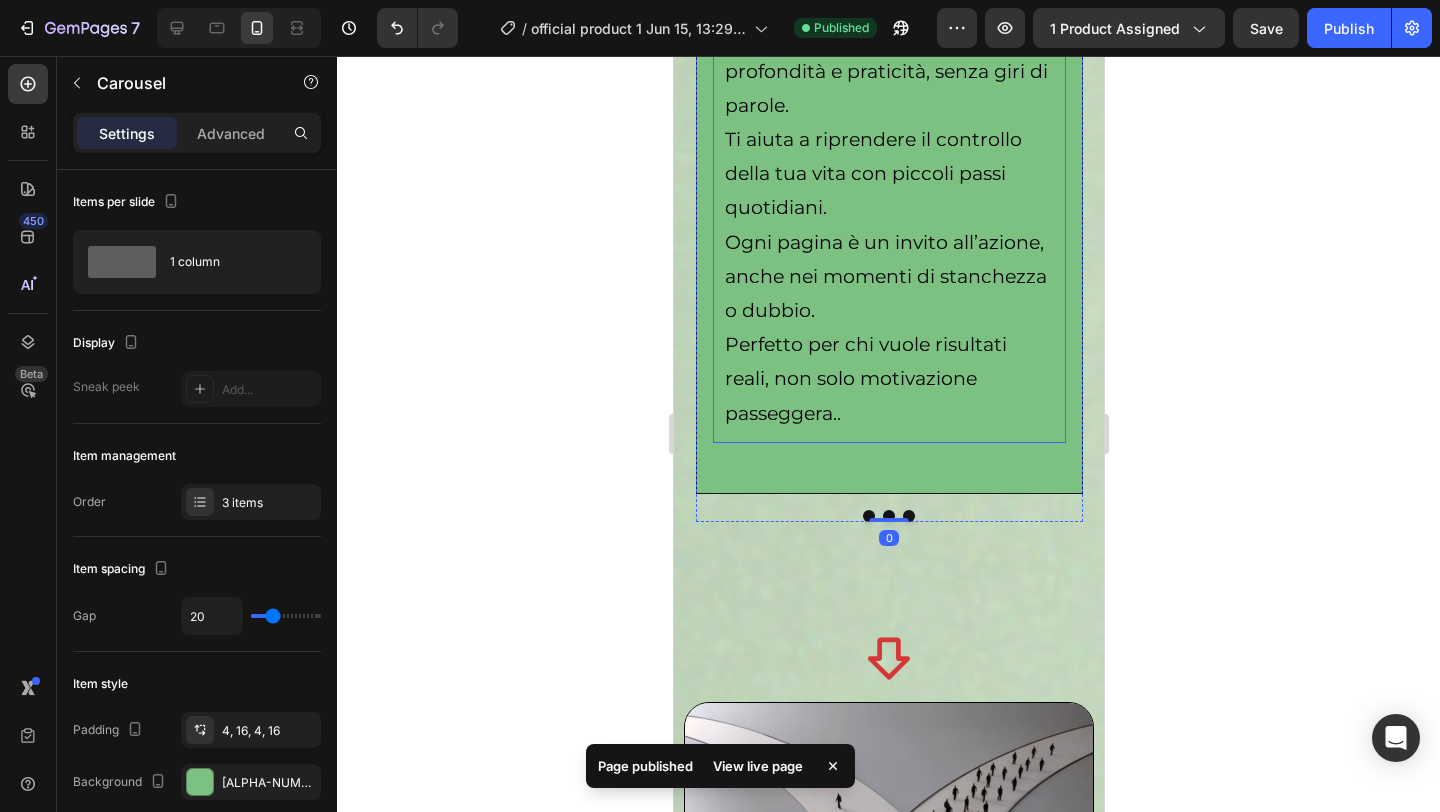 click on "Un ebook che unisce chiarezza, profondità e praticità, senza giri di parole. Ti aiuta a riprendere il controllo della tua vita con piccoli passi quotidiani. Ogni pagina è un invito all’azione, anche nei momenti di stanchezza o dubbio. Perfetto per chi vuole risultati reali, non solo motivazione passeggera. ." at bounding box center (888, 225) 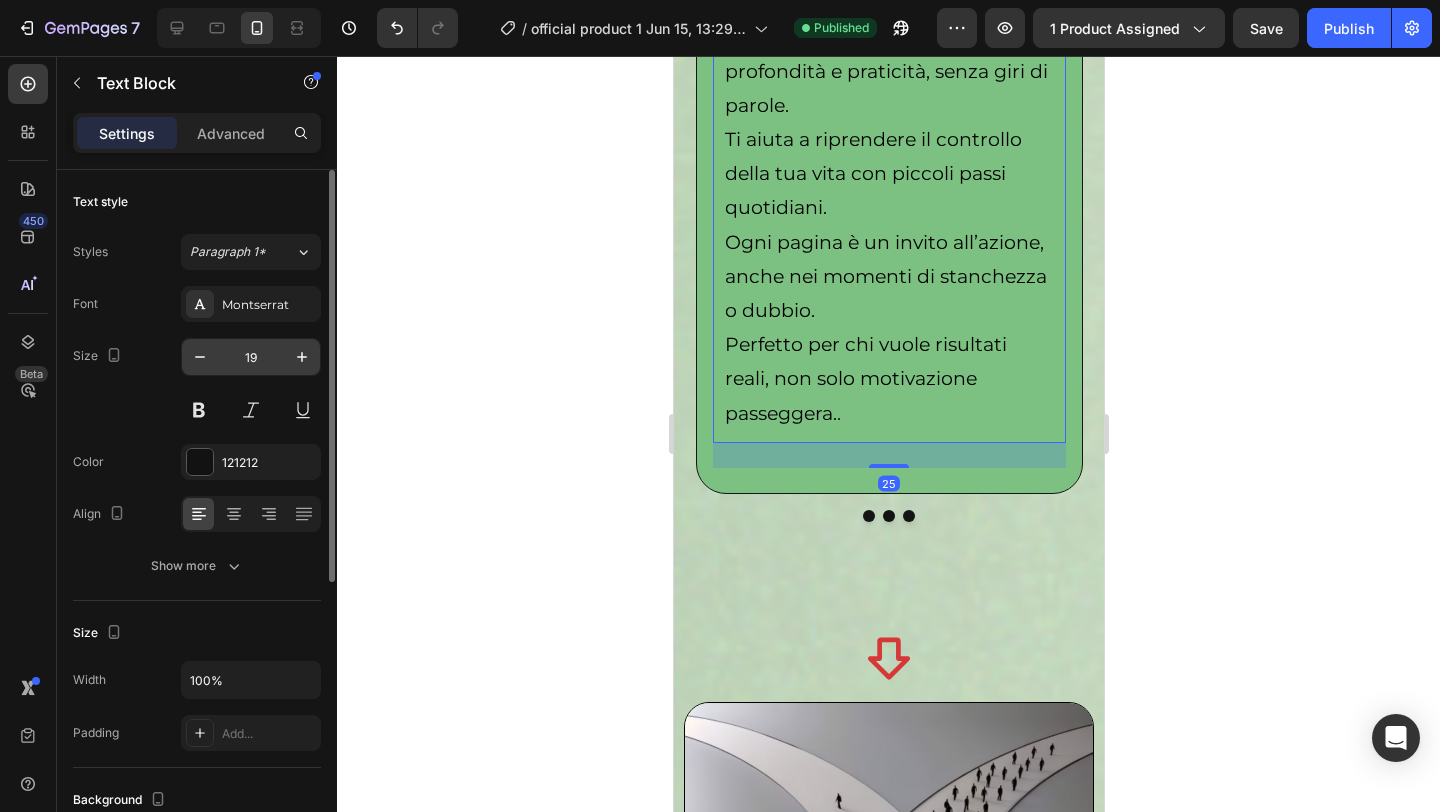 click on "19" 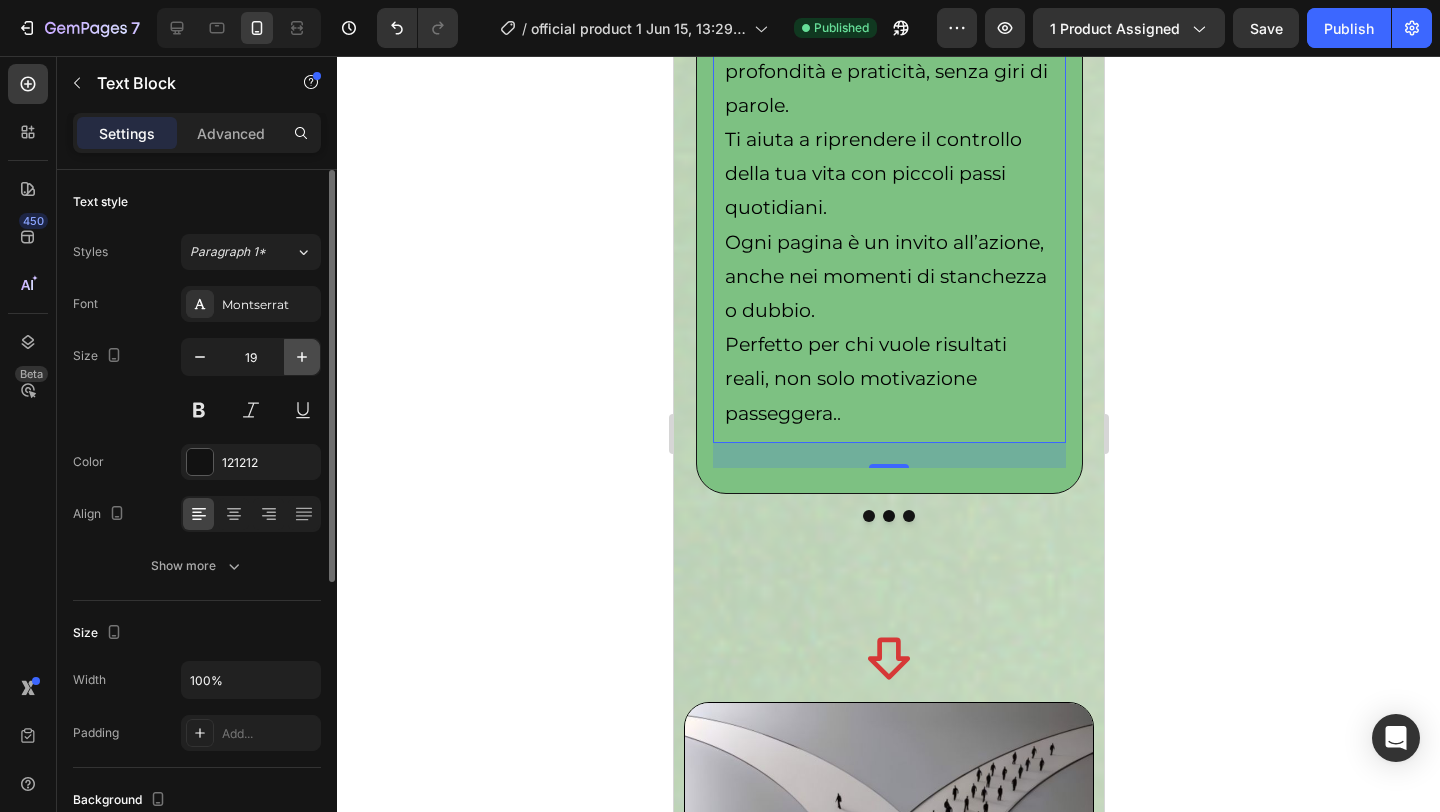 click 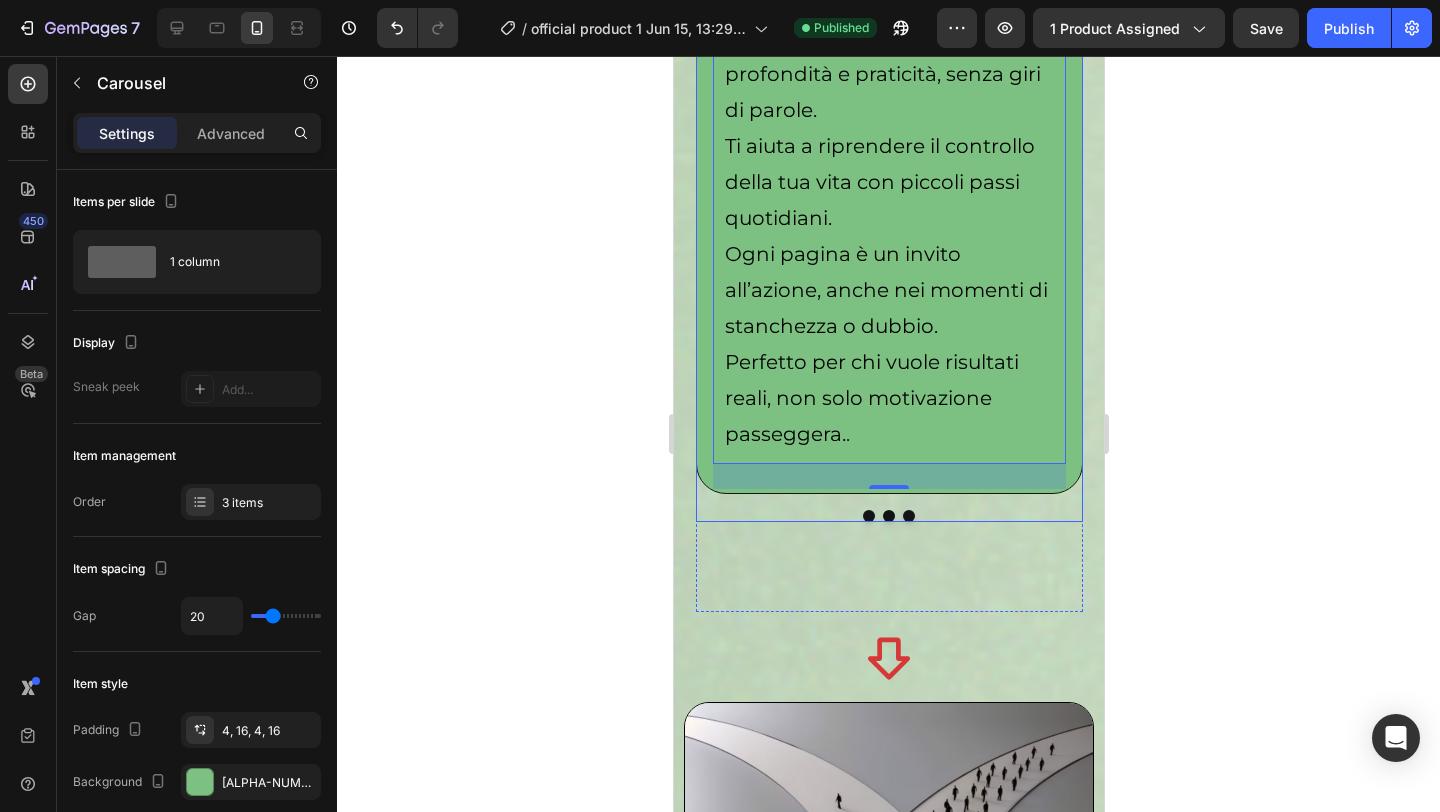 click on "Image [FIRST] [LAST], [AGE] anni Text Block Icon Icon
Icon Icon
Icon Icon List                Title Line Un ebook che unisce chiarezza, profondità e praticità, senza giri di parole. Ti aiuta a riprendere il controllo della tua vita con piccoli passi quotidiani. Ogni pagina è un invito all’azione, anche nei momenti di stanchezza o dubbio. Perfetto per chi vuole risultati reali, non solo motivazione passeggera. . Text Block Image [FIRST] [LAST], [AGE] anni Text Block Icon Icon
Icon Icon
Icon Icon List                Title Line Un ebook che unisce chiarezza, profondità e praticità, senza giri di parole. Ti aiuta a riprendere il controllo della tua vita con piccoli passi quotidiani. Ogni pagina è un invito all’azione, anche nei momenti di stanchezza o dubbio. Perfetto per chi vuole risultati reali, non solo motivazione passeggera. . Text Block   25 Image [FIRST] [LAST], [AGE] anni Text Block Icon Icon Icon Icon
Icon" at bounding box center [888, 33] 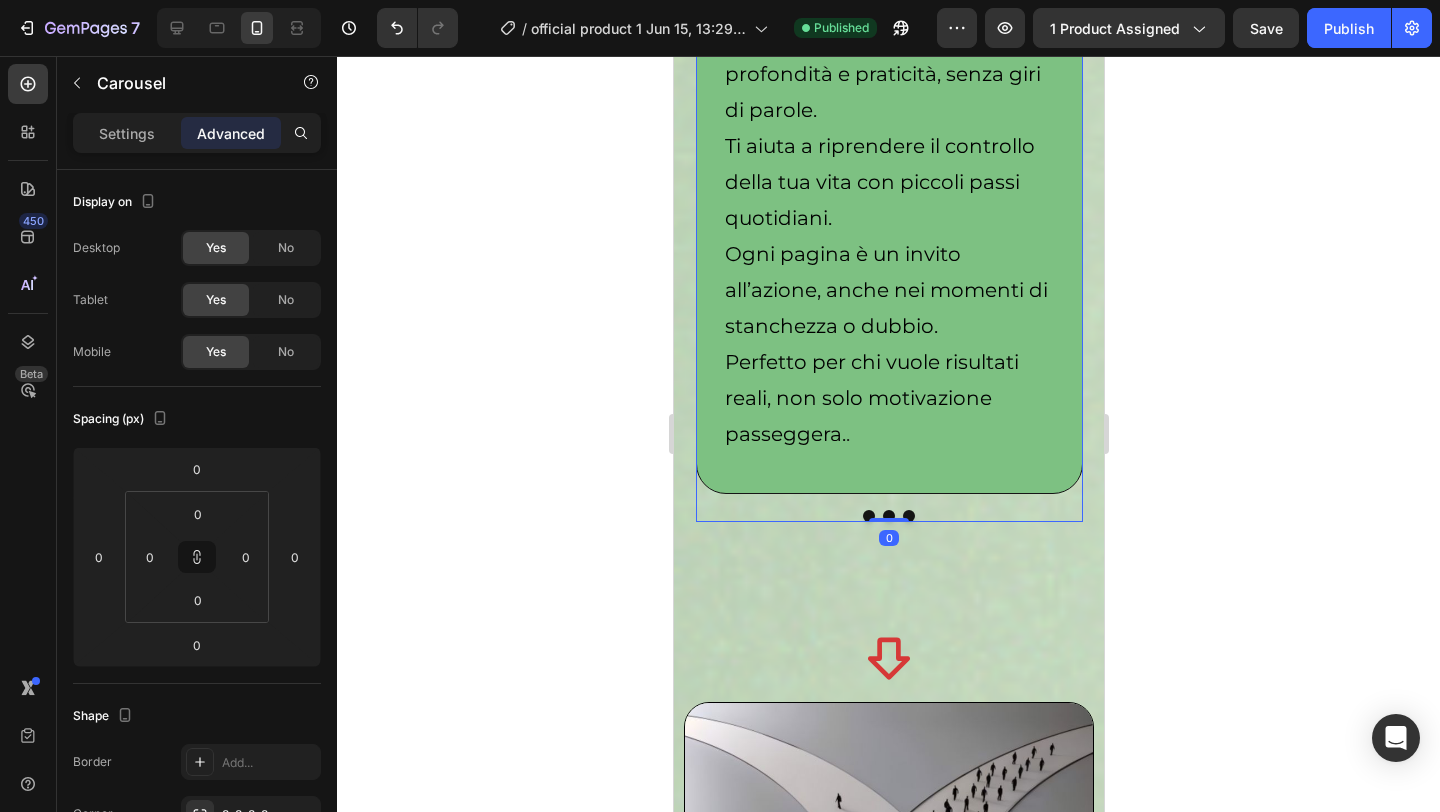 click at bounding box center (908, 516) 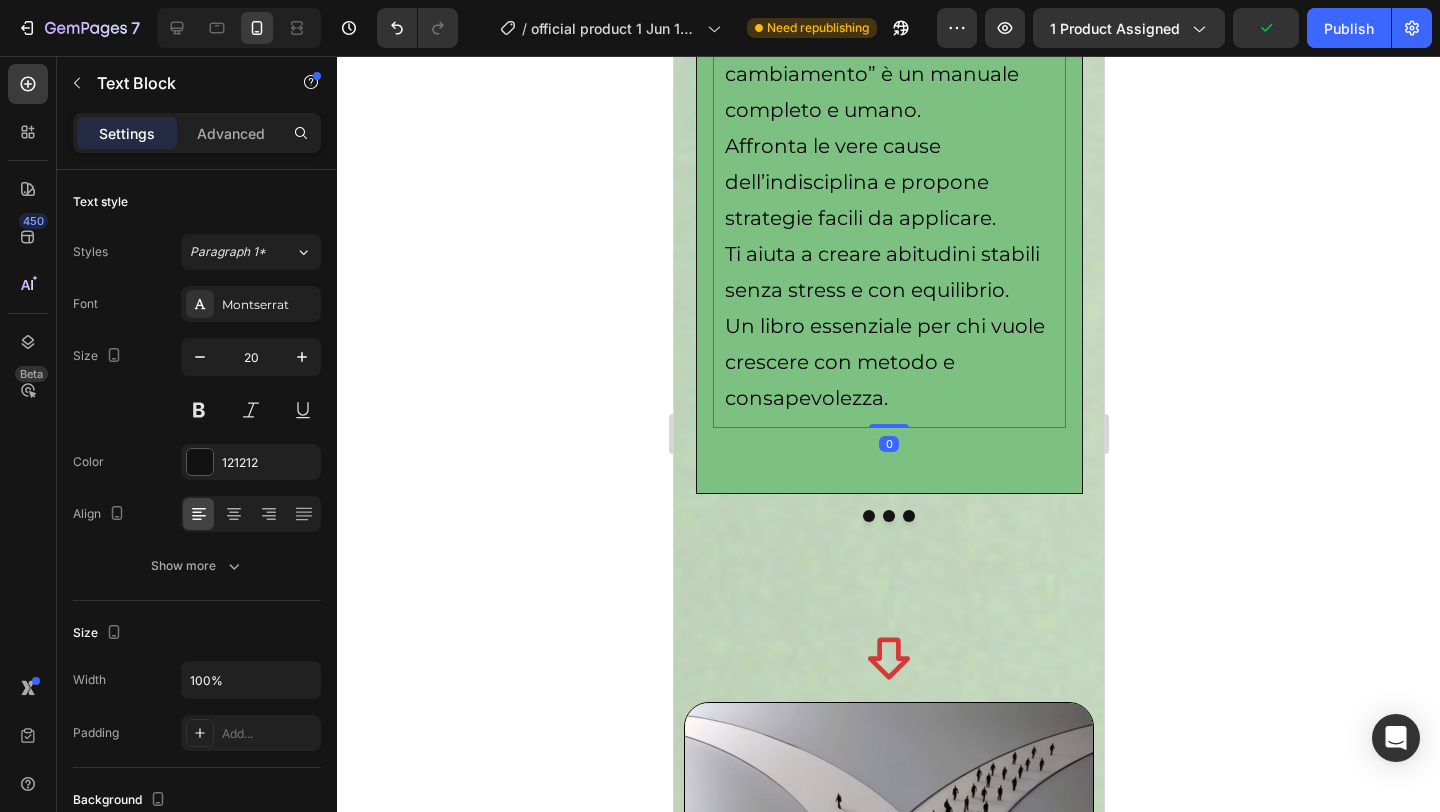 click on "Un libro essenziale per chi vuole crescere con metodo e consapevolezza." at bounding box center [884, 362] 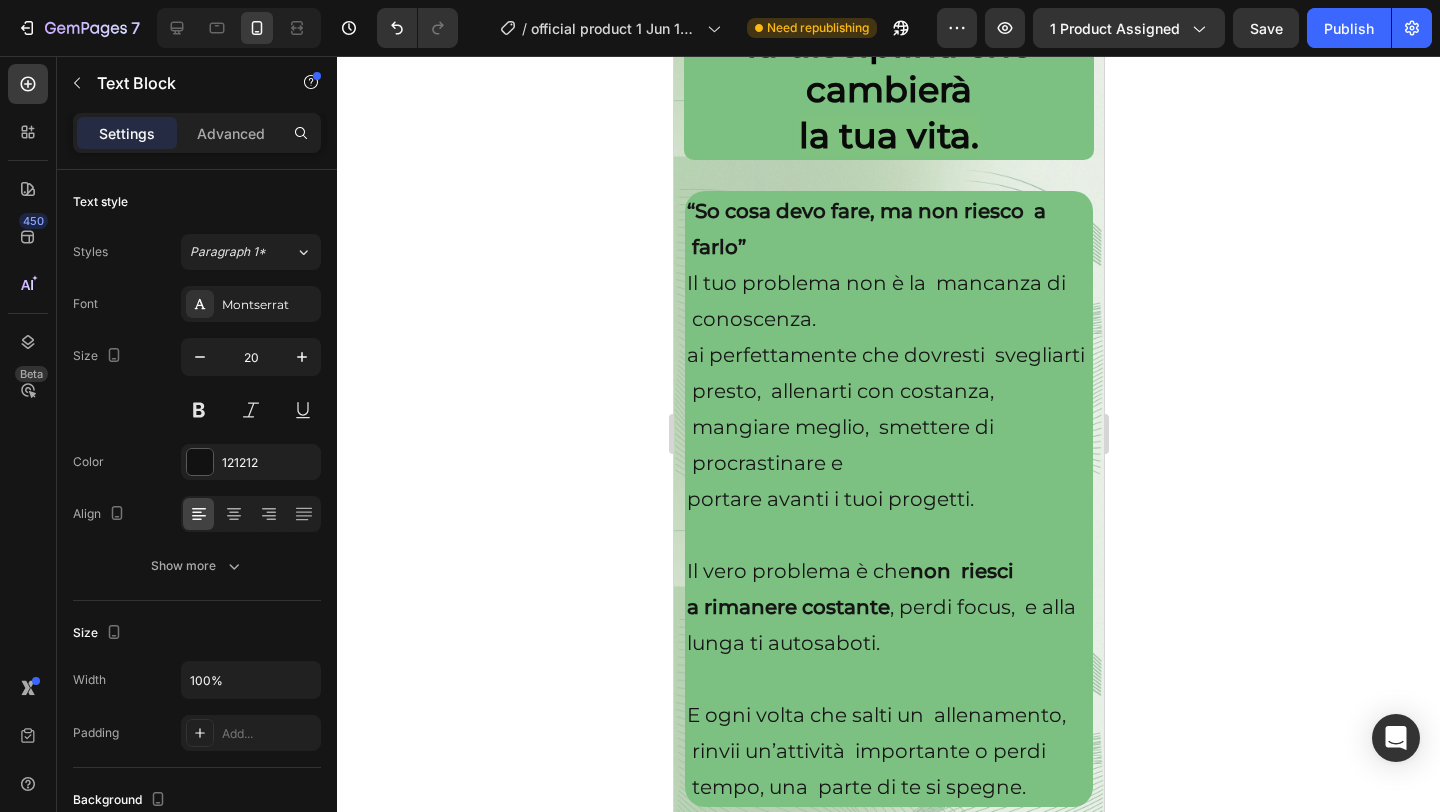 scroll, scrollTop: 3500, scrollLeft: 0, axis: vertical 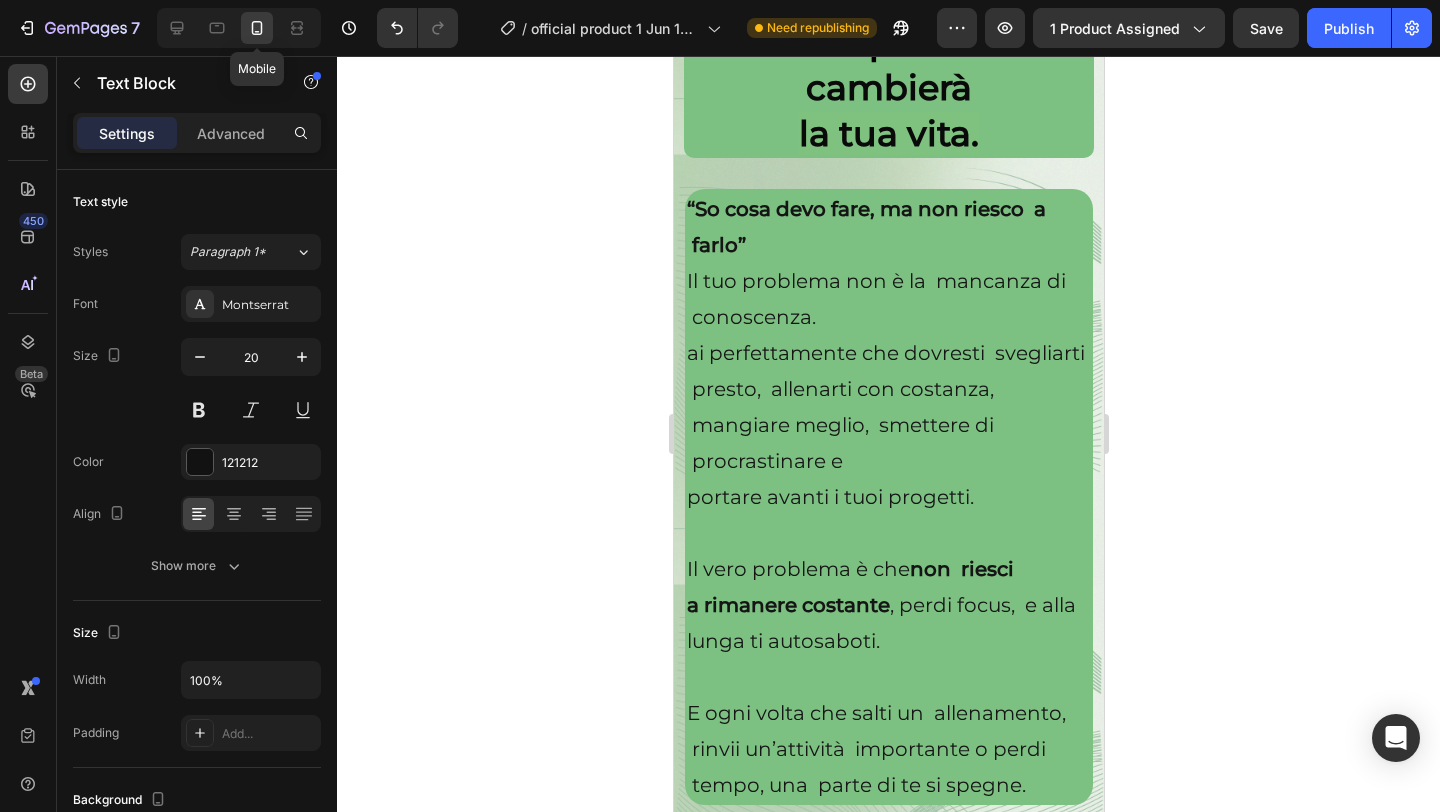 click 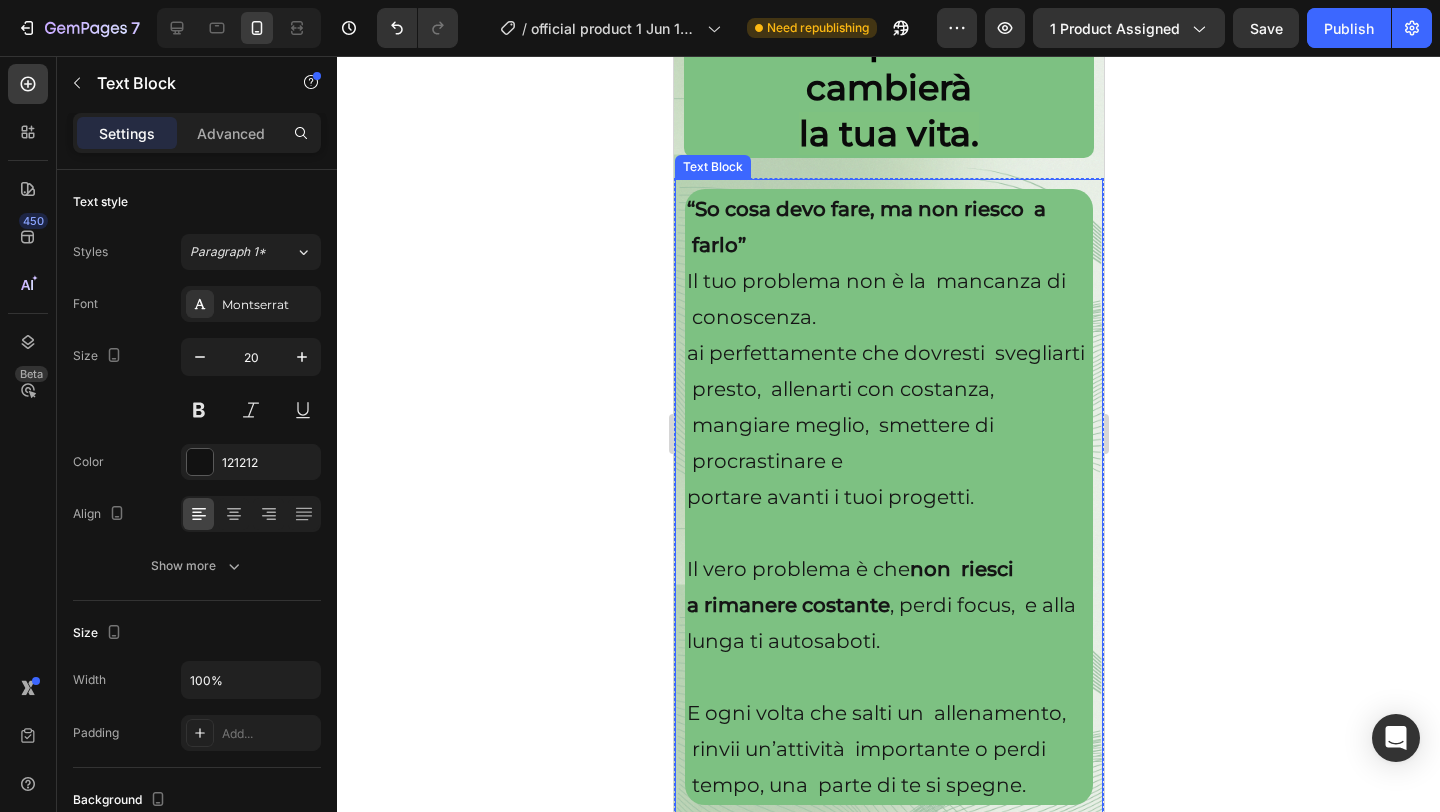 scroll, scrollTop: 3876, scrollLeft: 0, axis: vertical 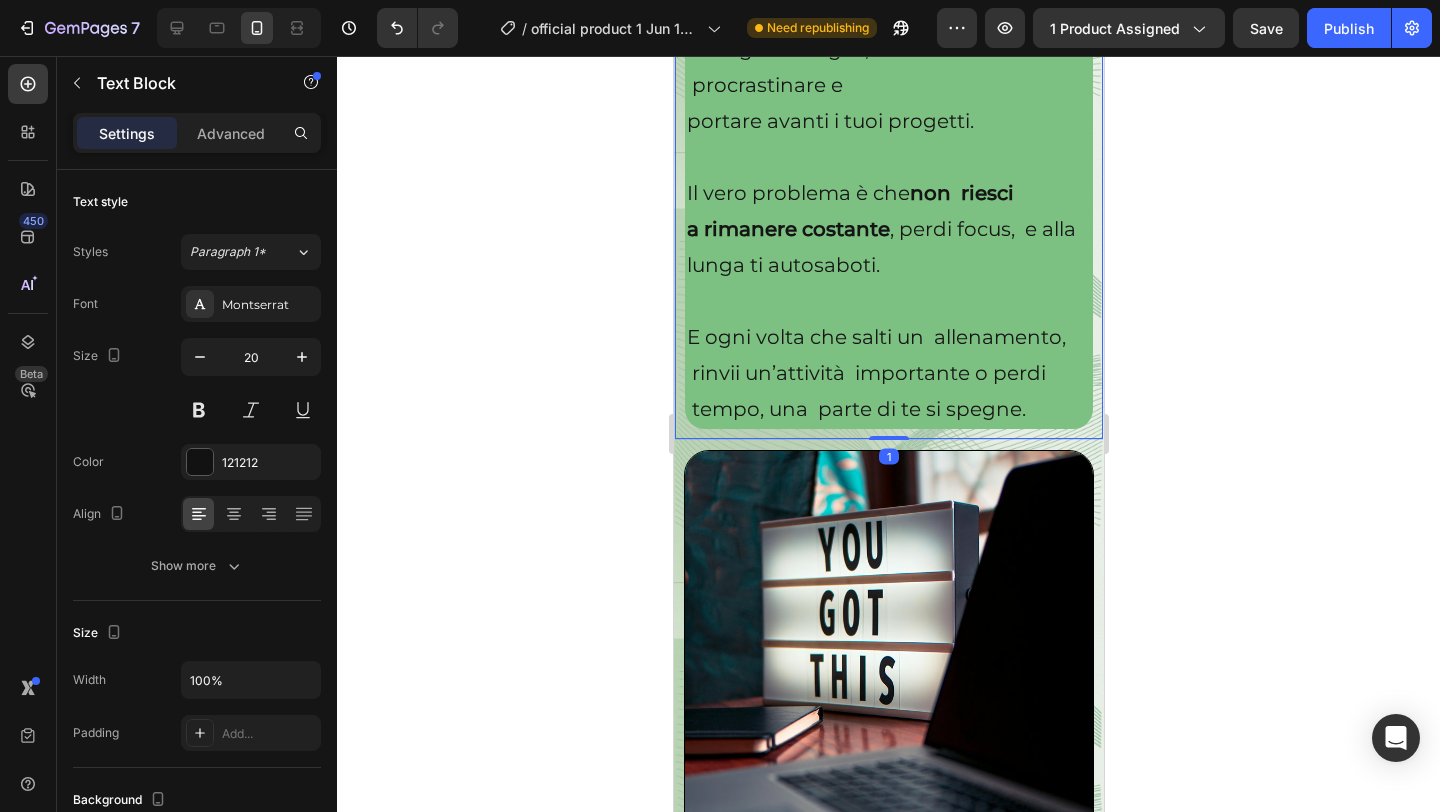 click on "non  riesci" at bounding box center (961, 193) 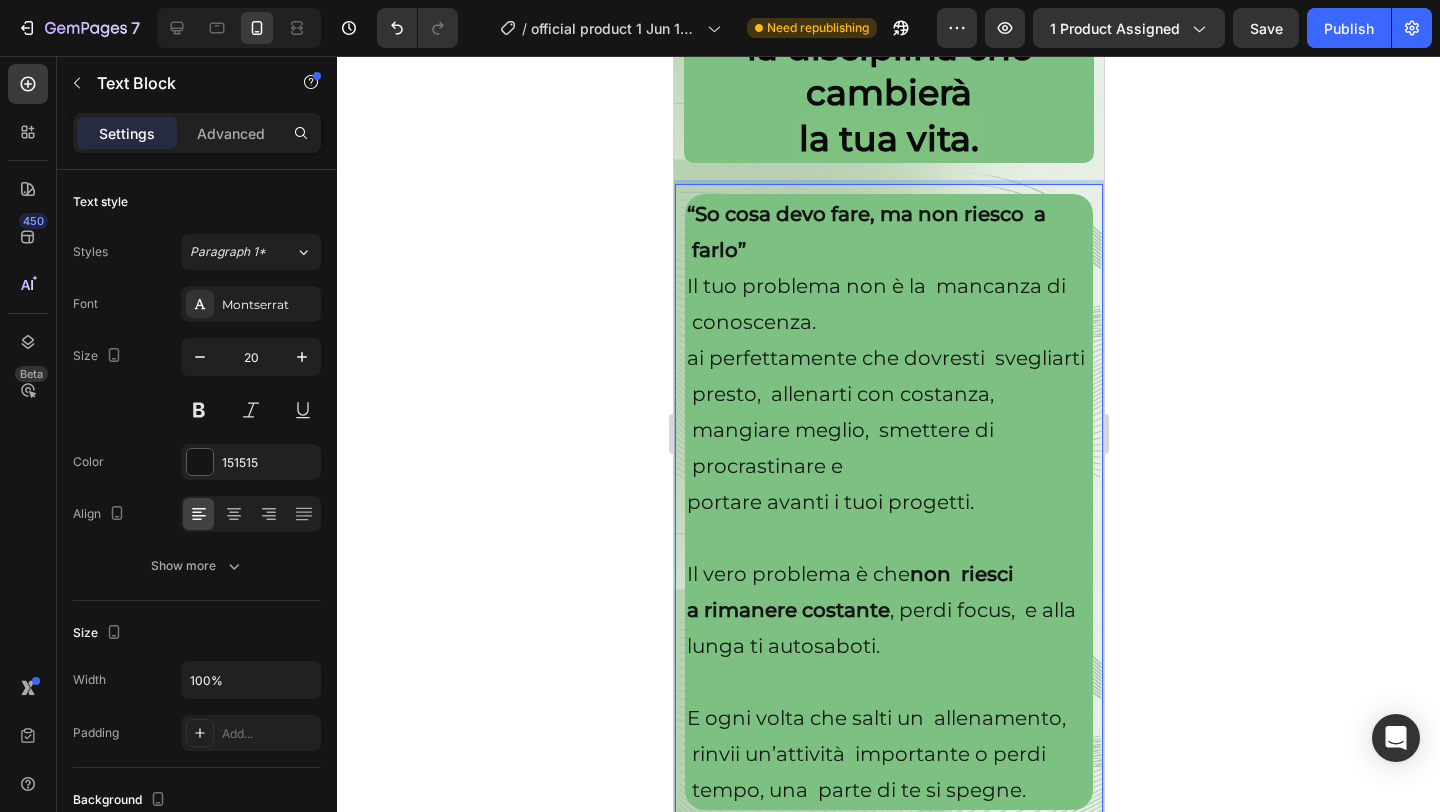 scroll, scrollTop: 3704, scrollLeft: 0, axis: vertical 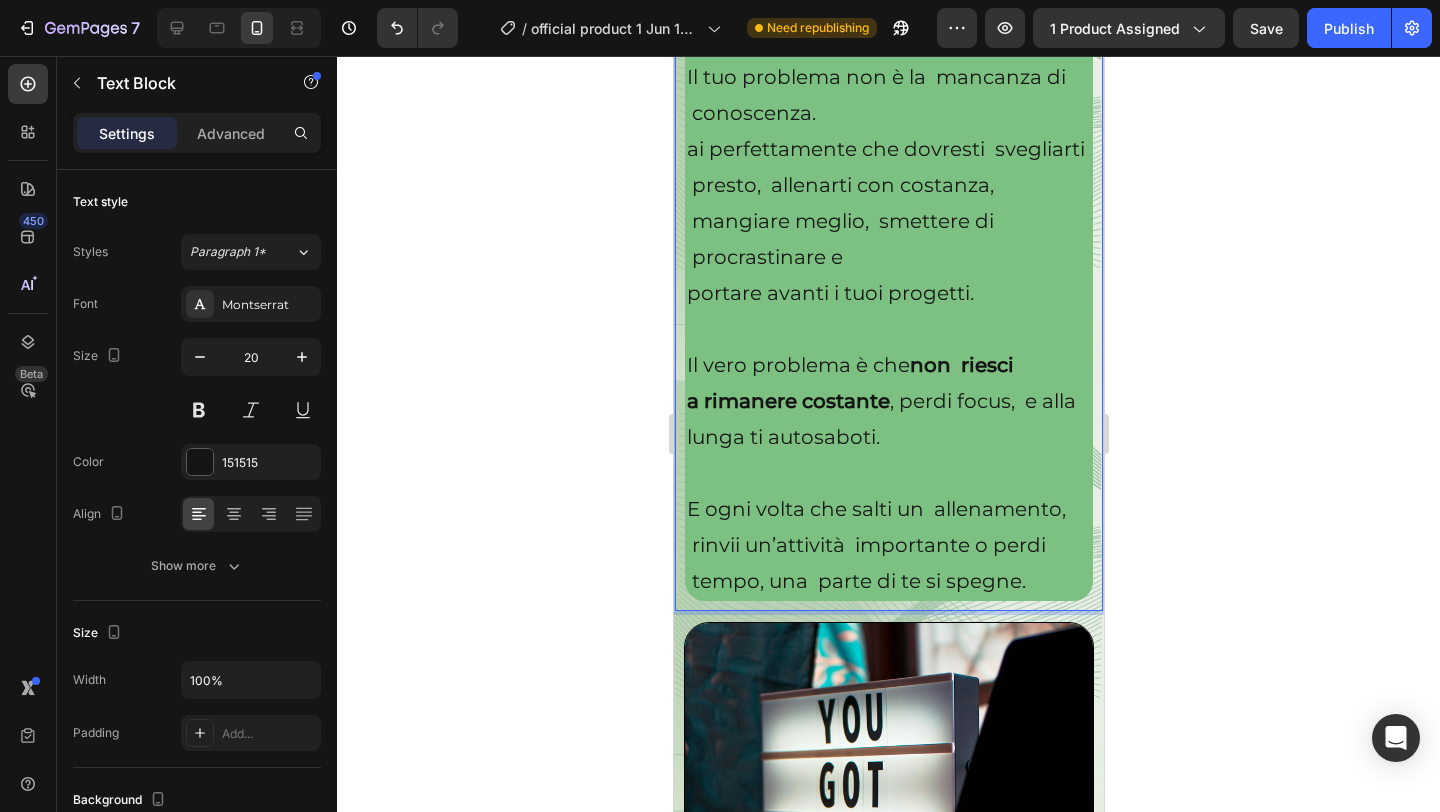 click on "non  riesci" at bounding box center [961, 365] 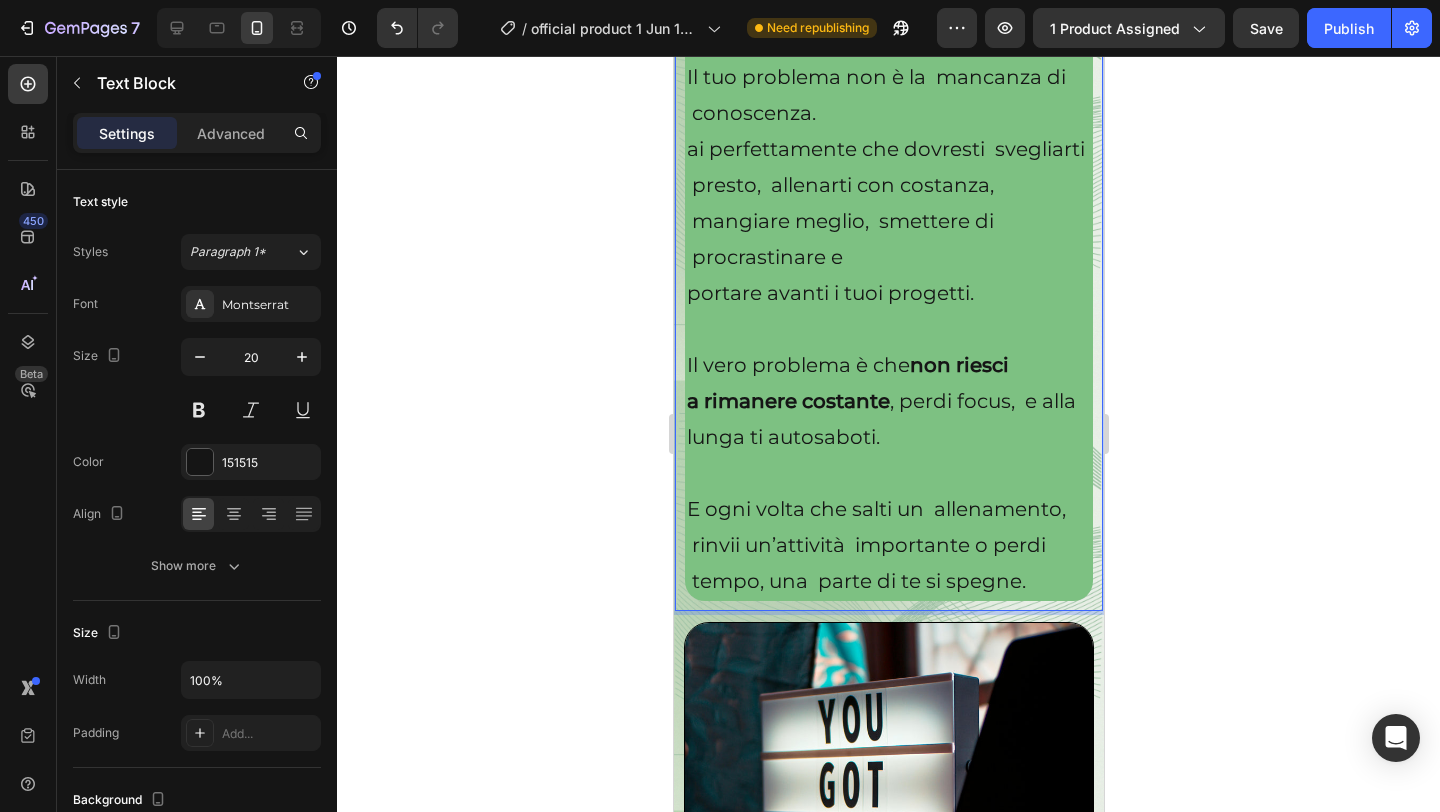 click on "a rimanere costante , perdi focus,  e alla lunga ti autosaboti." at bounding box center (880, 419) 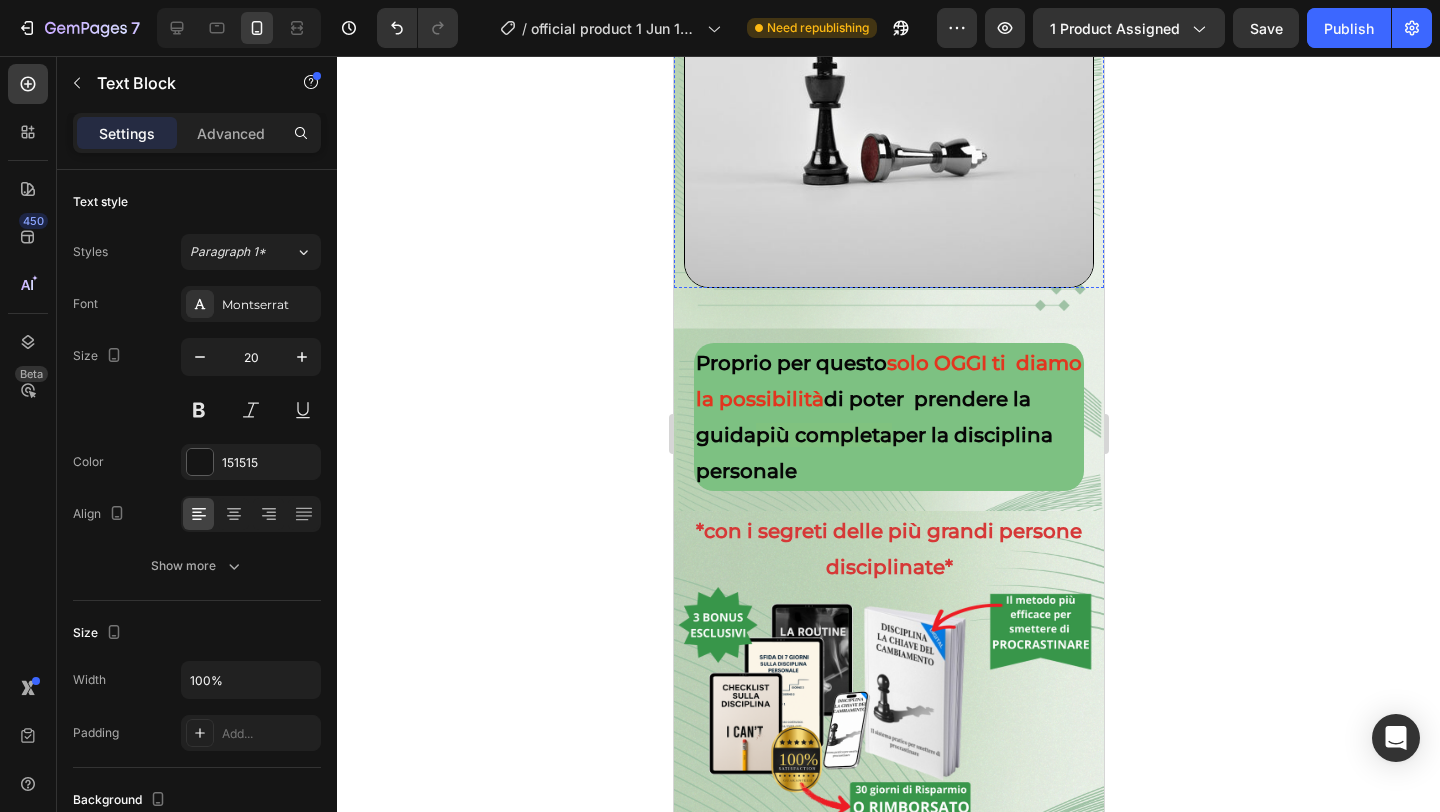 scroll, scrollTop: 7264, scrollLeft: 0, axis: vertical 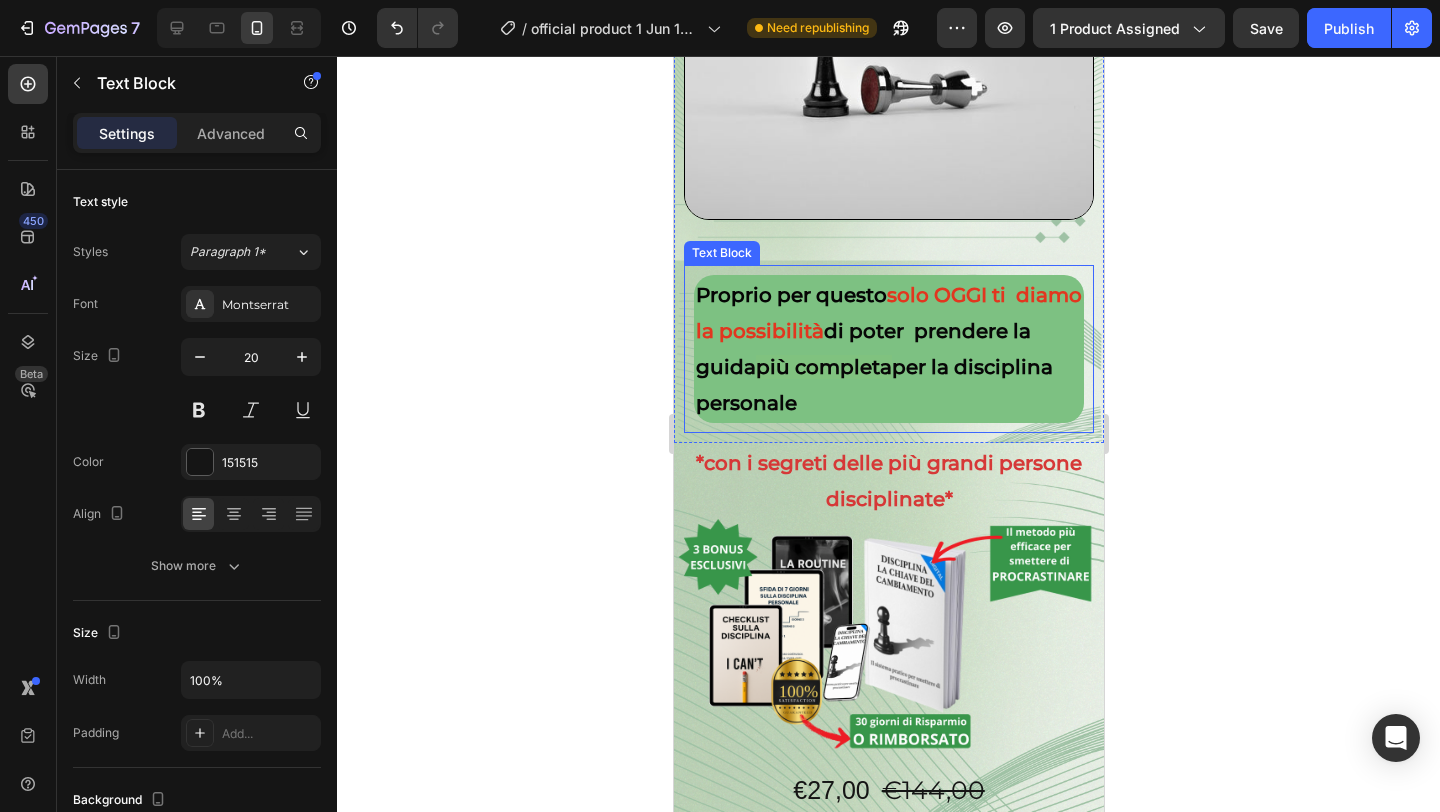 click on "per la disciplina personale" at bounding box center (873, 385) 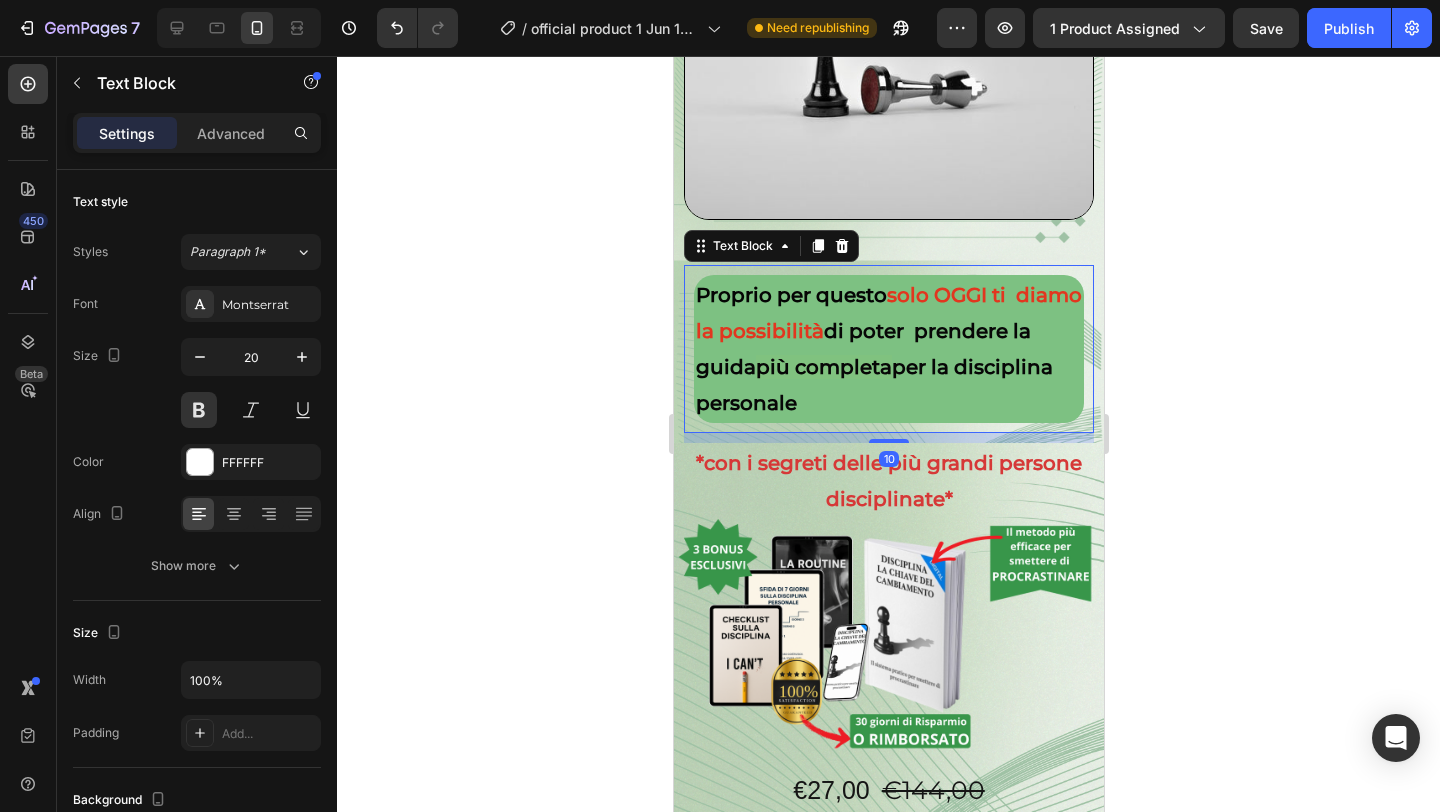 click on "per la disciplina personale" at bounding box center (873, 385) 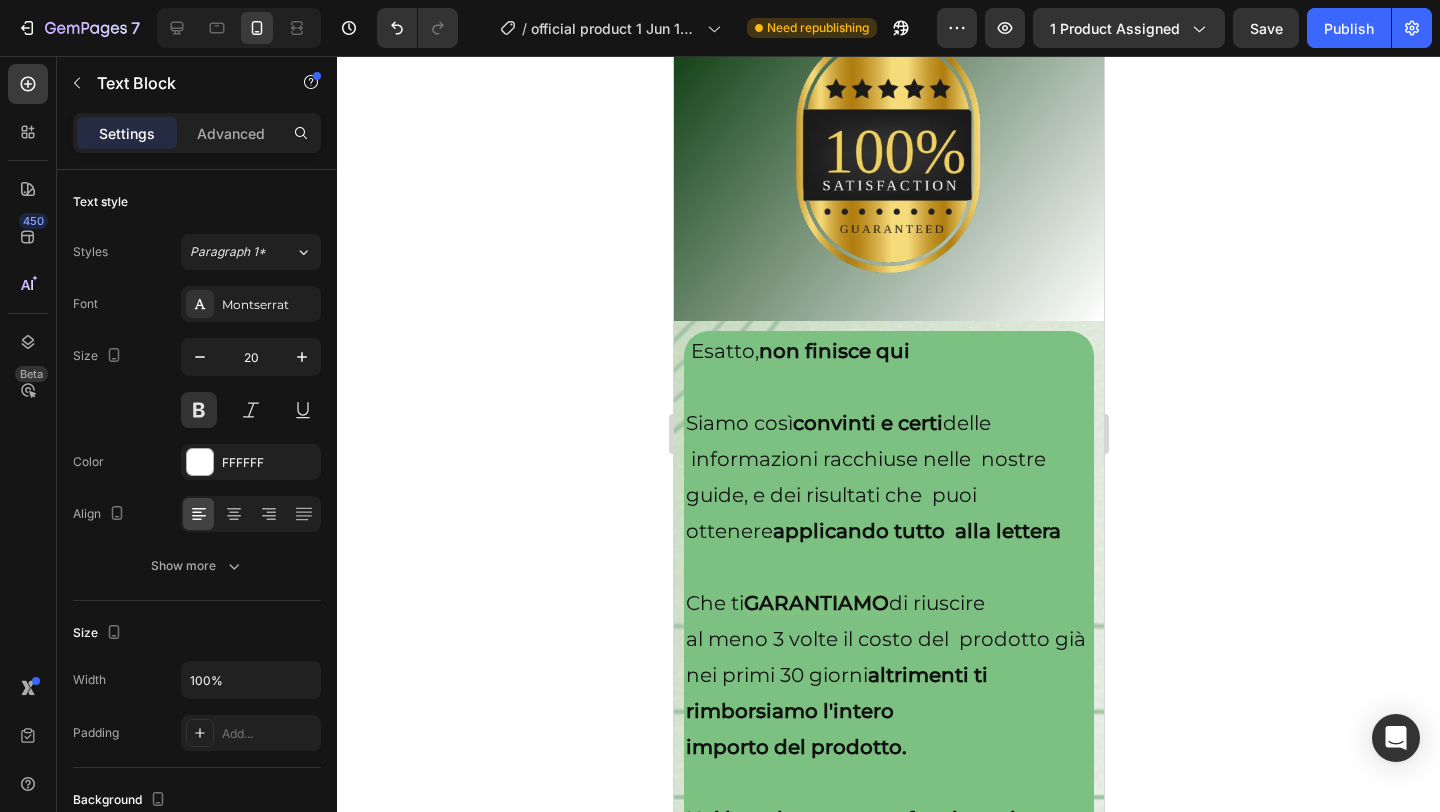 scroll, scrollTop: 14665, scrollLeft: 0, axis: vertical 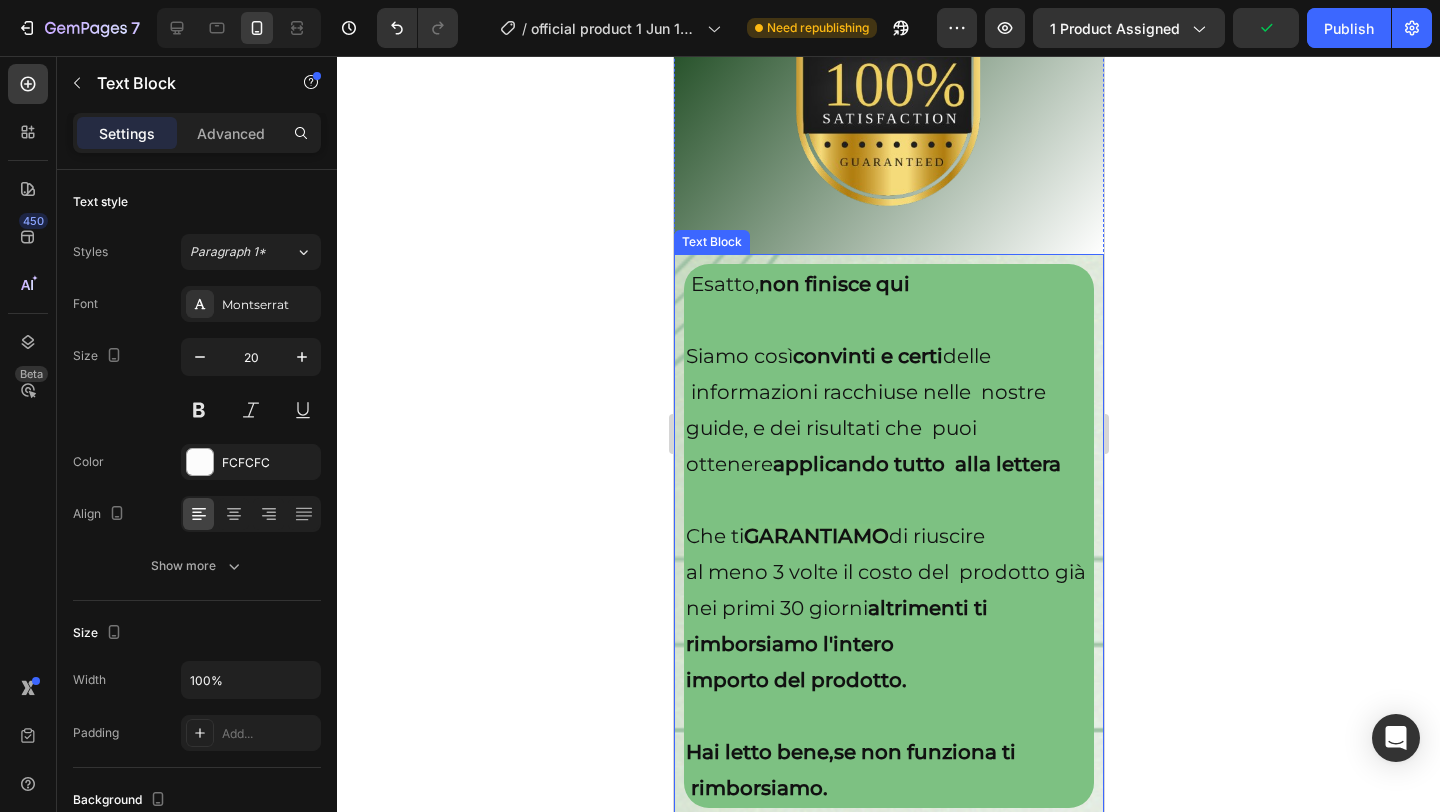 click on "Siamo così  convinti e certi  delle  informazioni racchiuse nelle  nostre guide, e dei risultati che  puoi ottenere  applicando tutto  alla lettera" at bounding box center (872, 410) 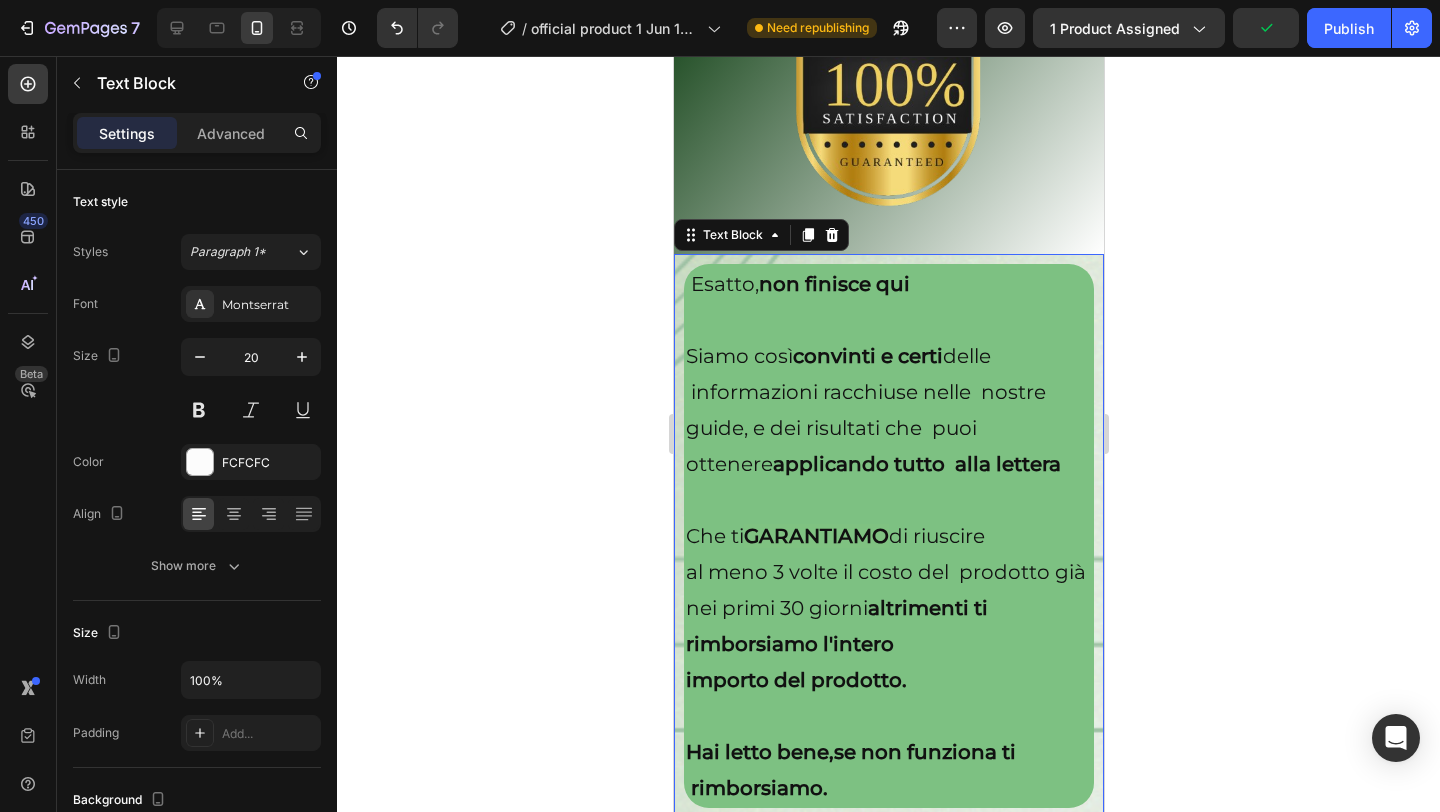 click on "Siamo così  convinti e certi  delle  informazioni racchiuse nelle  nostre guide, e dei risultati che  puoi ottenere  applicando tutto  alla lettera" at bounding box center (872, 410) 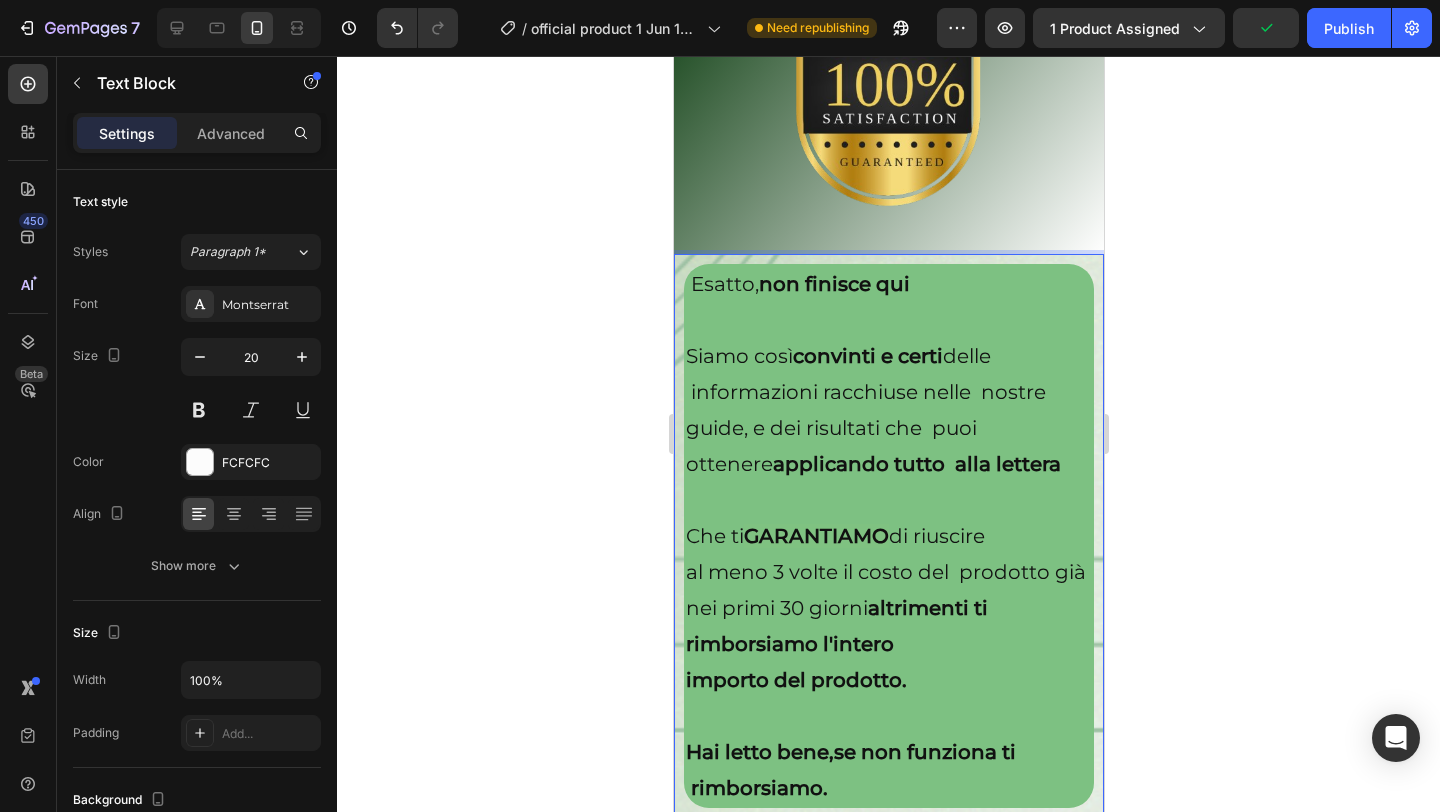 click on "Siamo così  convinti e certi  delle  informazioni racchiuse nelle  nostre guide, e dei risultati che  puoi ottenere  applicando tutto  alla lettera" at bounding box center [872, 410] 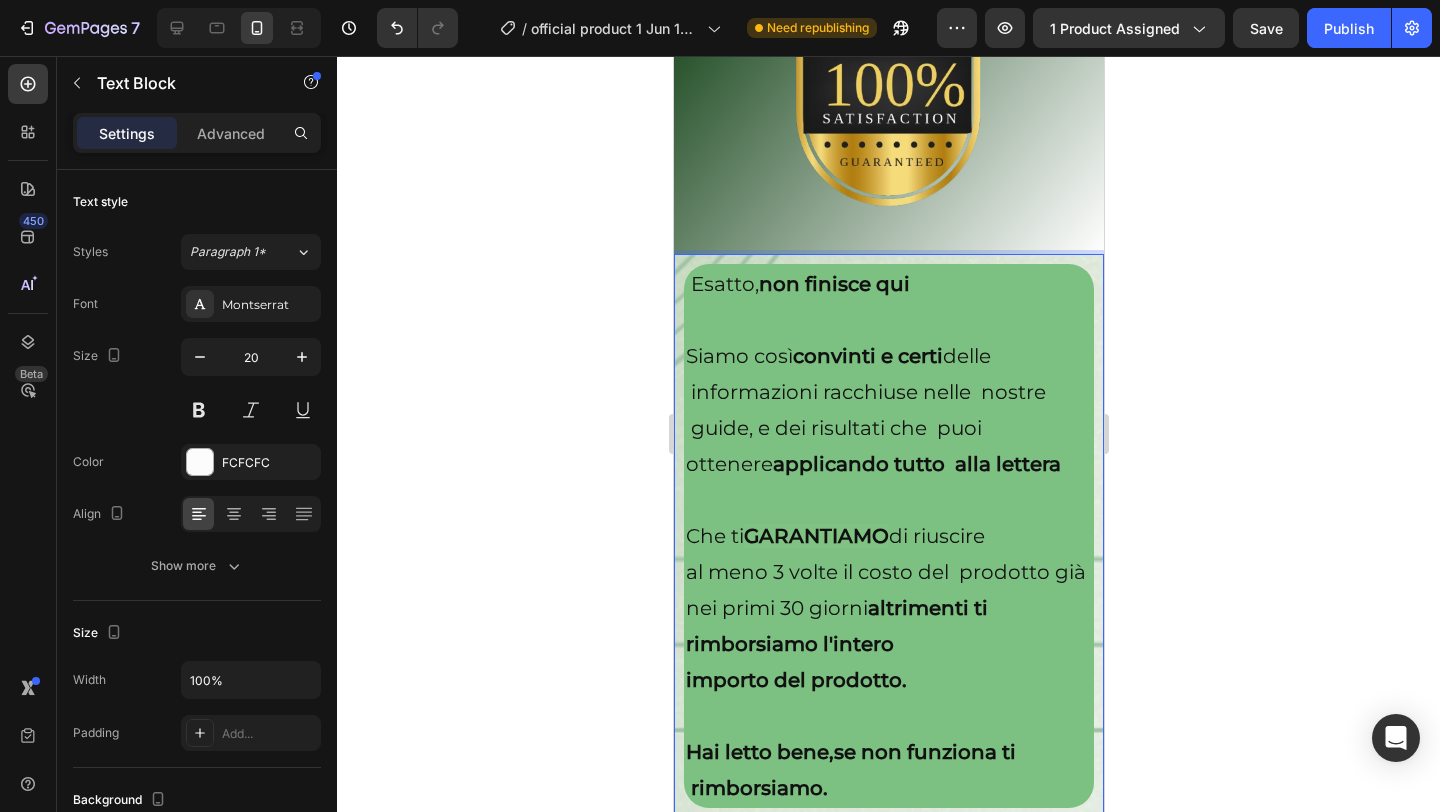 click on "applicando tutto  alla lettera" at bounding box center (916, 464) 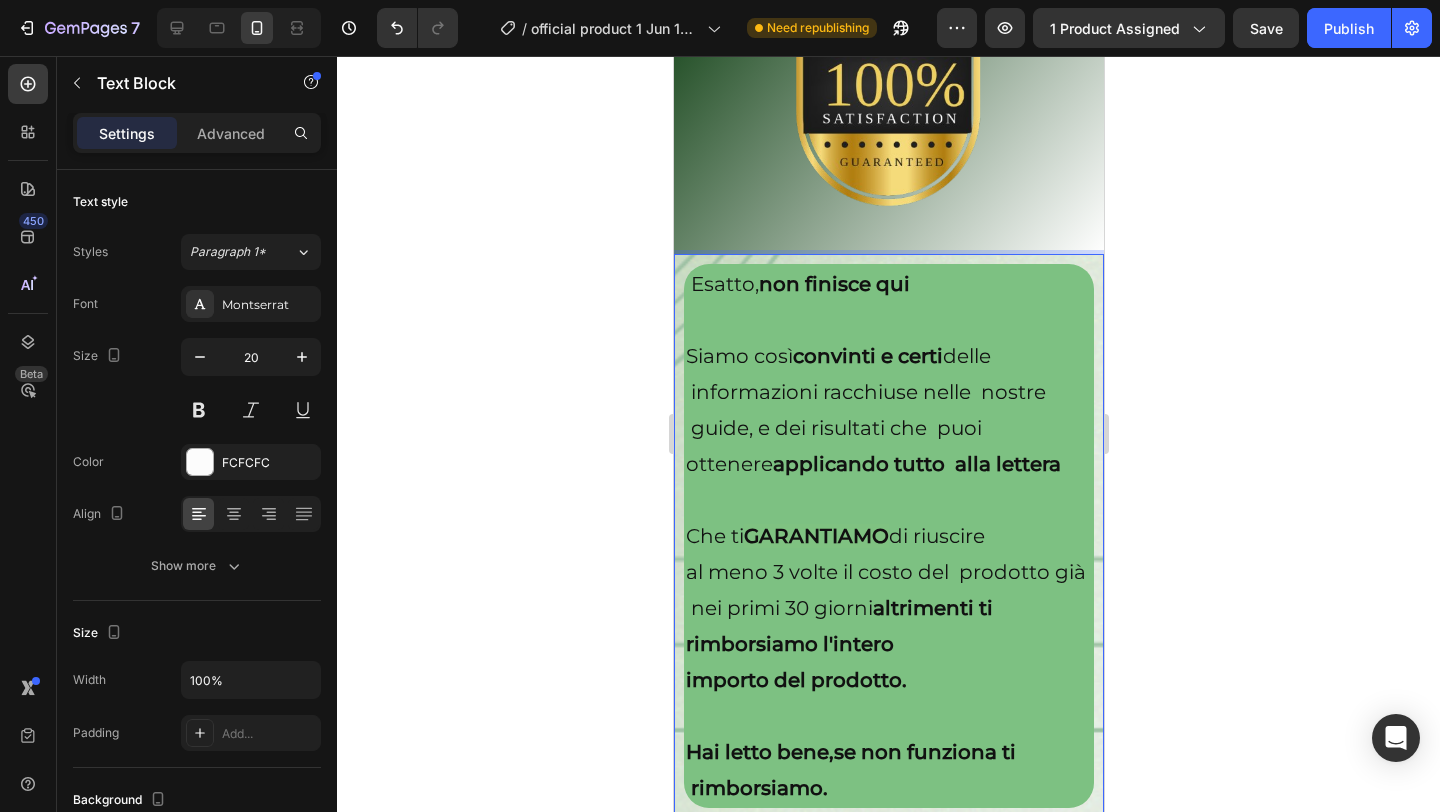 click on "altrimenti ti rimborsiamo l'intero" at bounding box center [838, 626] 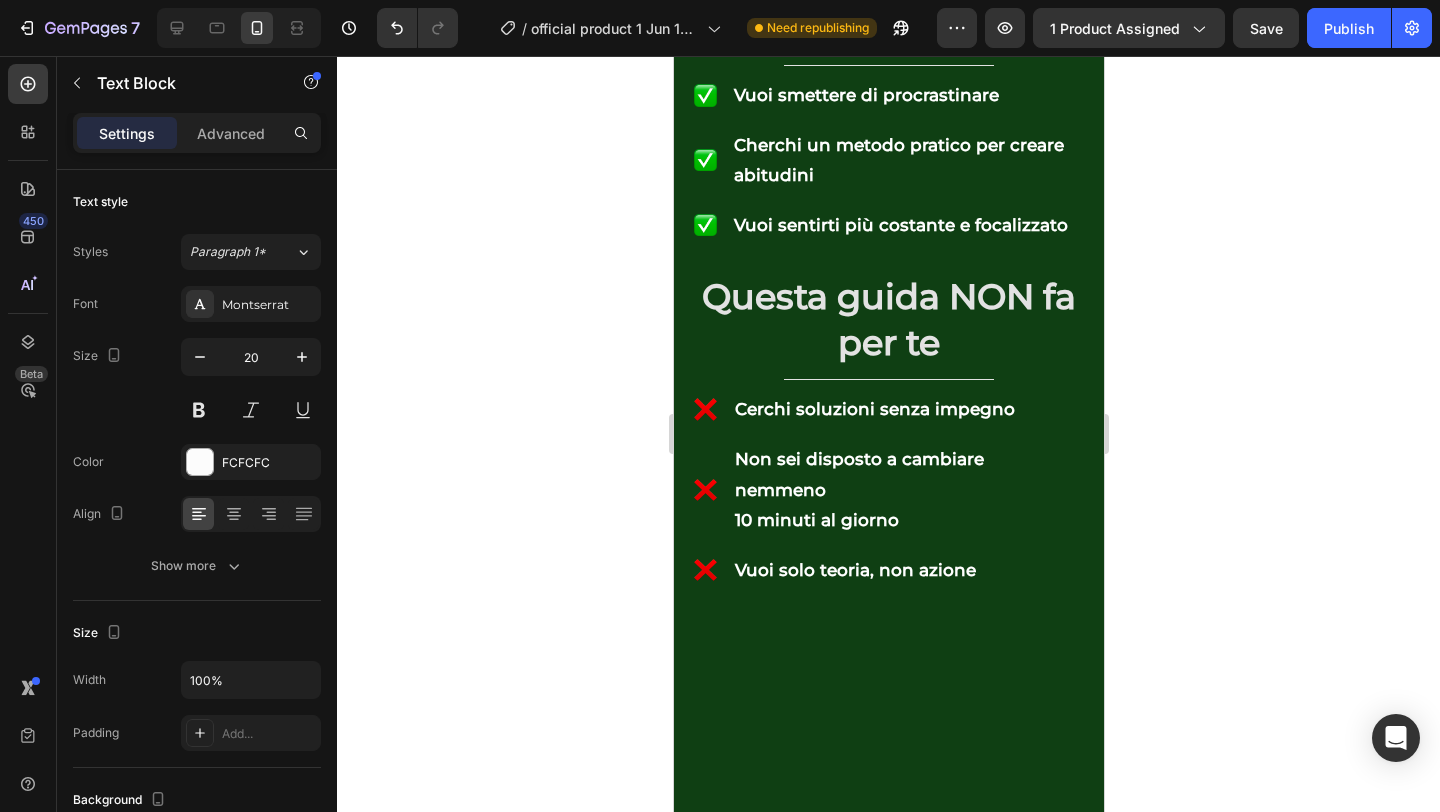 scroll, scrollTop: 587, scrollLeft: 0, axis: vertical 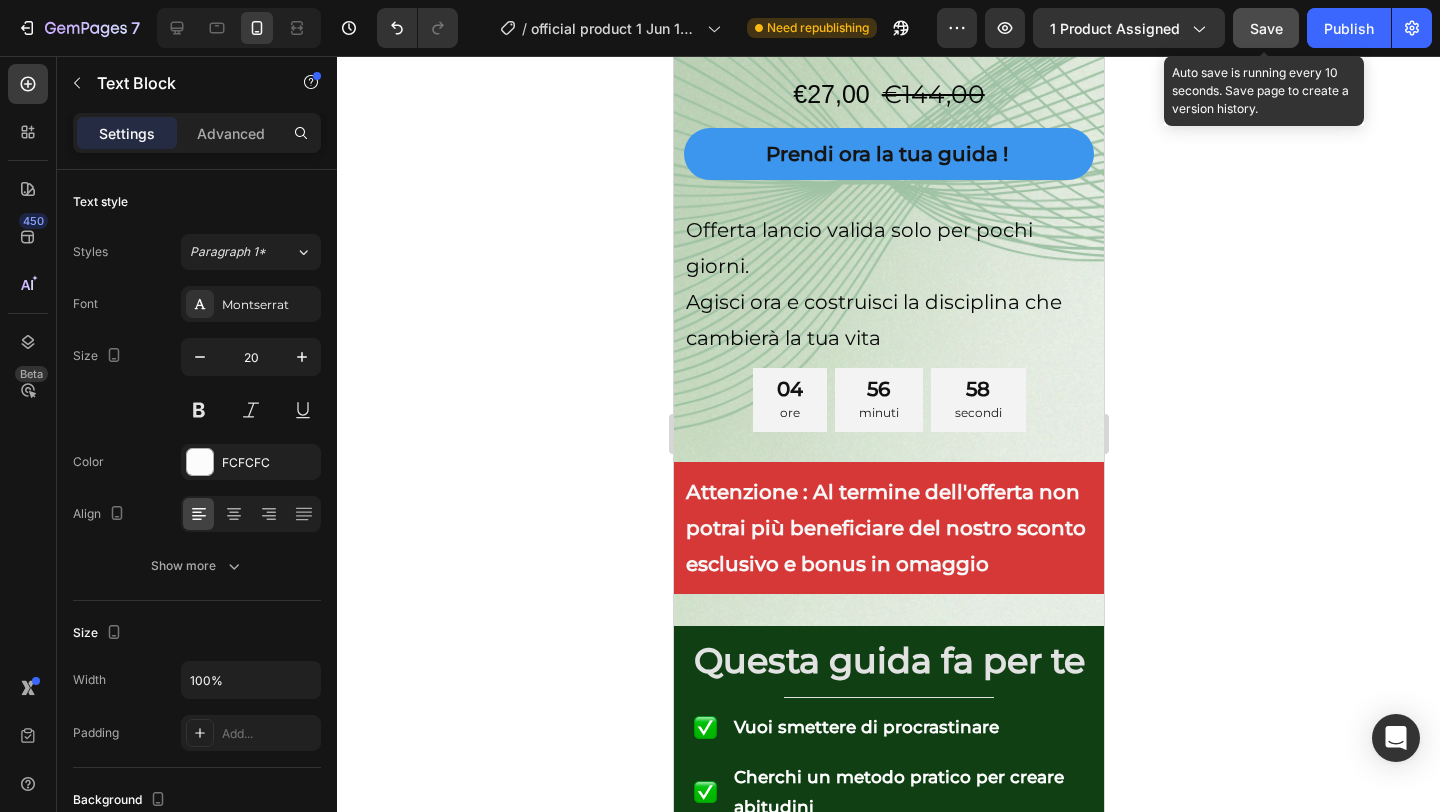 click on "Save" at bounding box center [1266, 28] 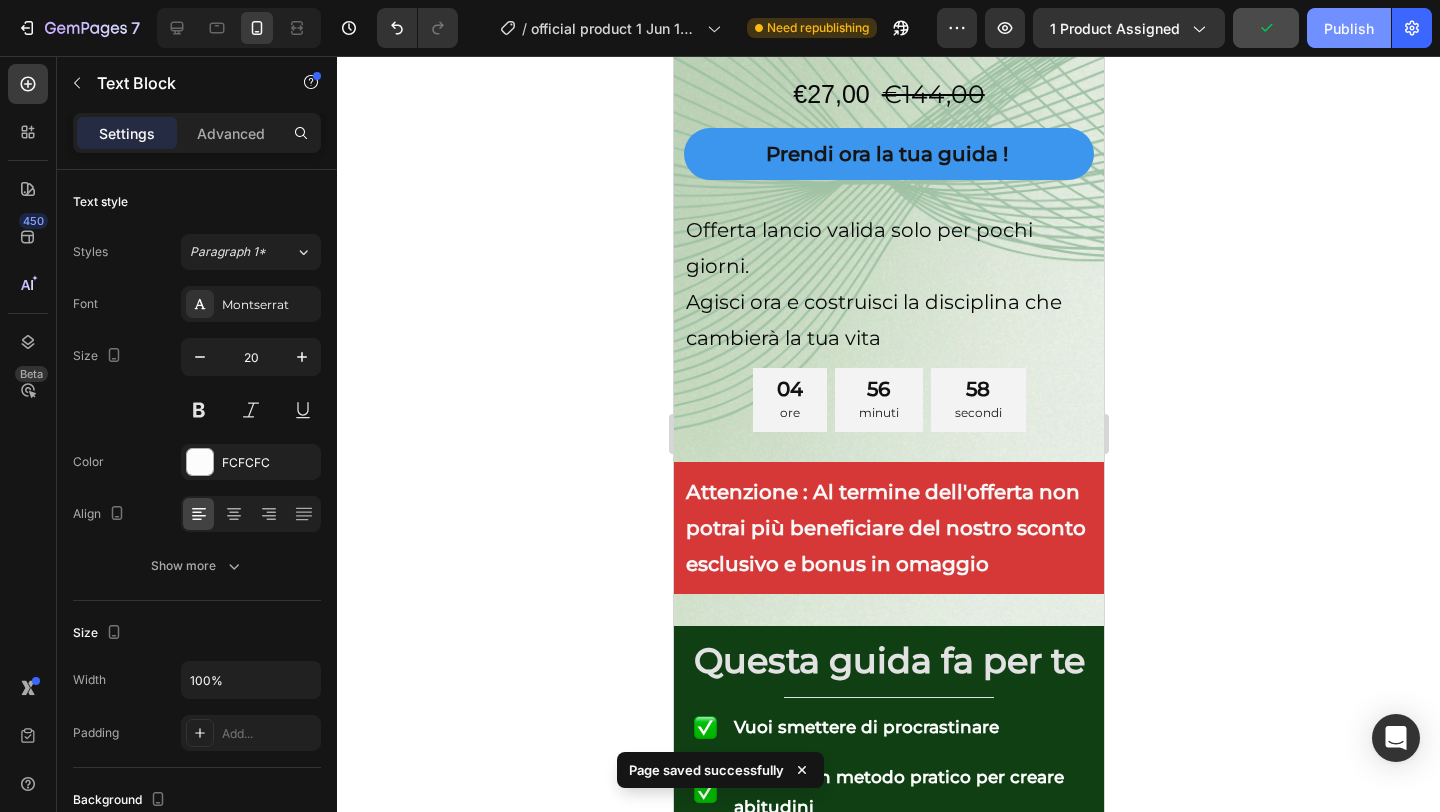 click on "Publish" 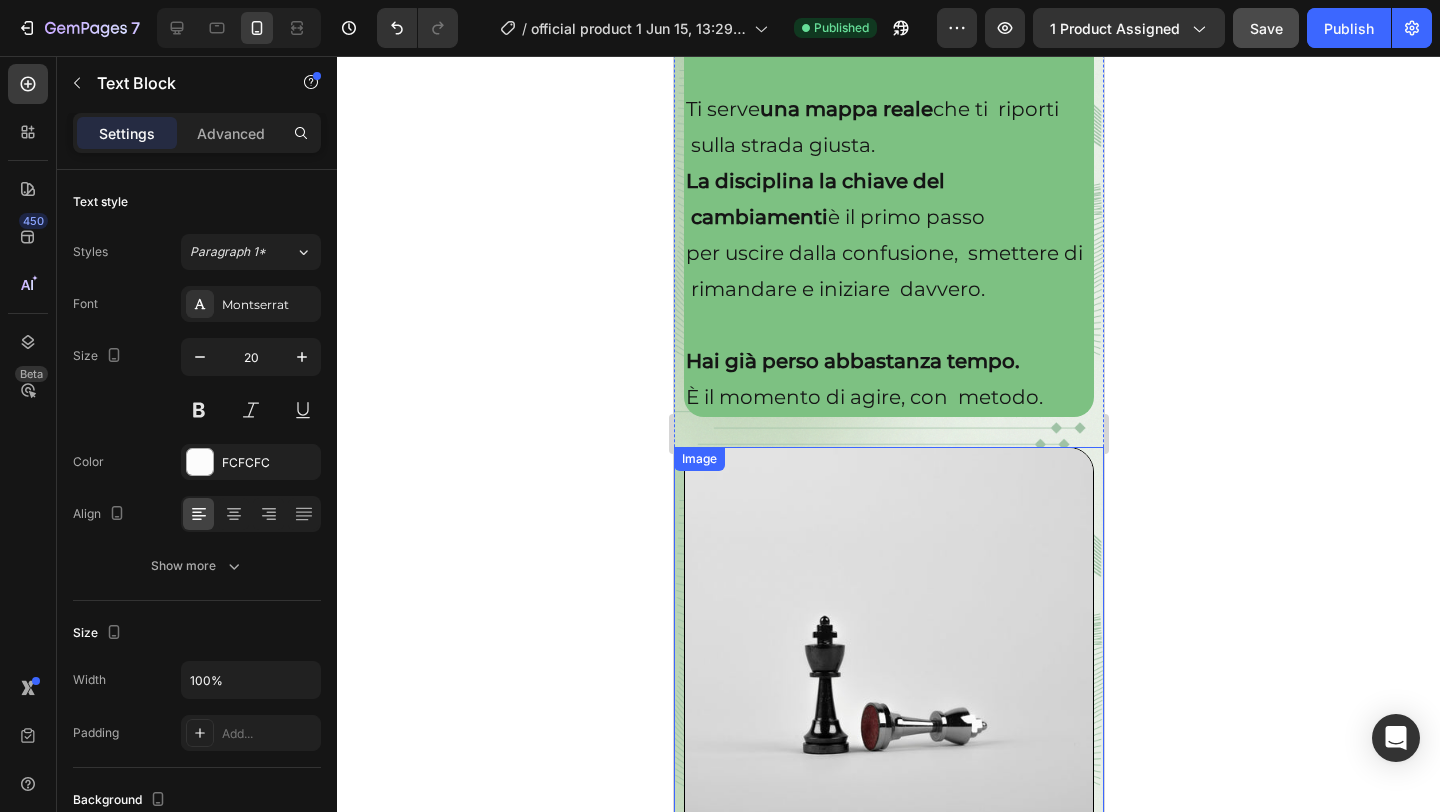 scroll, scrollTop: 6344, scrollLeft: 0, axis: vertical 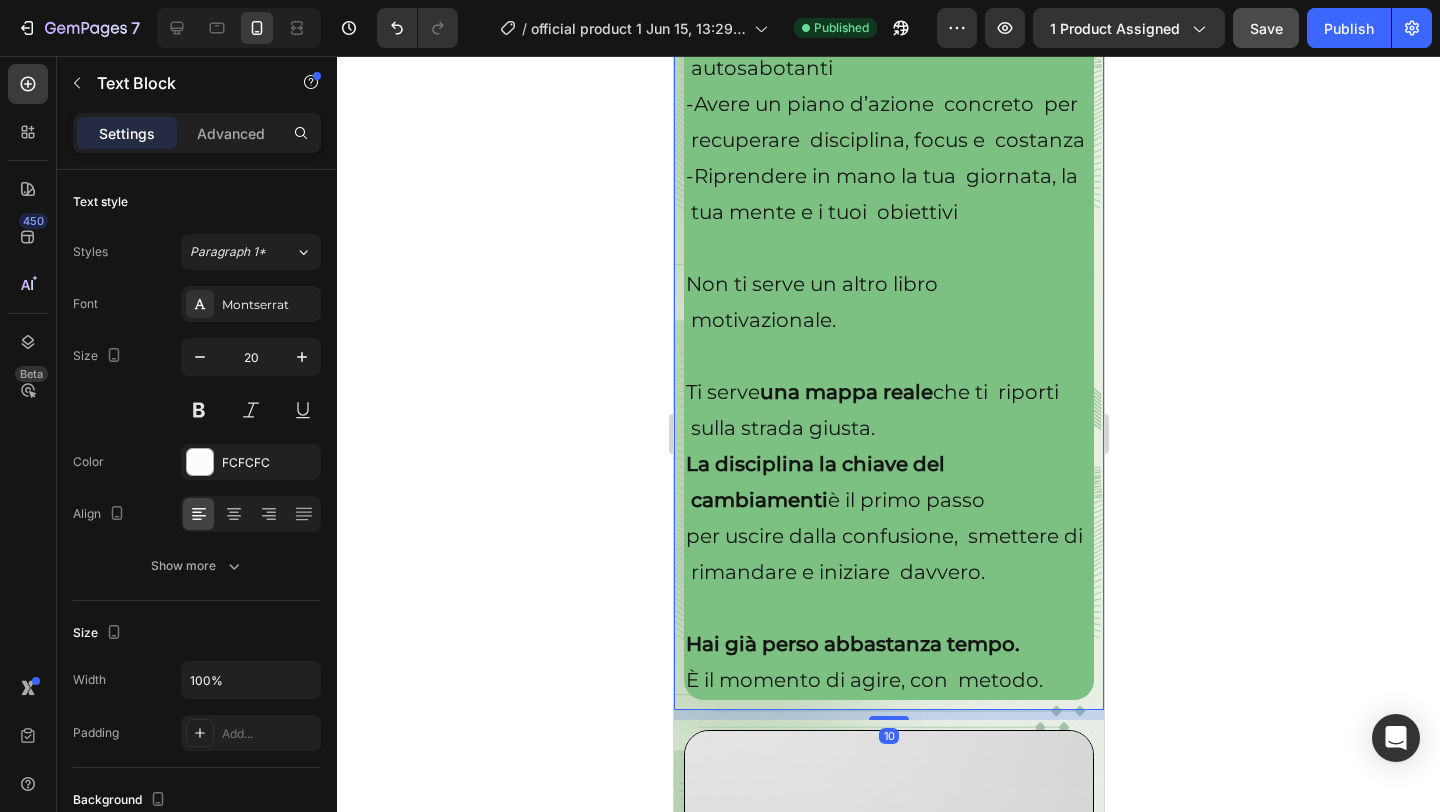 click on "-Avere un piano d’azione  concreto  per  recuperare  disciplina, focus e  costanza" at bounding box center (888, 122) 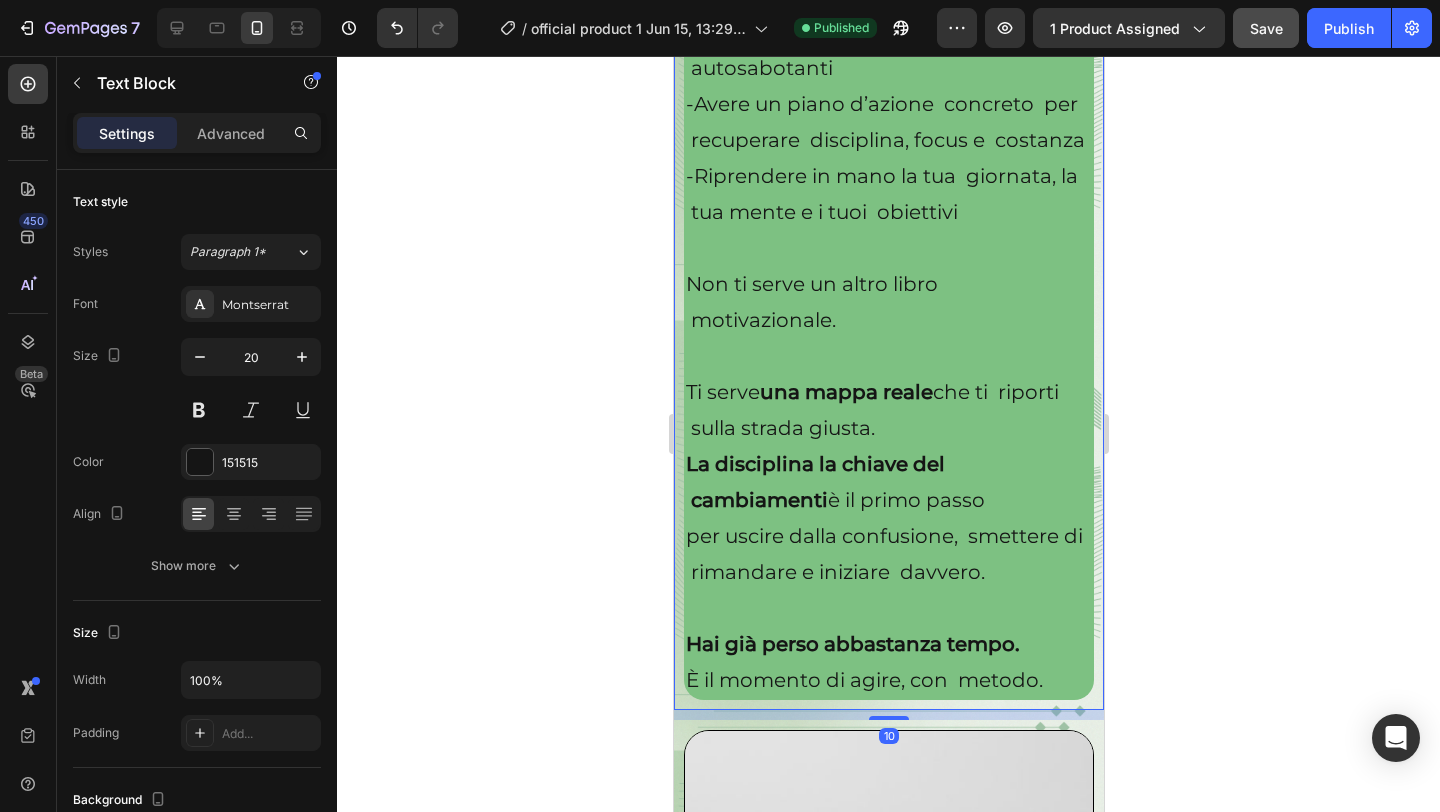 click on "-Avere un piano d’azione  concreto  per  recuperare  disciplina, focus e  costanza" at bounding box center [888, 122] 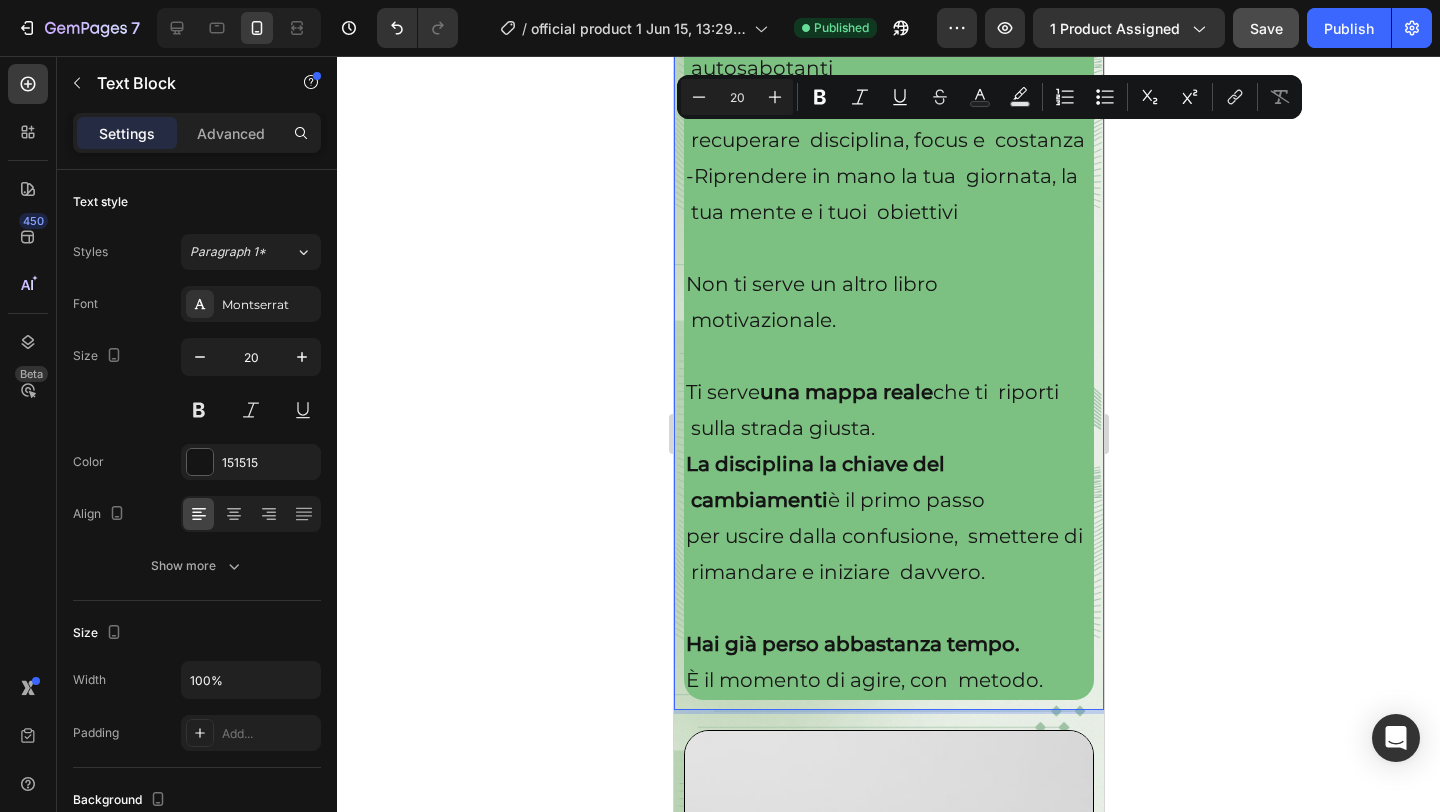 click on "-Avere un piano d’azione  concreto  per  recuperare  disciplina, focus e  costanza" at bounding box center [888, 122] 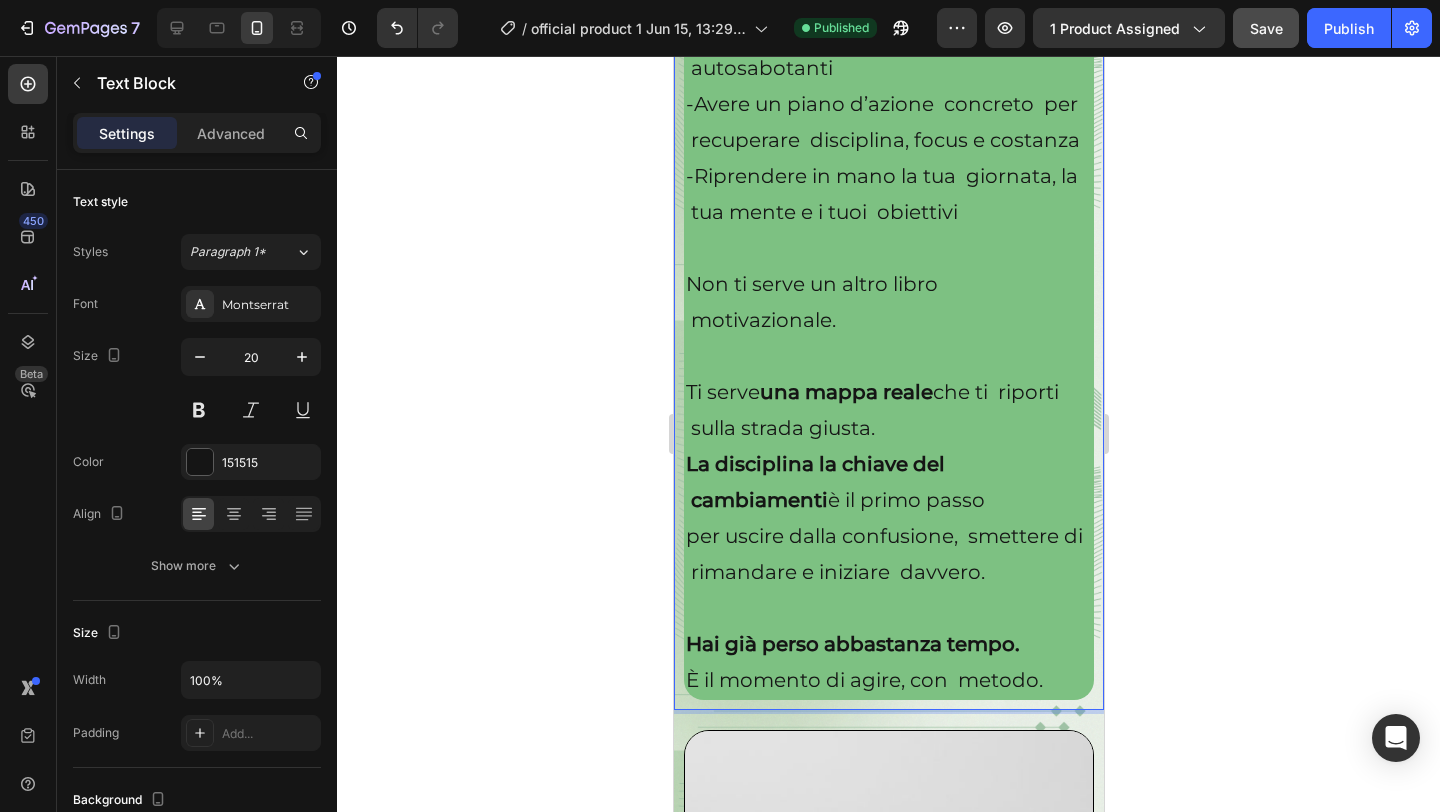 click on "-Riprendere in mano la tua  giornata, la  tua mente e i tuoi  obiettivi" at bounding box center (888, 194) 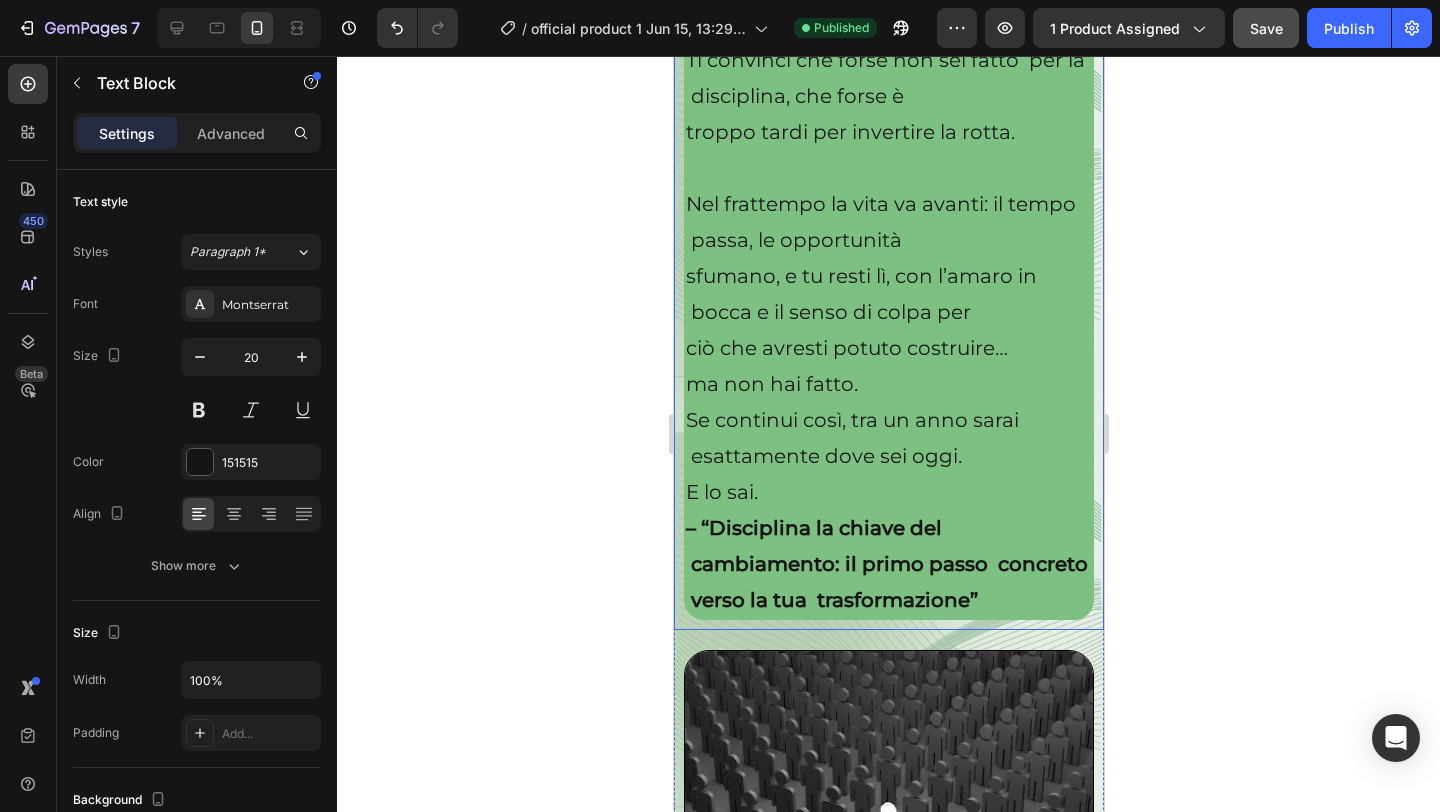 scroll, scrollTop: 4945, scrollLeft: 0, axis: vertical 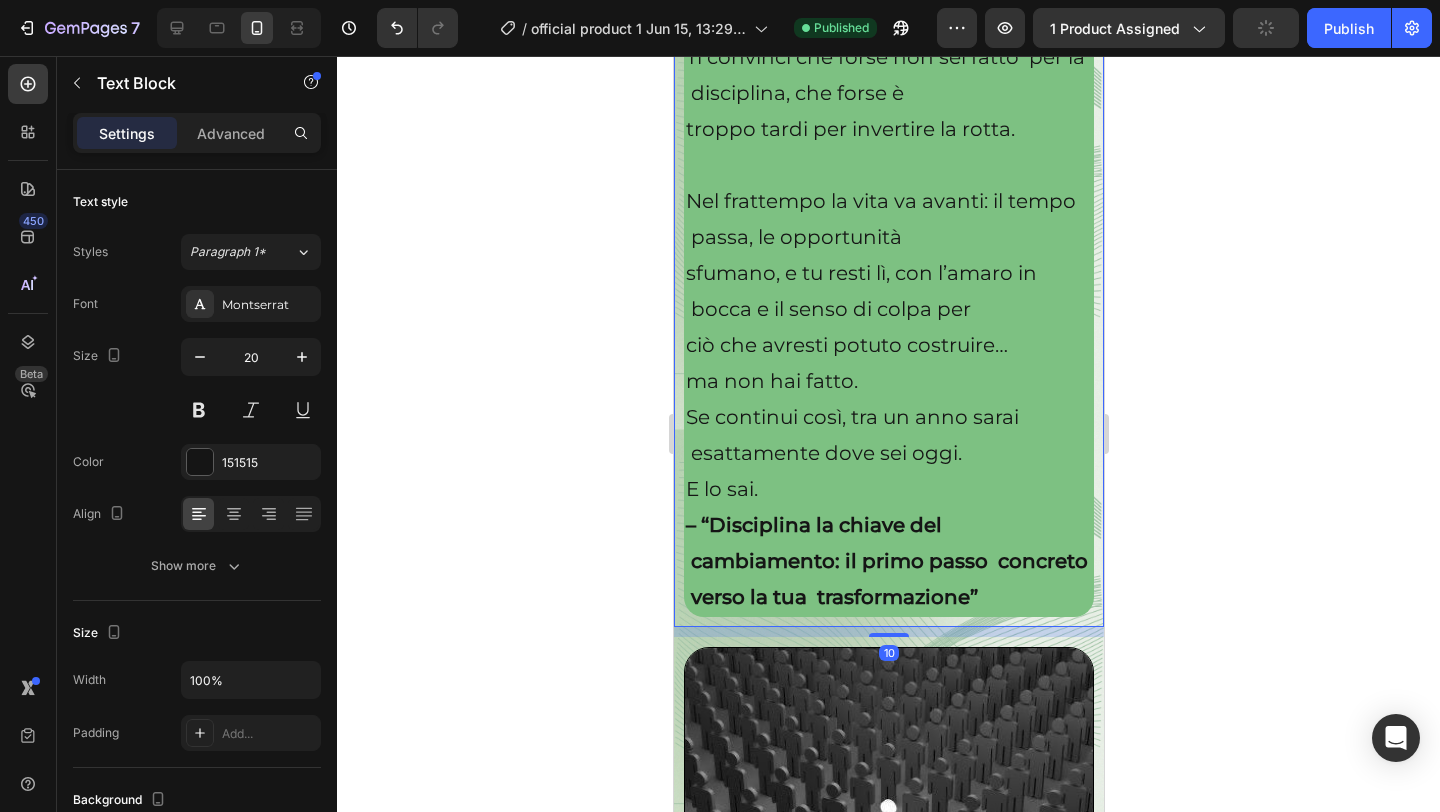 click on "ciò che avresti potuto costruire…" at bounding box center [888, 345] 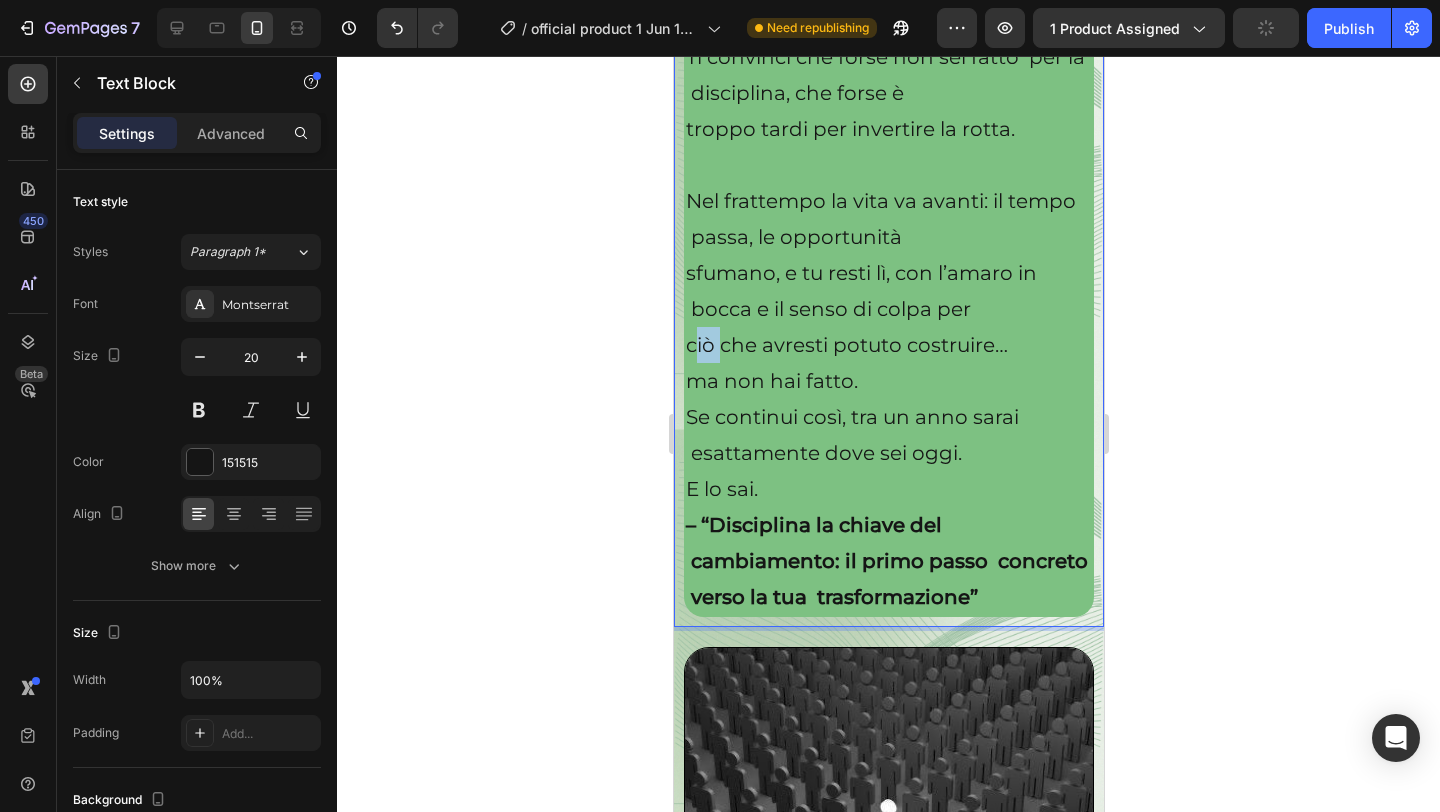 click on "ciò che avresti potuto costruire…" at bounding box center (888, 345) 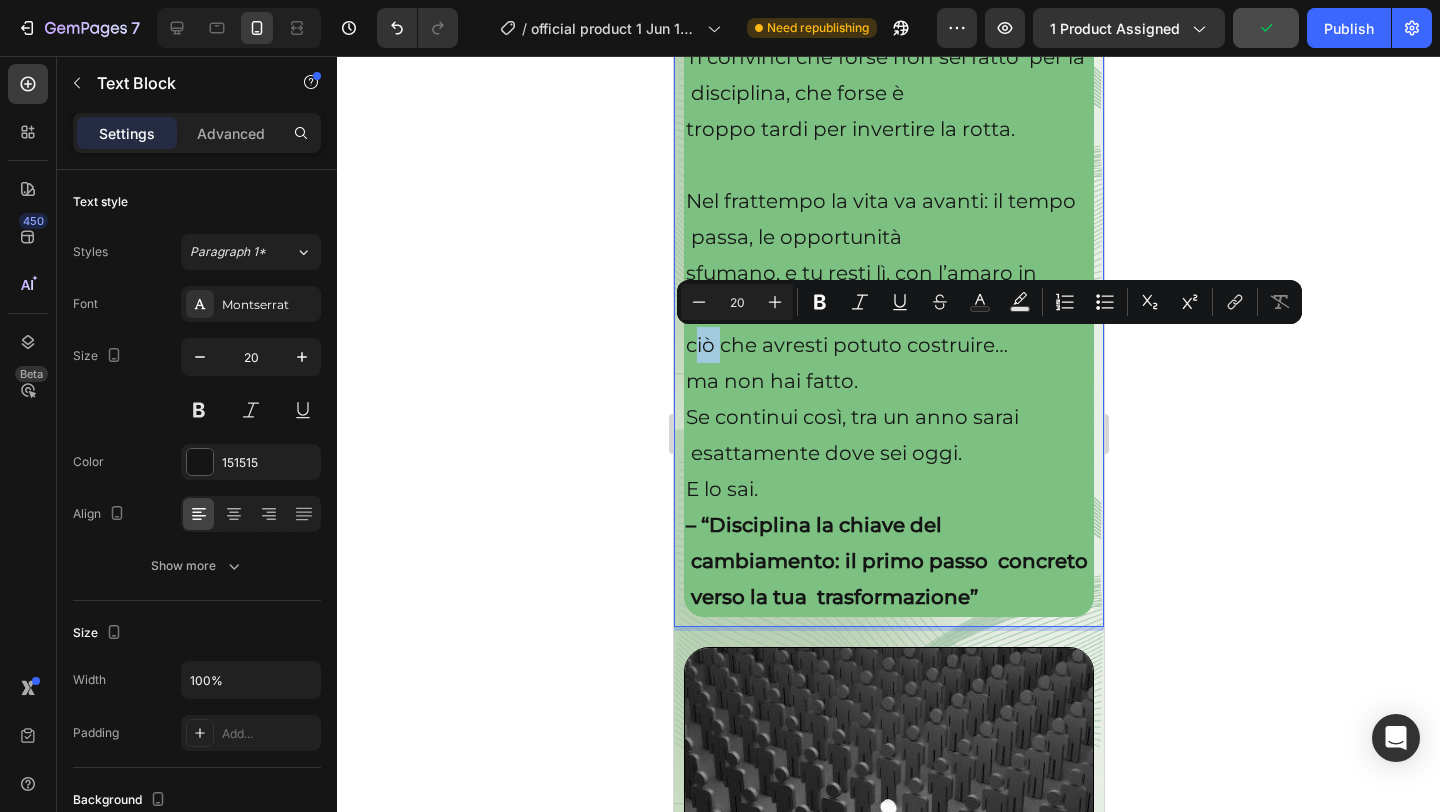 click on "ciò che avresti potuto costruire…" at bounding box center (888, 345) 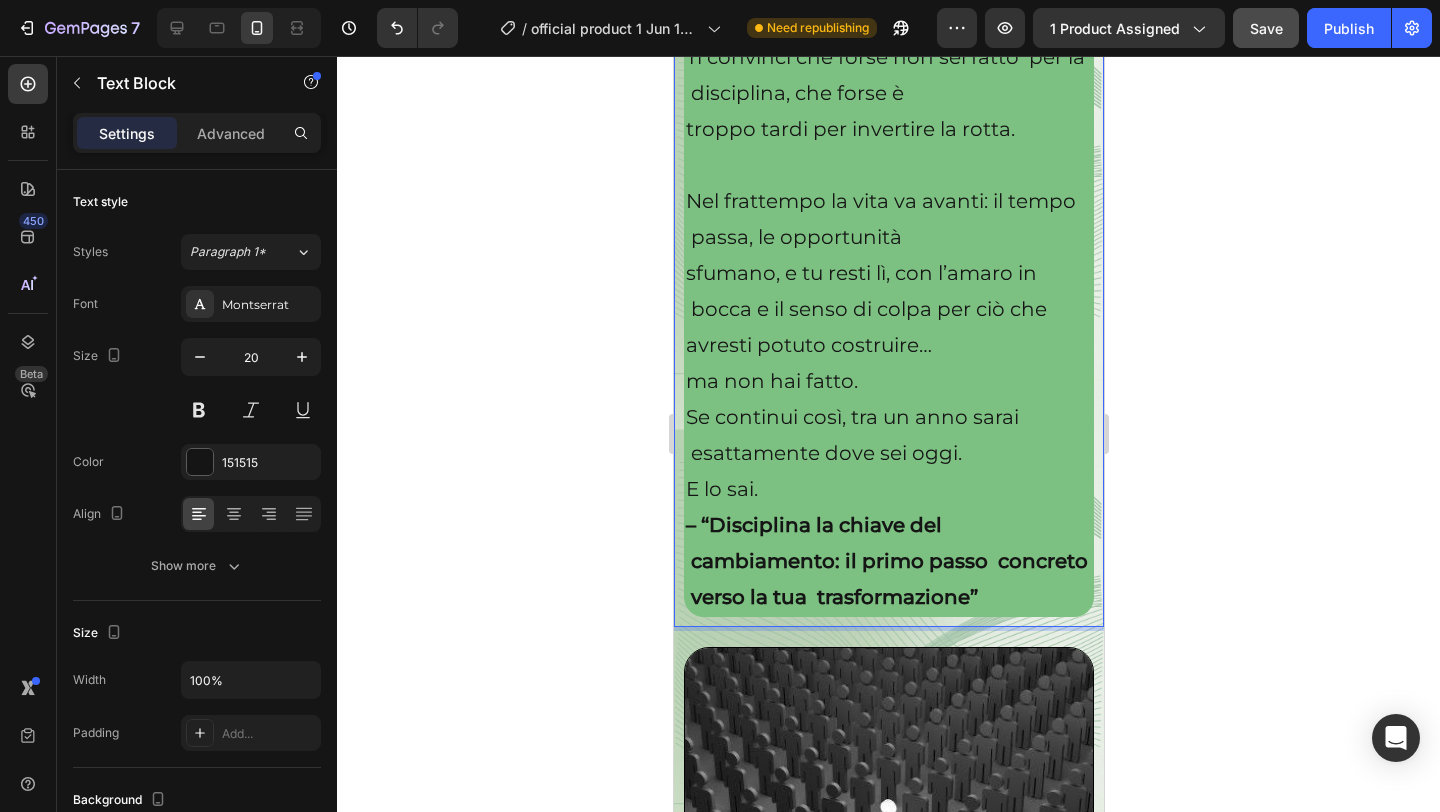 click on "sfumano, e tu resti lì, con l’amaro in  bocca e il senso di colpa per ciò che avresti potuto costruire…" at bounding box center (888, 309) 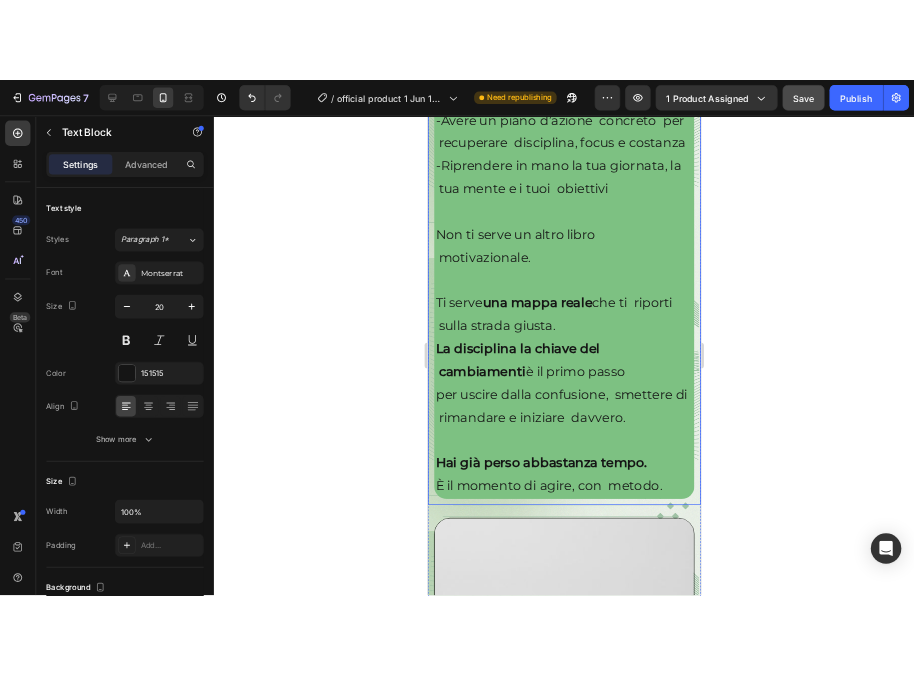 scroll, scrollTop: 6318, scrollLeft: 0, axis: vertical 